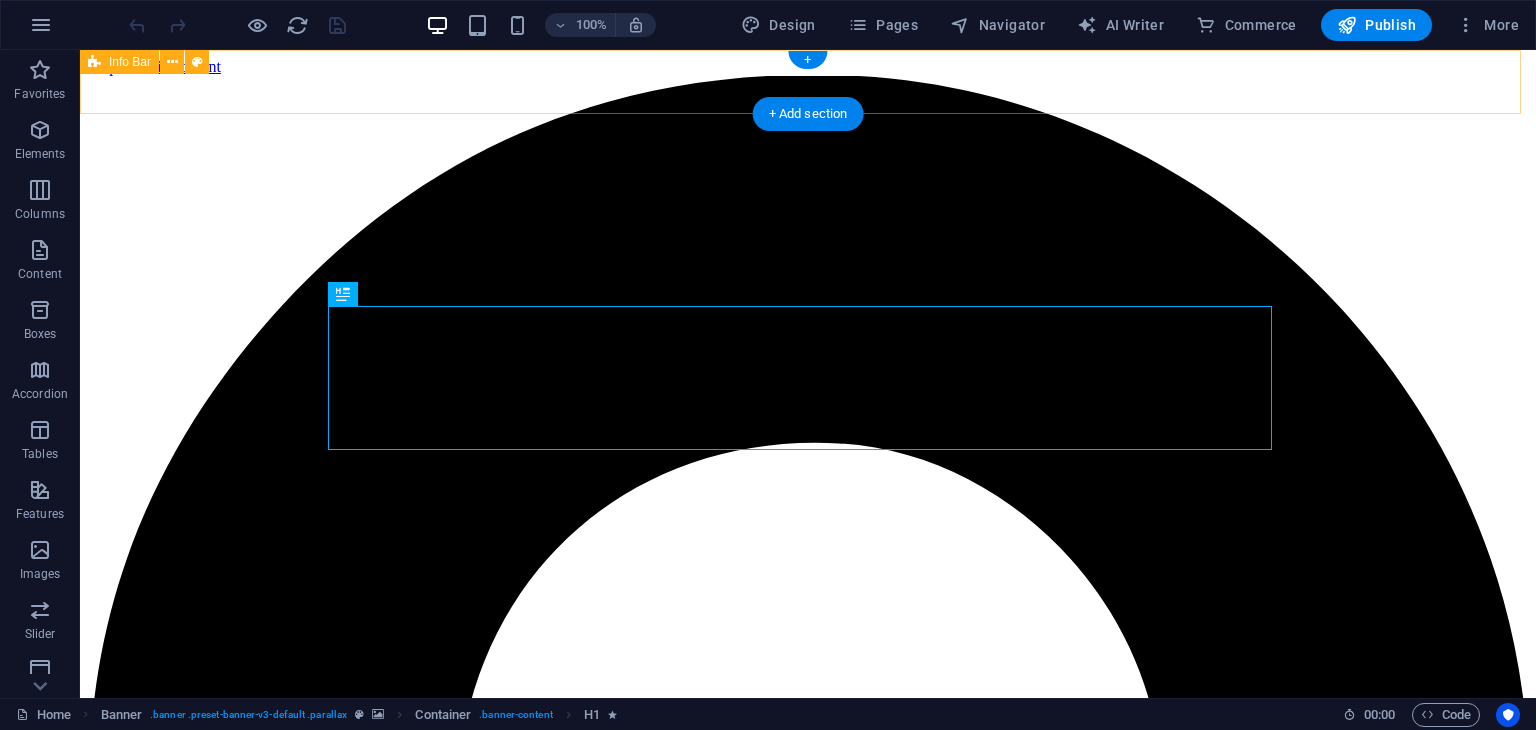 scroll, scrollTop: 0, scrollLeft: 0, axis: both 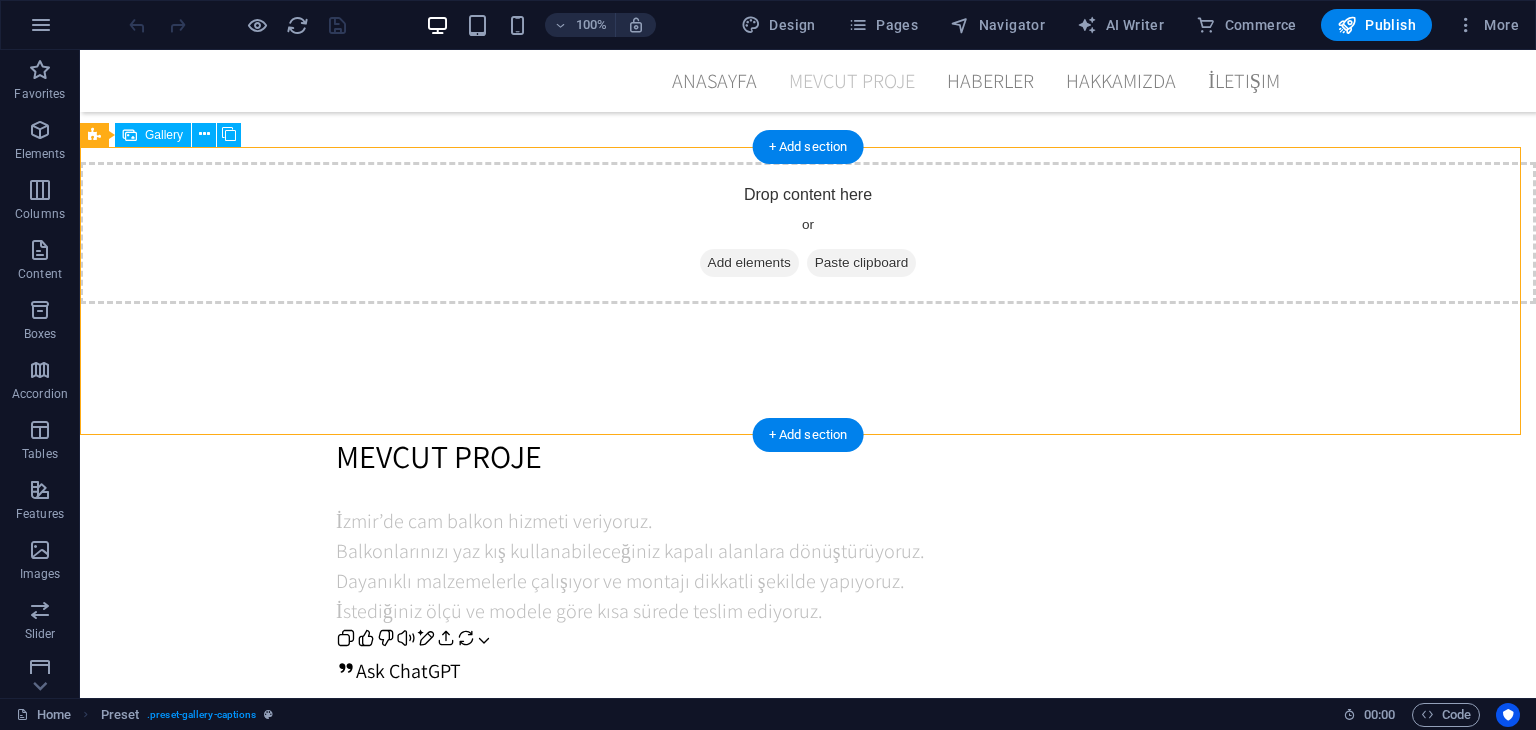 drag, startPoint x: 1164, startPoint y: 295, endPoint x: 670, endPoint y: 379, distance: 501.09082 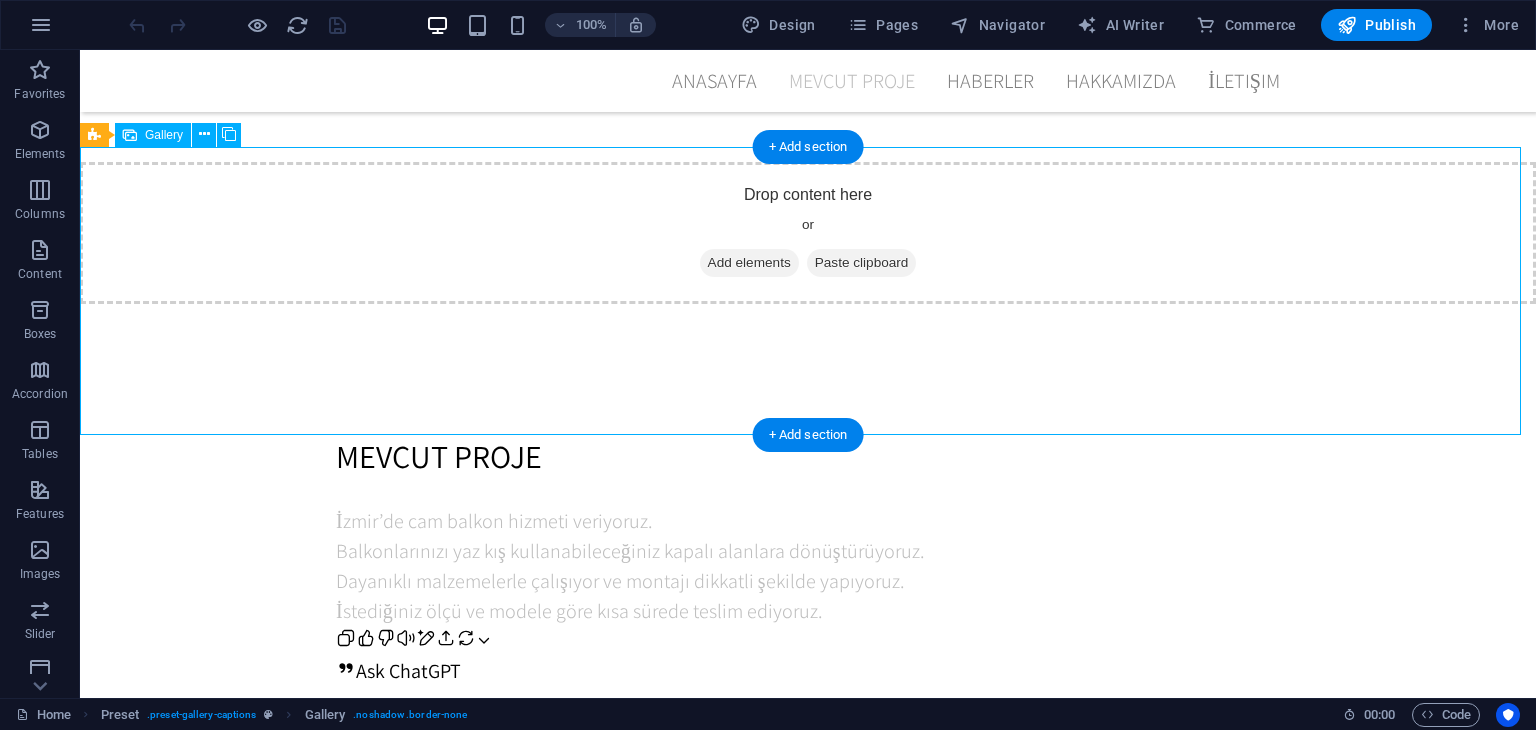 click at bounding box center [225, 2005] 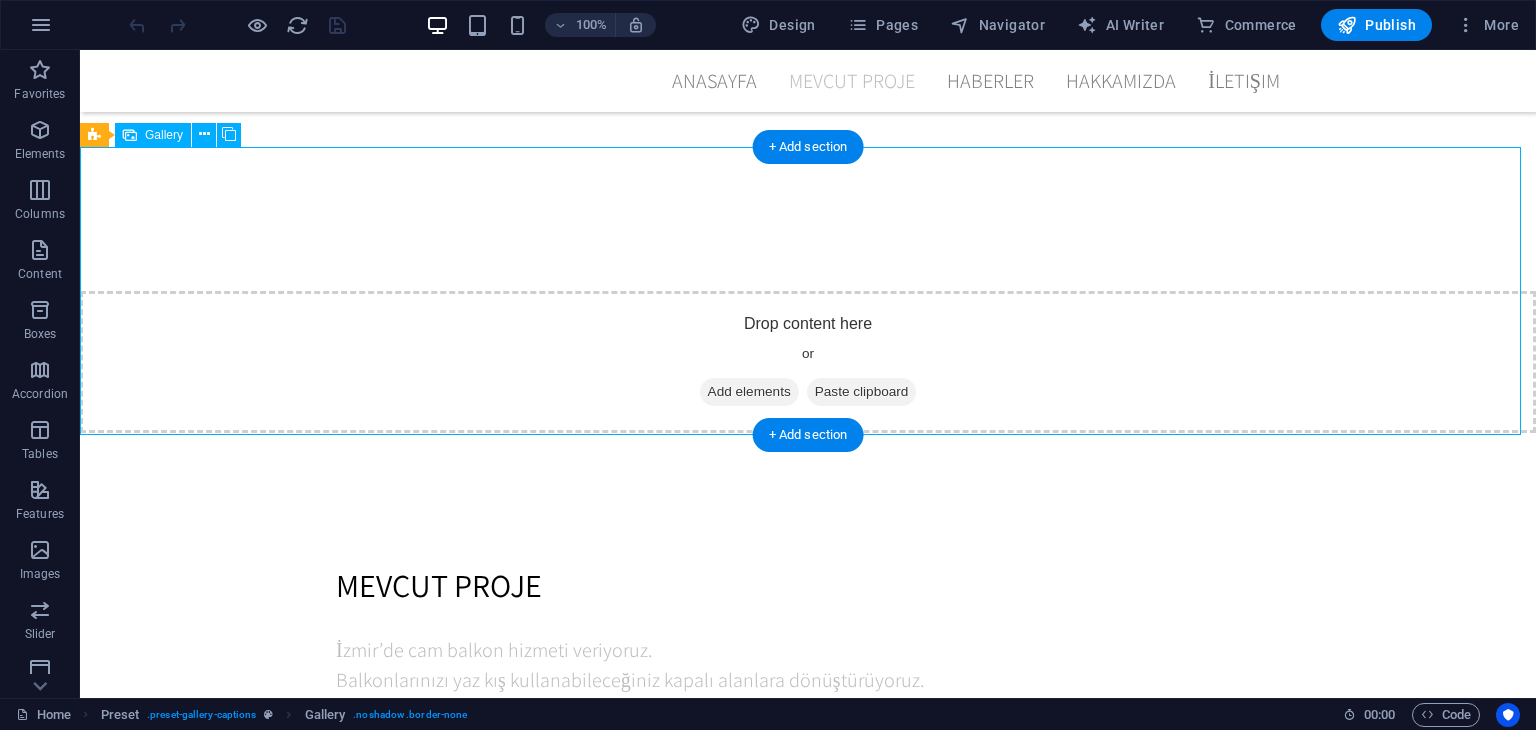 scroll, scrollTop: 4158, scrollLeft: 0, axis: vertical 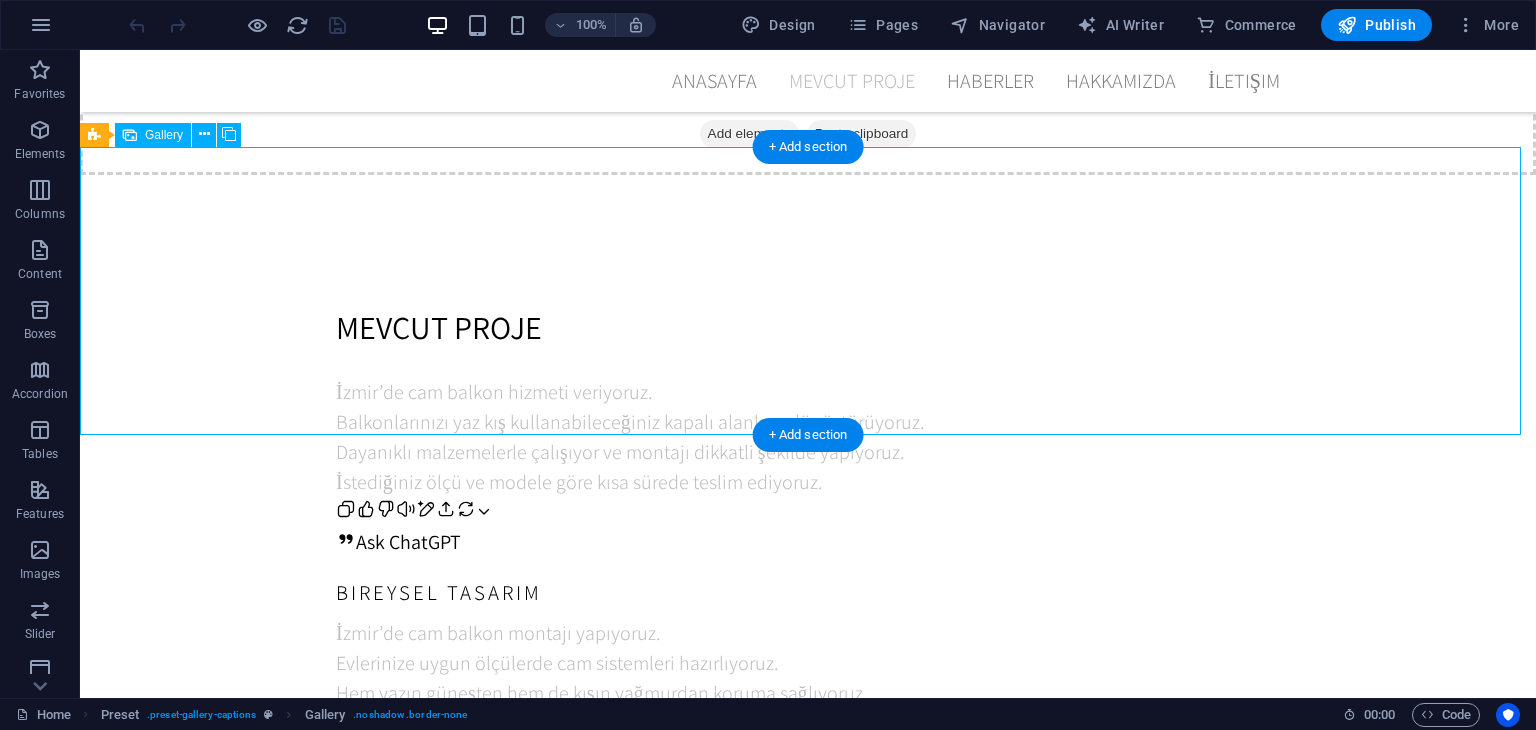 select on "4" 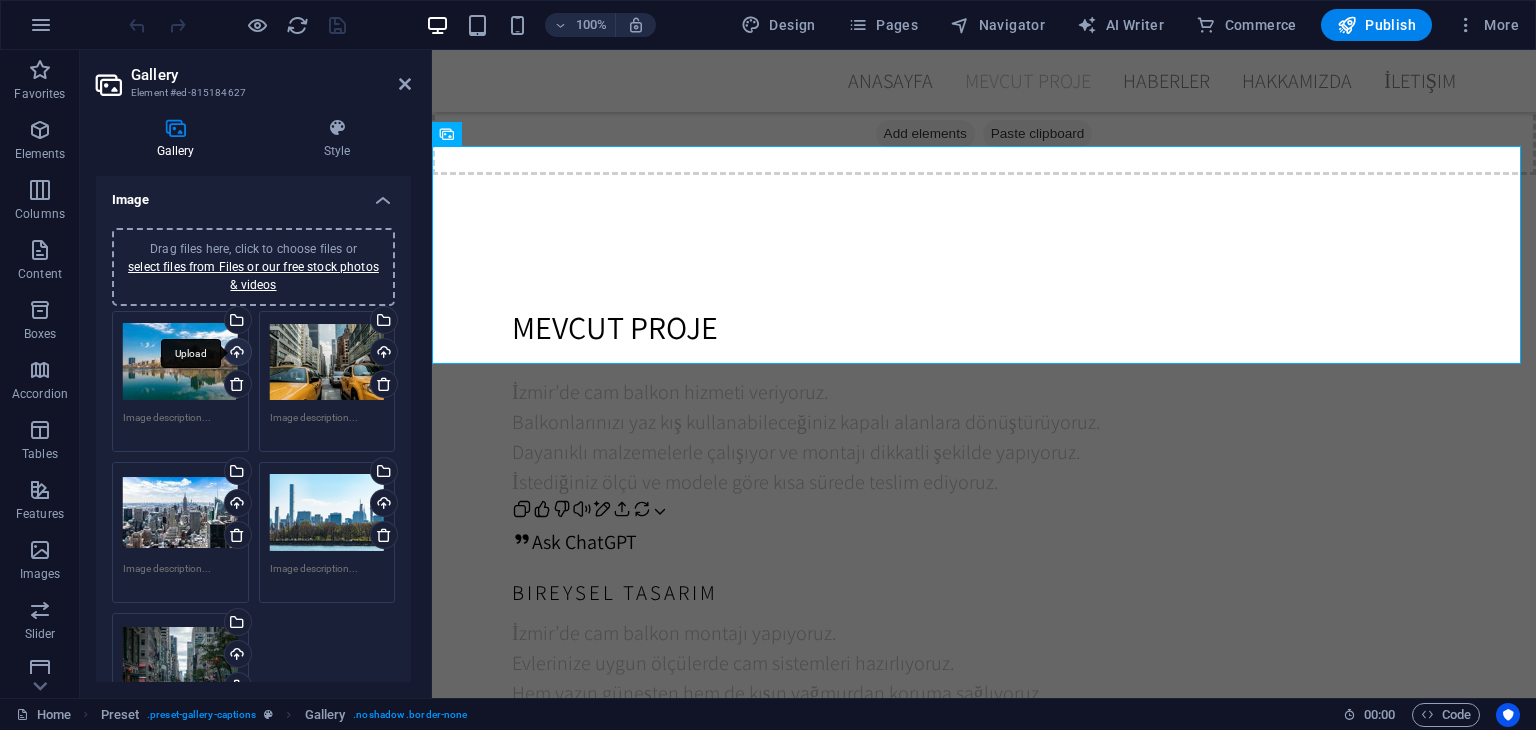click on "Upload" at bounding box center (236, 354) 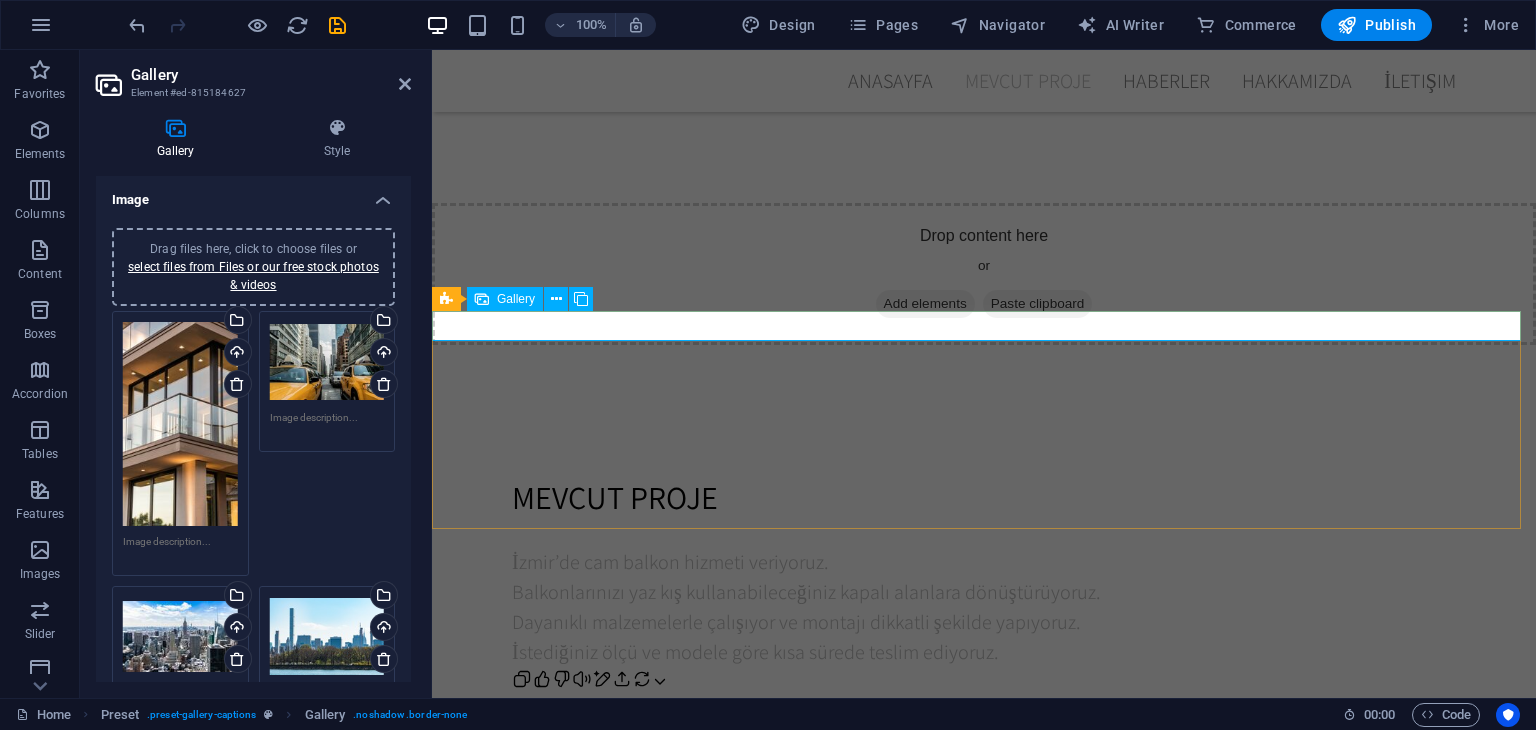 scroll, scrollTop: 3958, scrollLeft: 0, axis: vertical 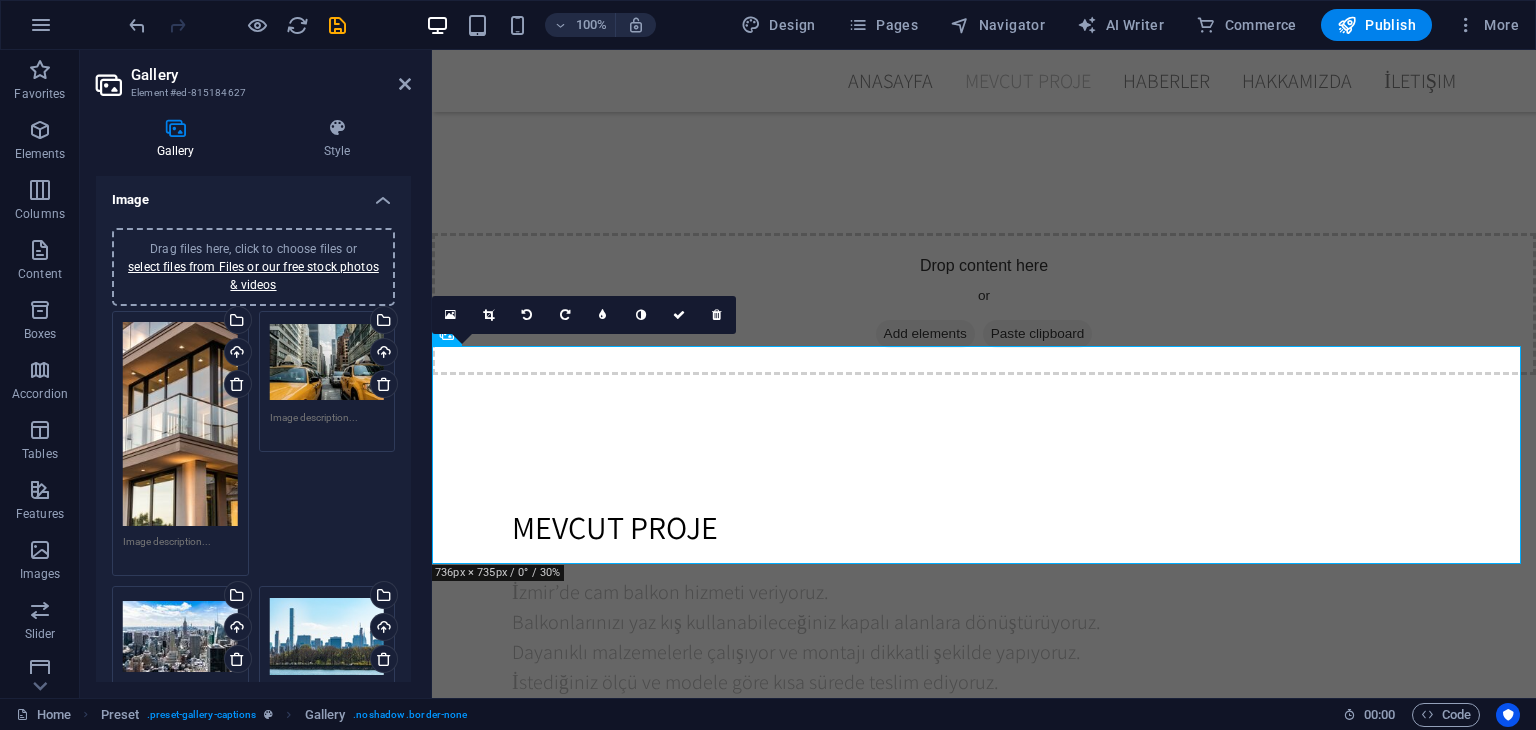 drag, startPoint x: 534, startPoint y: 453, endPoint x: 404, endPoint y: 476, distance: 132.01894 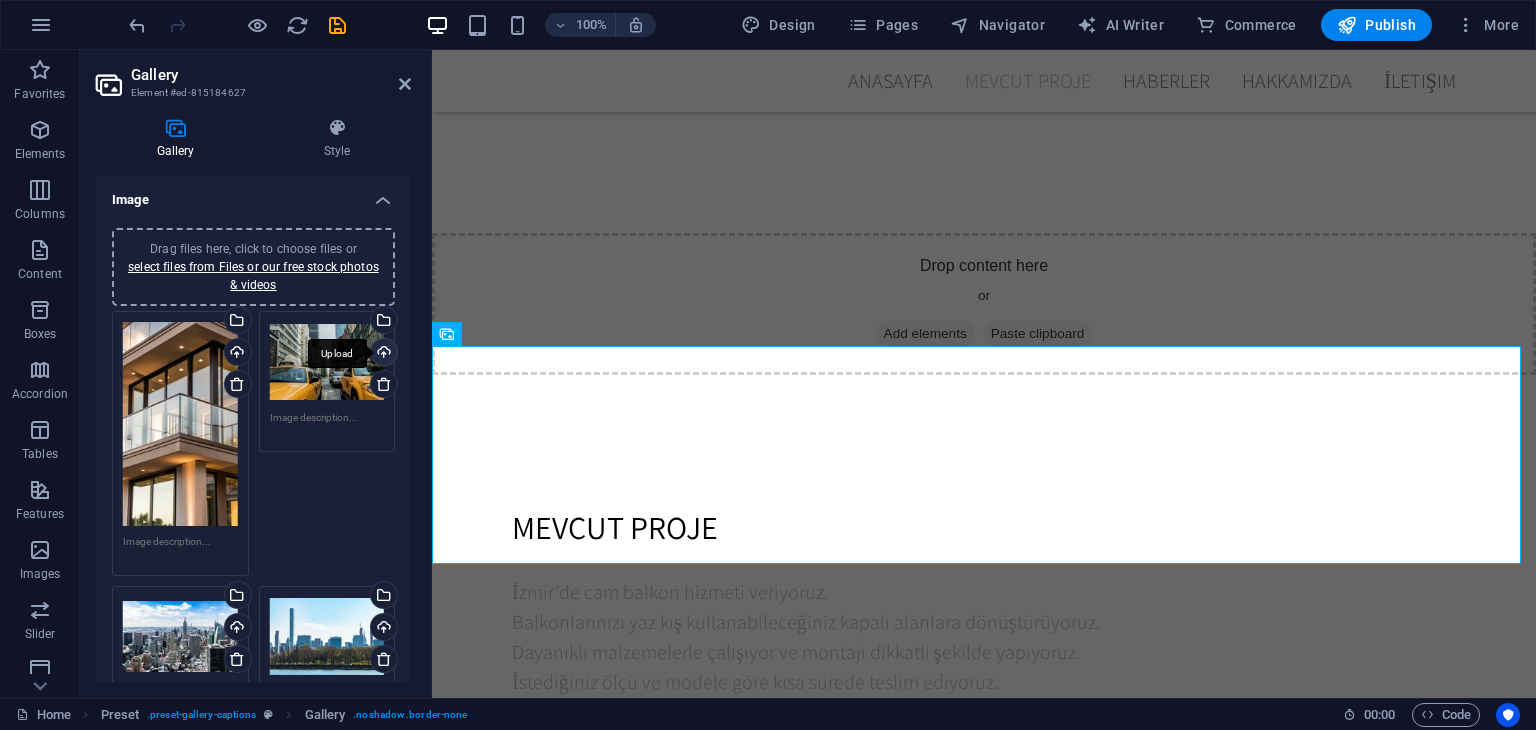 click on "Upload" at bounding box center (382, 354) 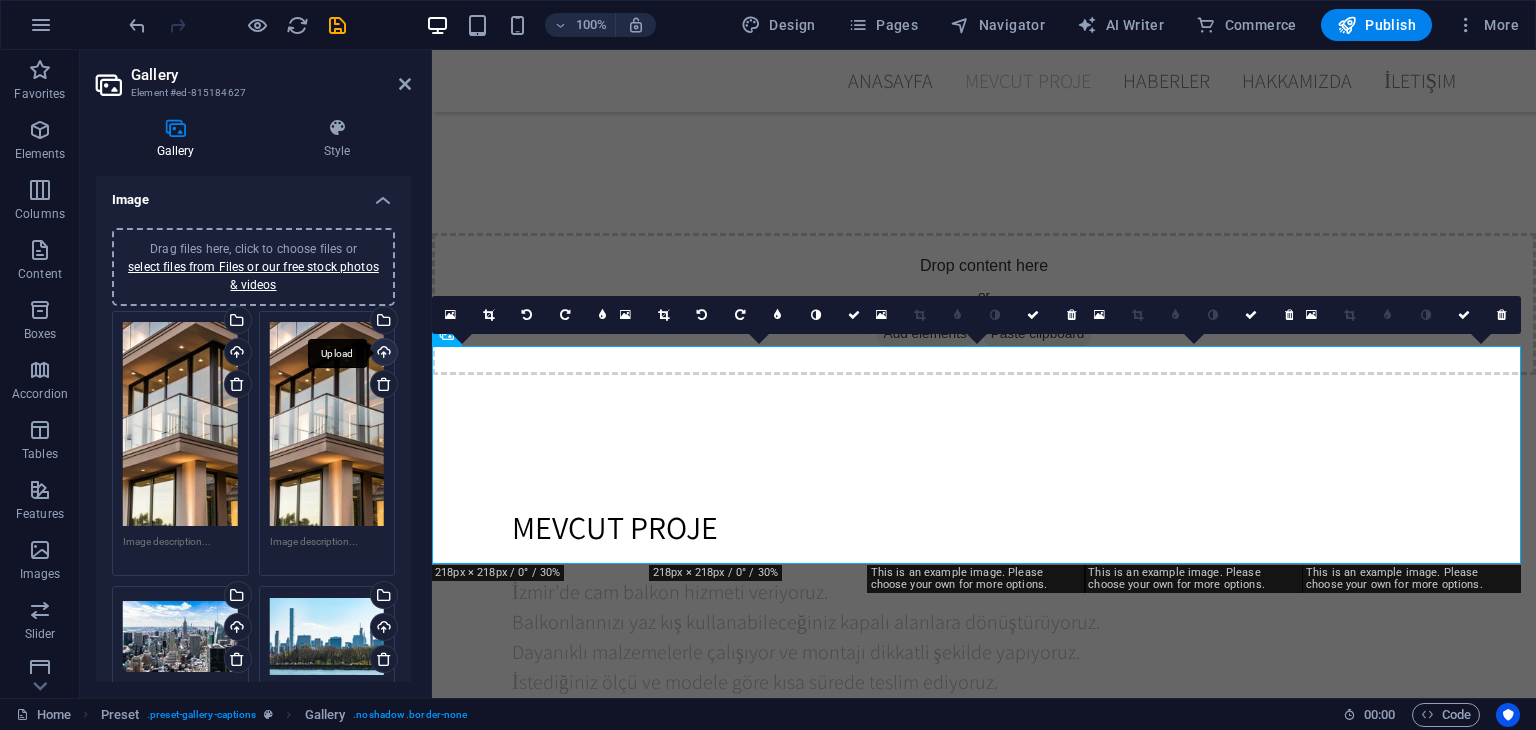 click on "Upload" at bounding box center (382, 354) 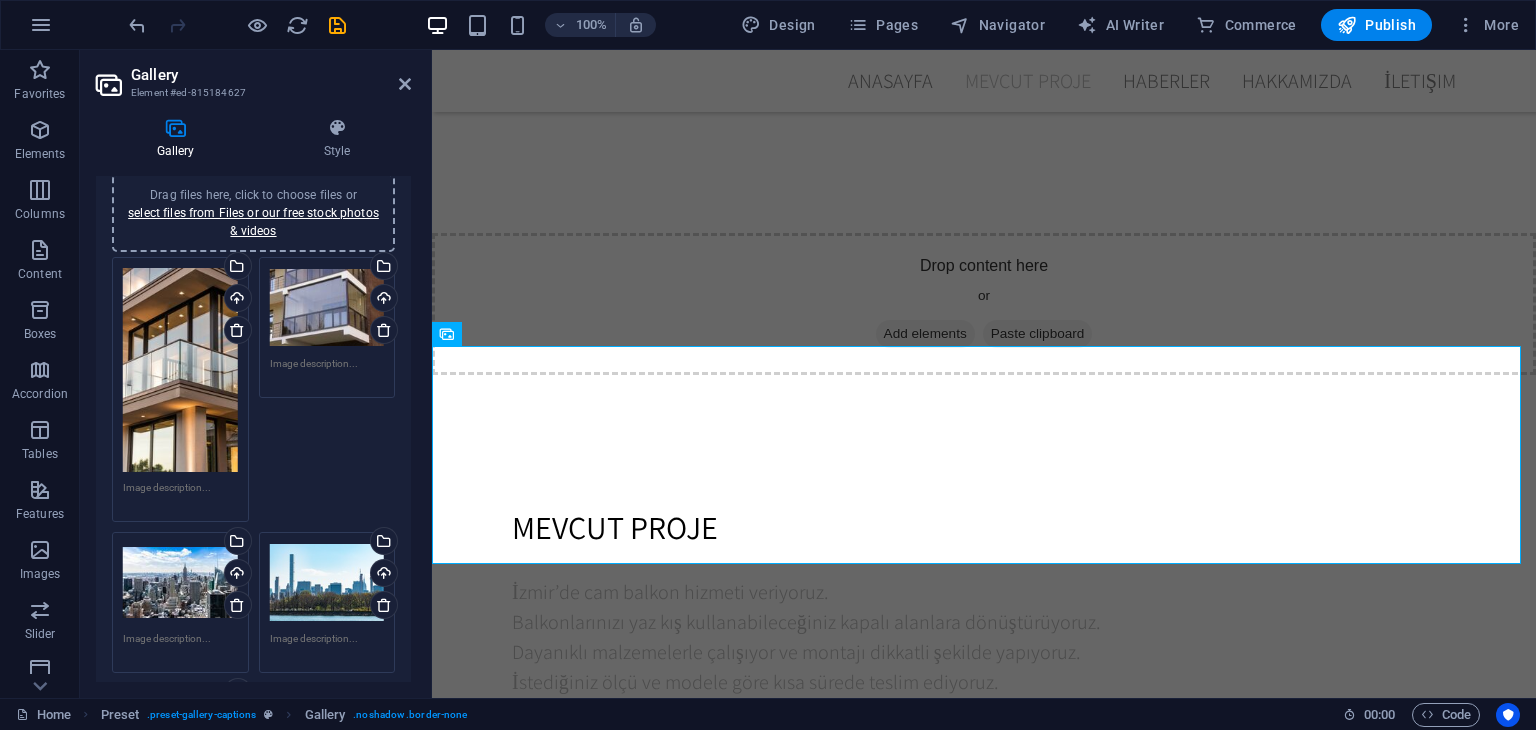 scroll, scrollTop: 200, scrollLeft: 0, axis: vertical 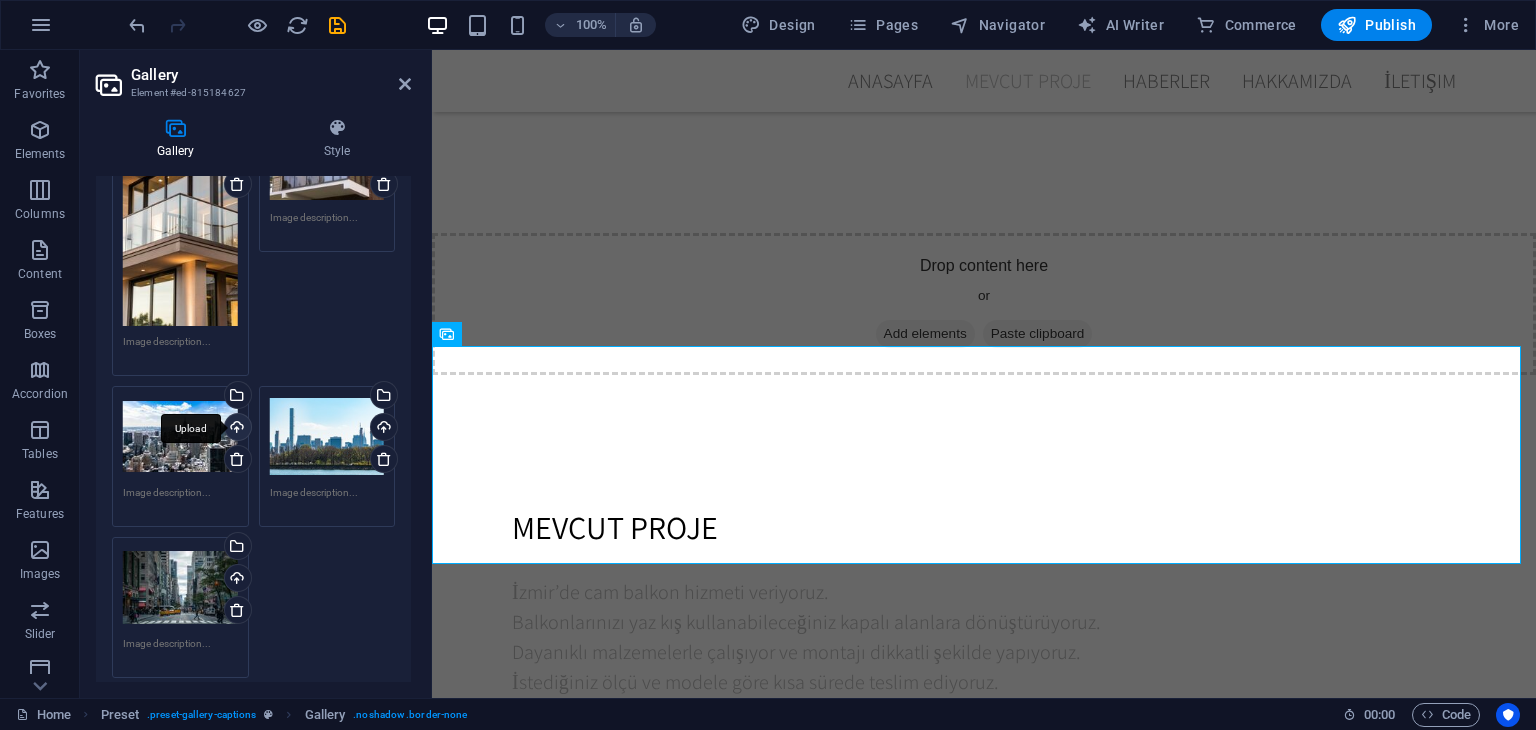 click on "Upload" at bounding box center [236, 429] 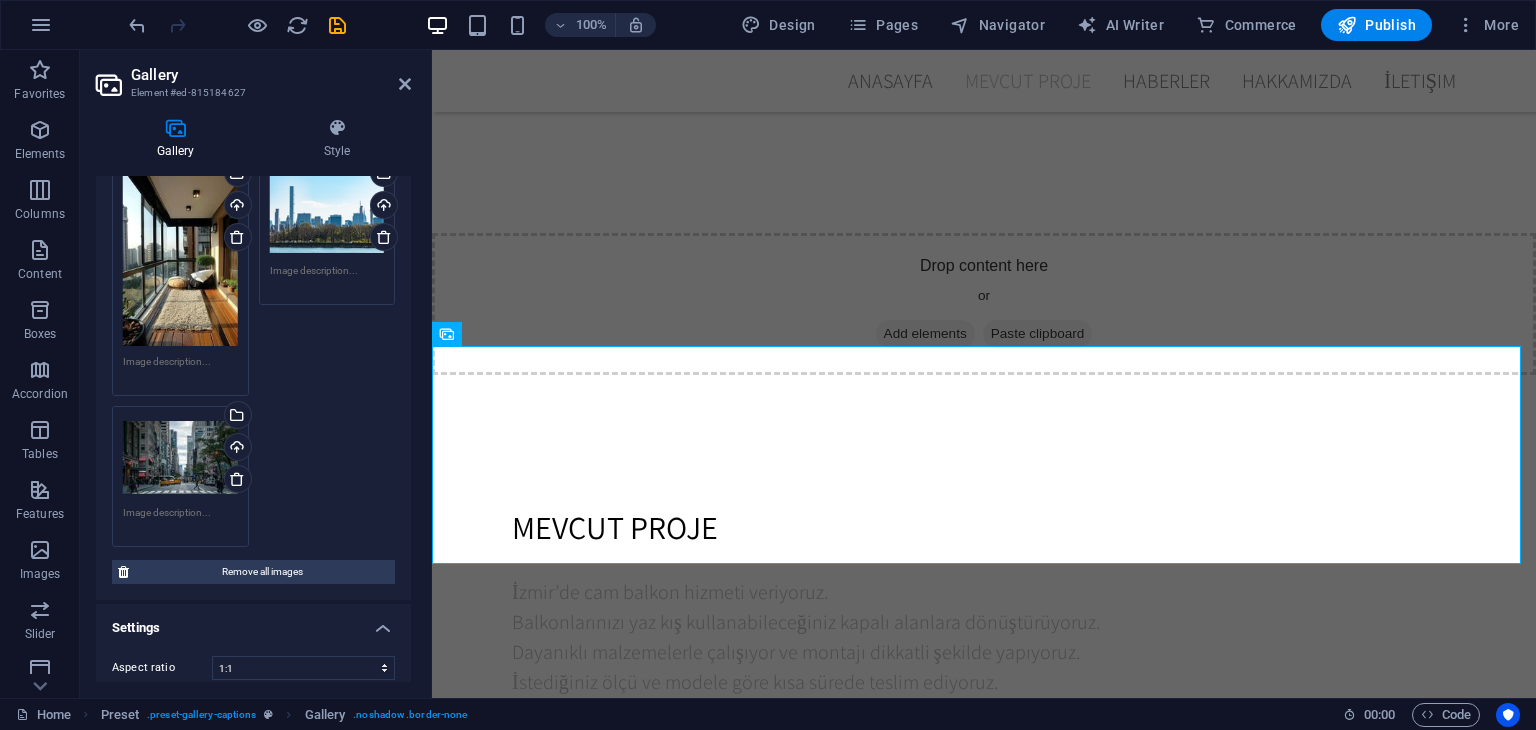 scroll, scrollTop: 400, scrollLeft: 0, axis: vertical 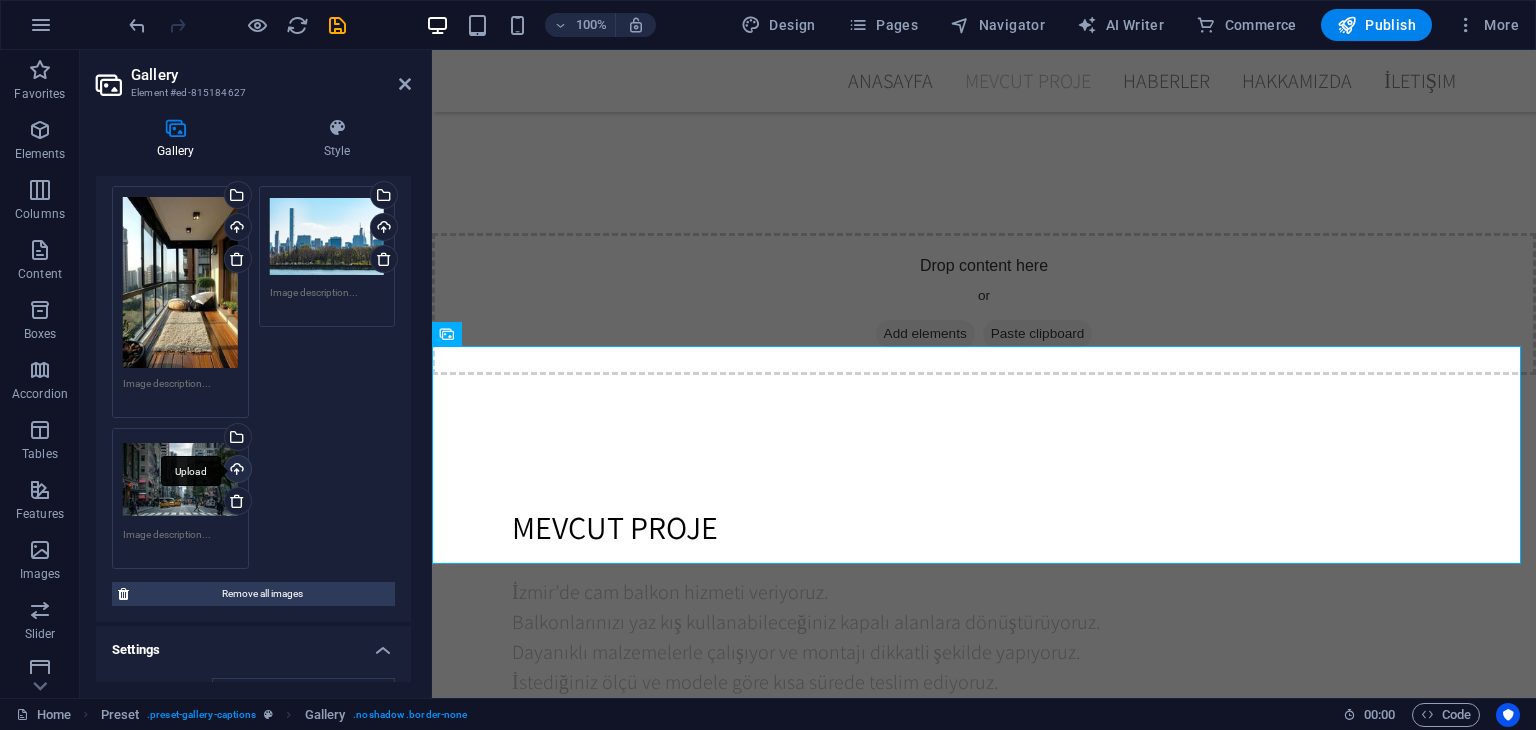 click on "Upload" at bounding box center (236, 471) 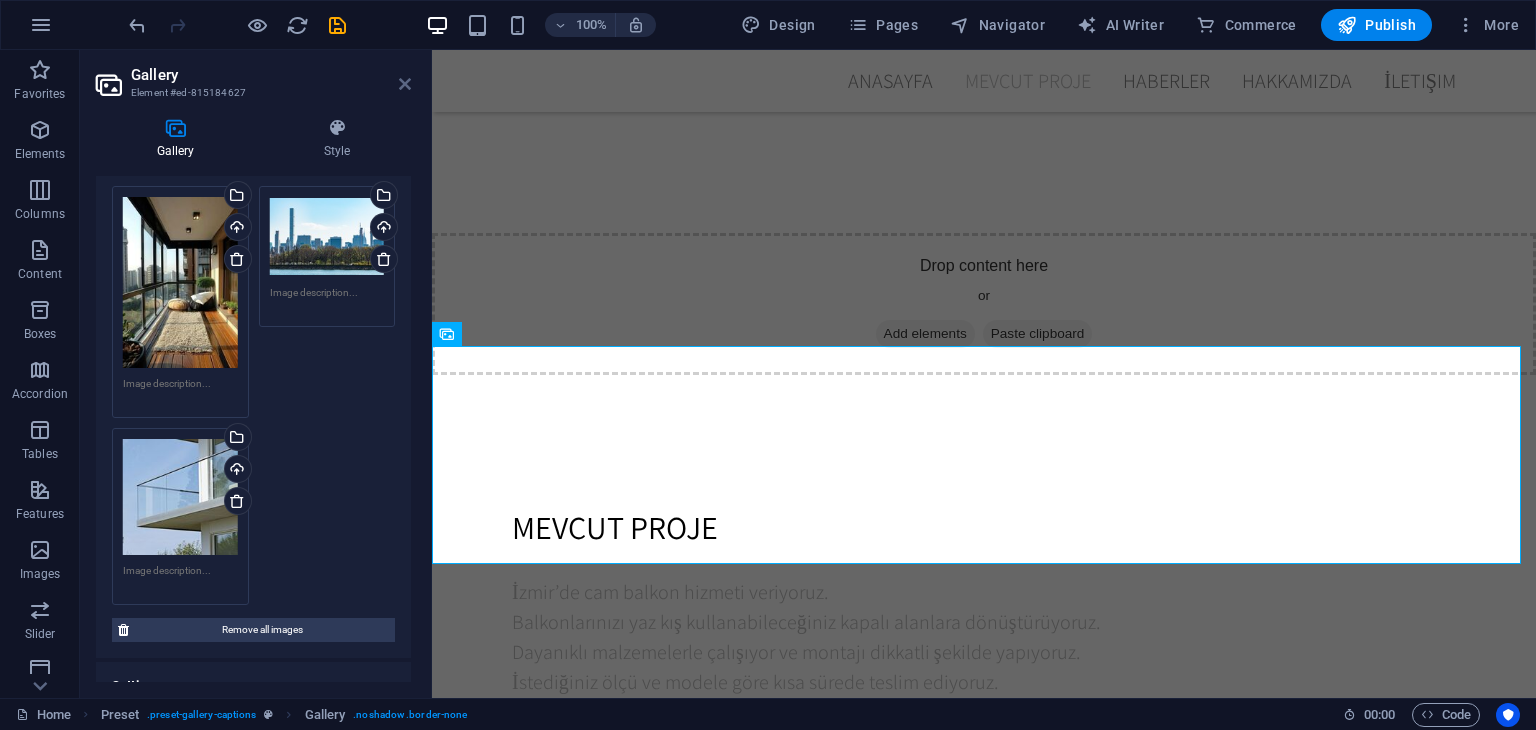 click at bounding box center (405, 84) 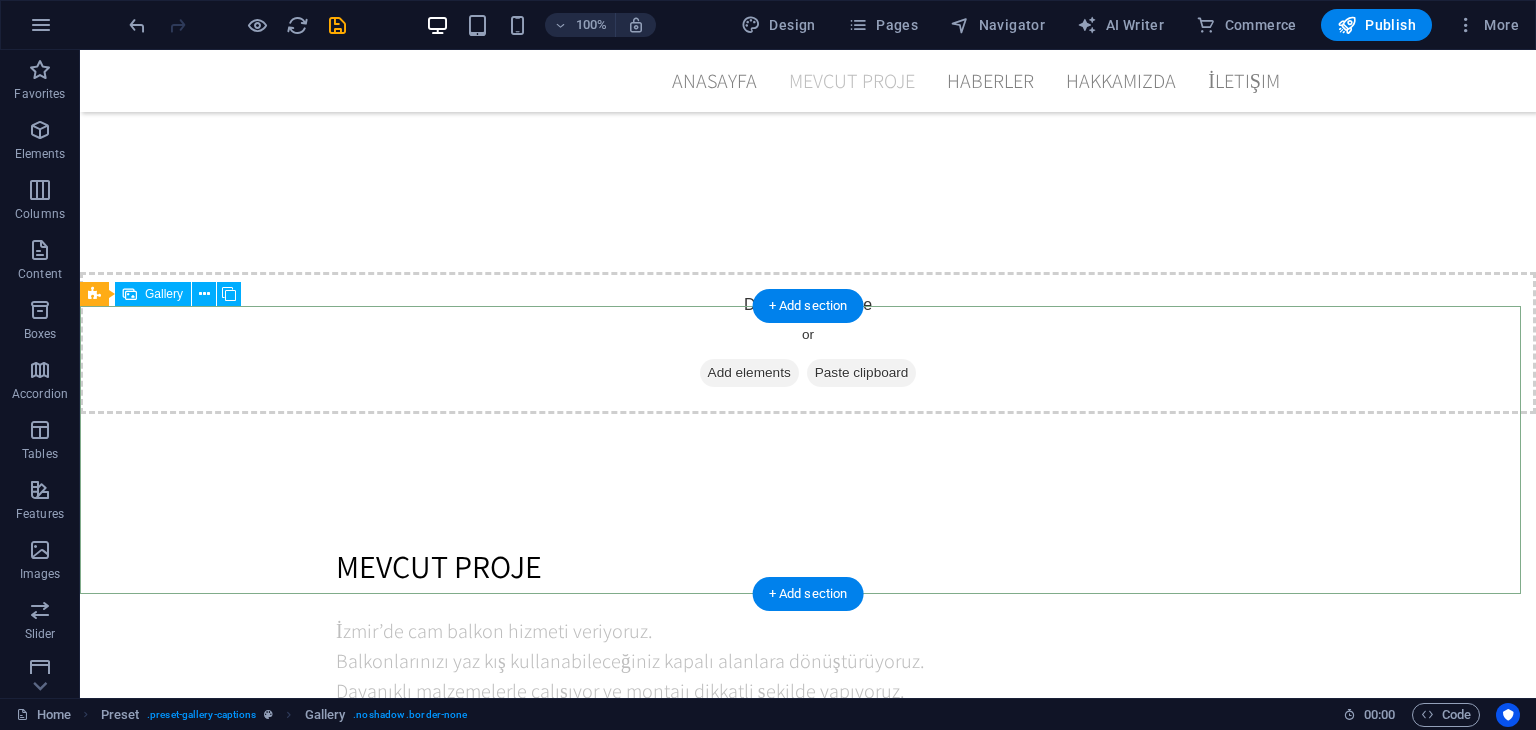 scroll, scrollTop: 3800, scrollLeft: 0, axis: vertical 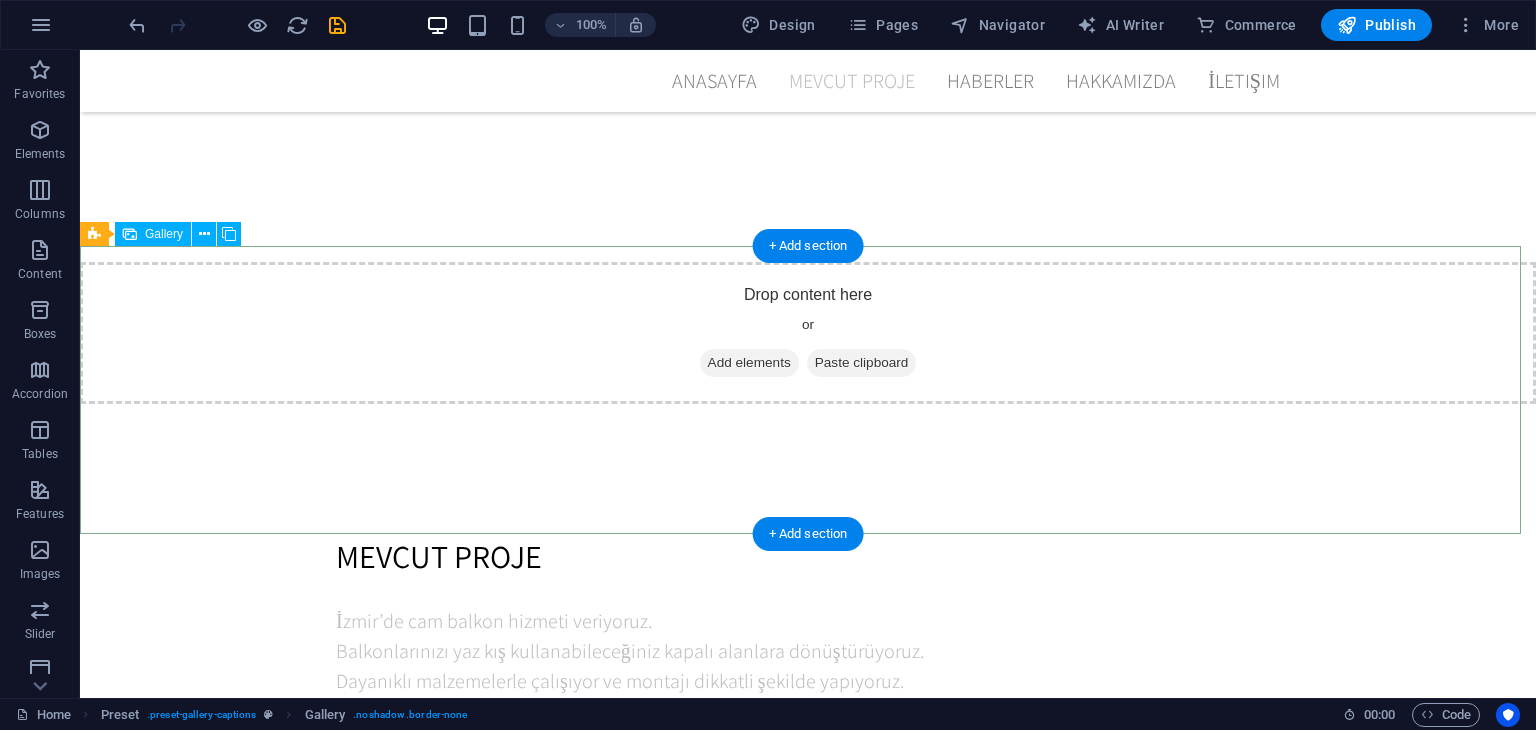 click at bounding box center [1099, 2105] 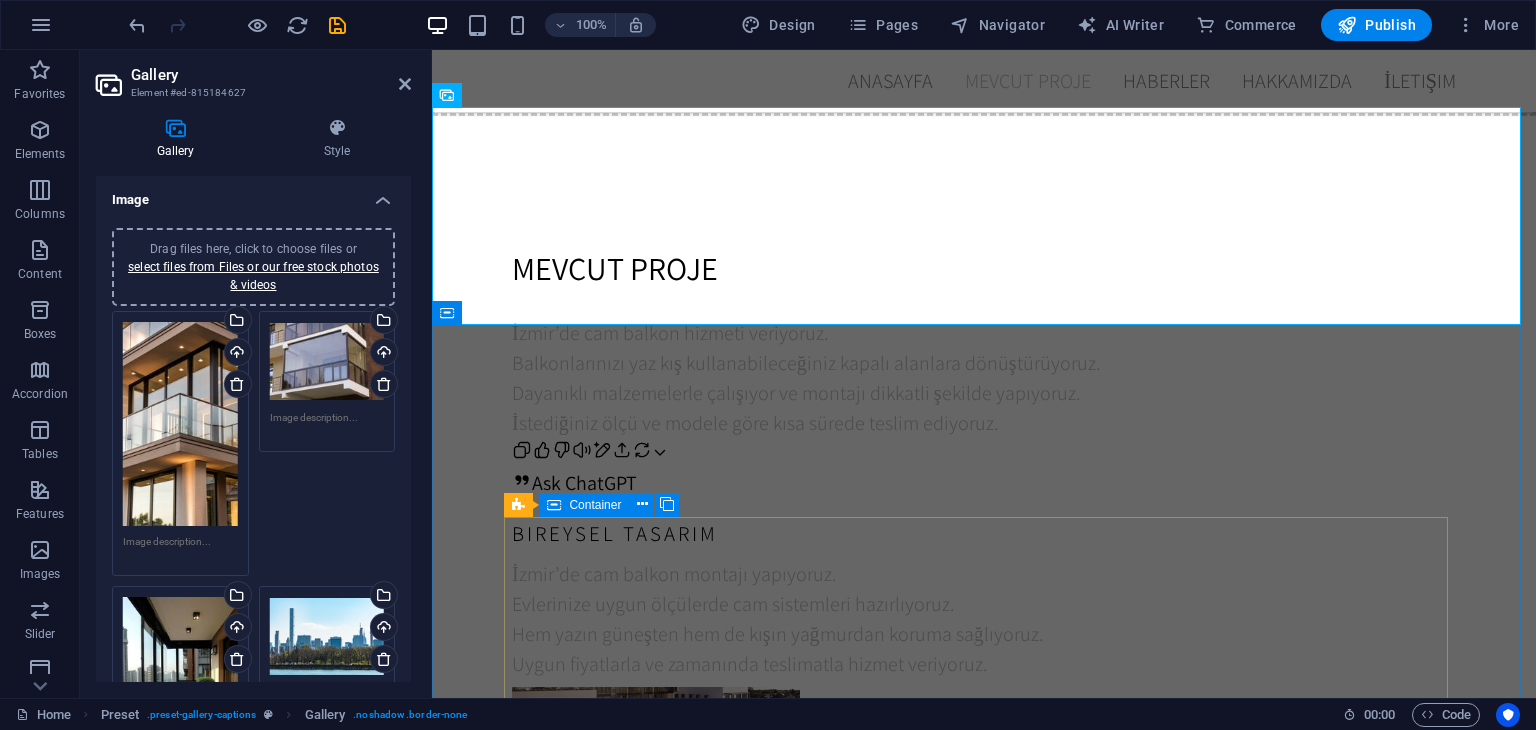scroll, scrollTop: 4258, scrollLeft: 0, axis: vertical 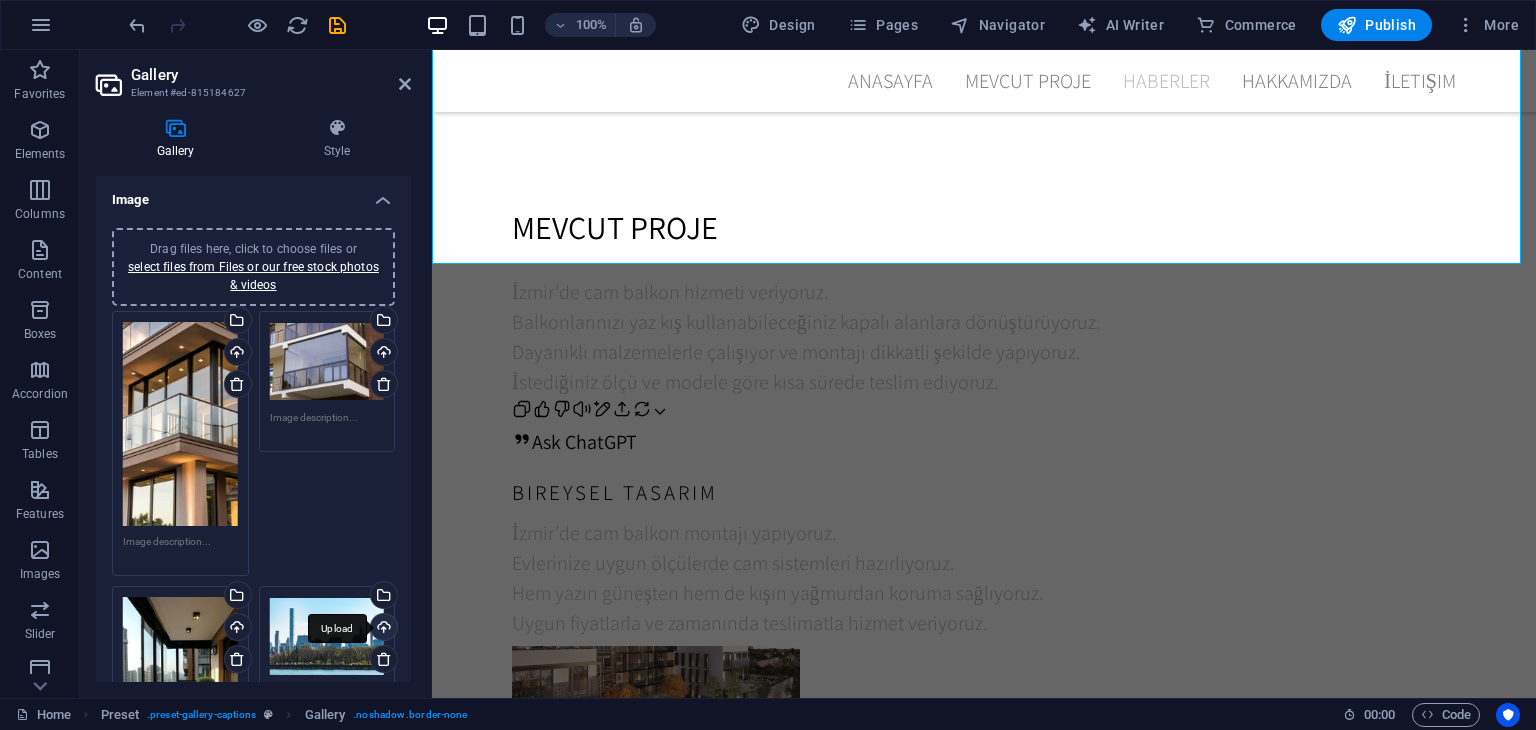 click on "Upload" at bounding box center (382, 629) 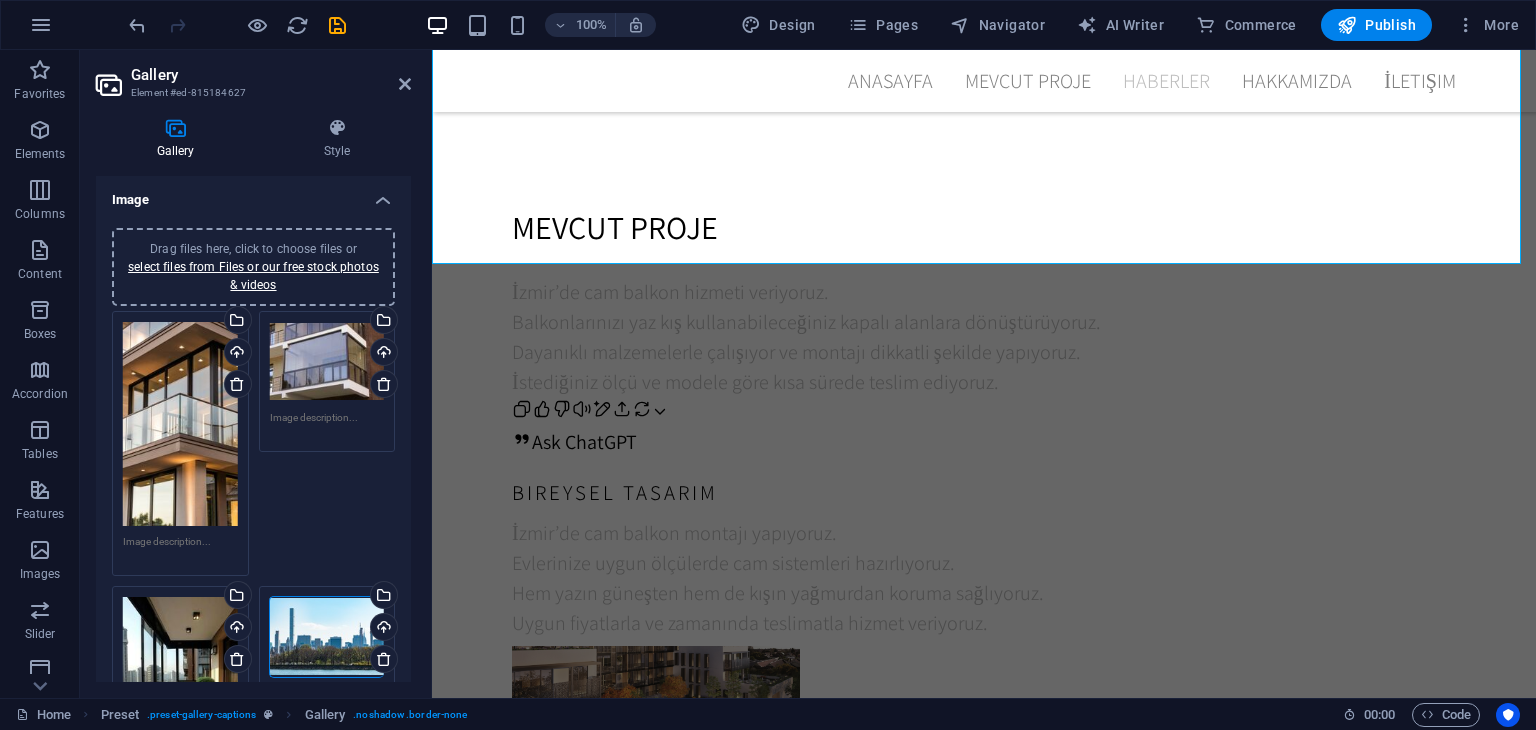 click on "Drag files here, click to choose files or select files from Files or our free stock photos & videos Drag files here, click to choose files or select files from Files or our free stock photos & videos Select files from the file manager, stock photos, or upload file(s) Upload Drag files here, click to choose files or select files from Files or our free stock photos & videos Select files from the file manager, stock photos, or upload file(s) Upload Drag files here, click to choose files or select files from Files or our free stock photos & videos Select files from the file manager, stock photos, or upload file(s) Upload Drag files here, click to choose files or select files from Files or our free stock photos & videos Select files from the file manager, stock photos, or upload file(s) Upload Drag files here, click to choose files or select files from Files or our free stock photos & videos Select files from the file manager, stock photos, or upload file(s) Upload Remove all images" at bounding box center [253, 635] 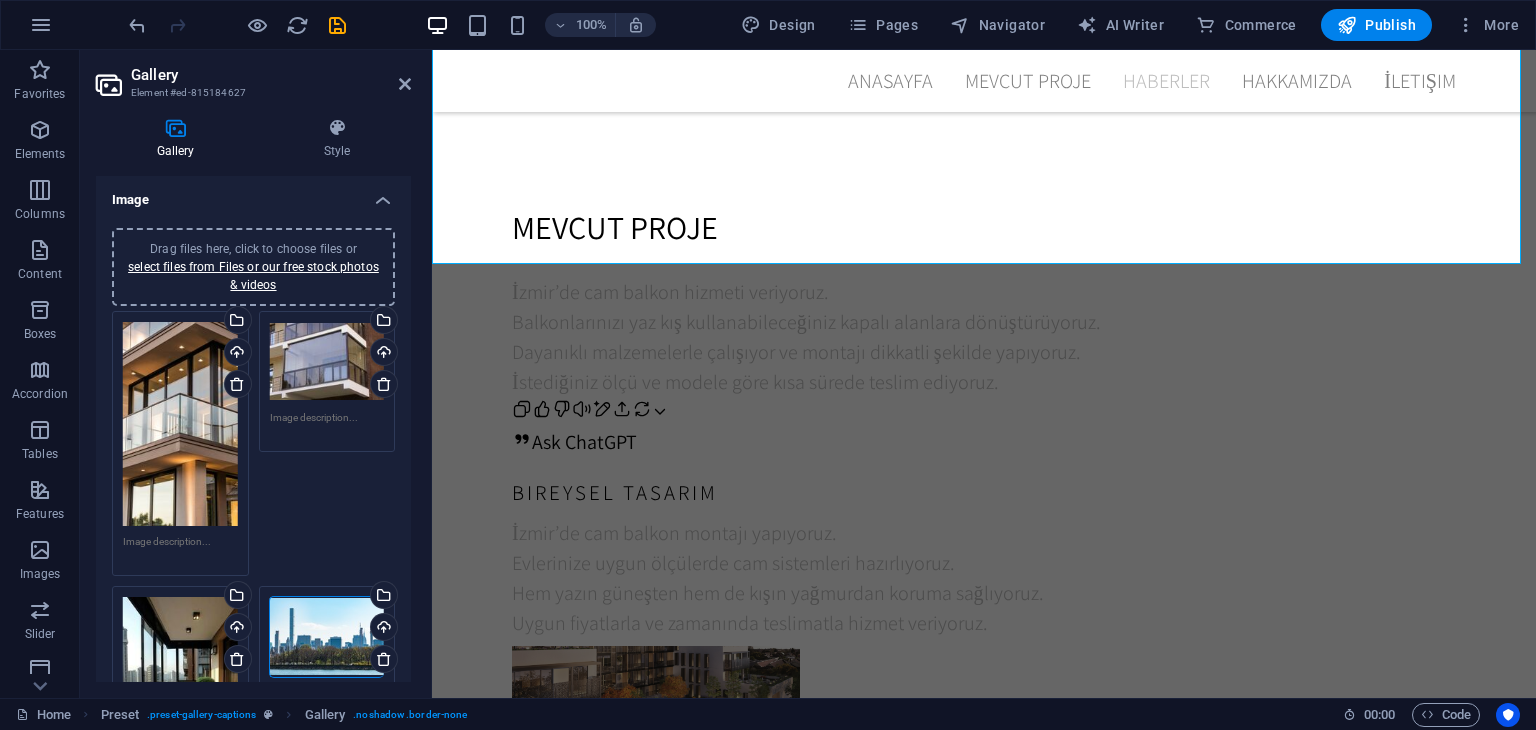 click on "Upload" at bounding box center (382, 629) 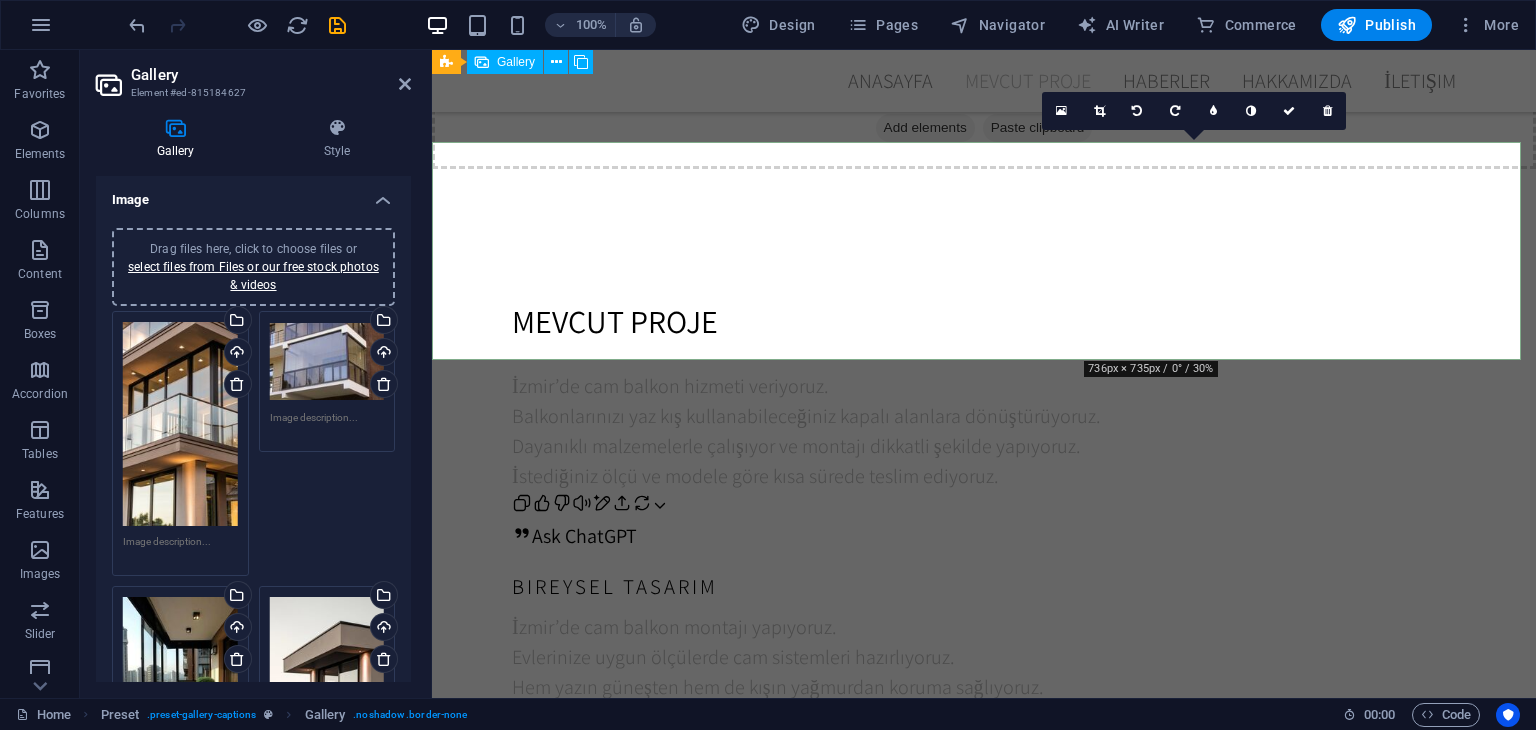 scroll, scrollTop: 4158, scrollLeft: 0, axis: vertical 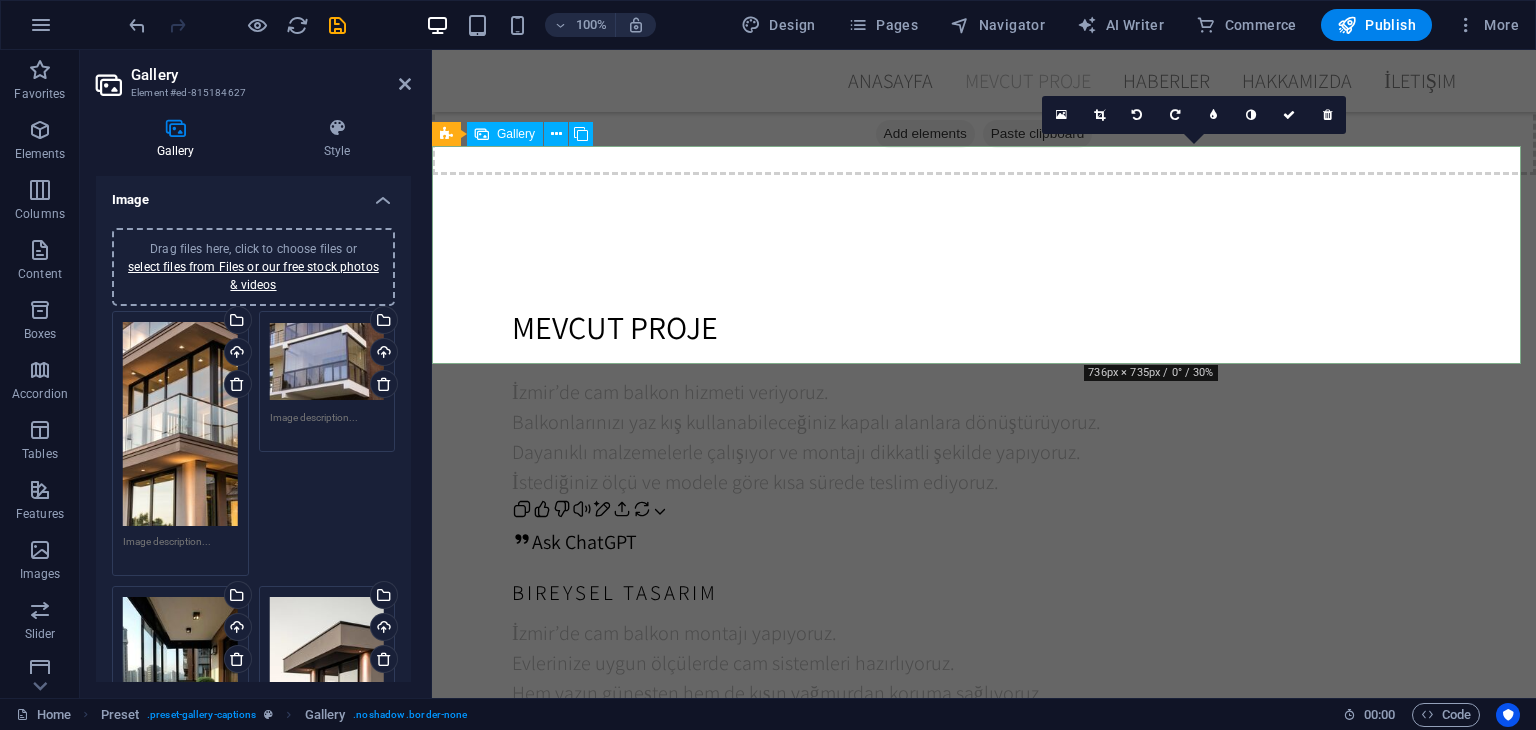 click at bounding box center [1204, 1841] 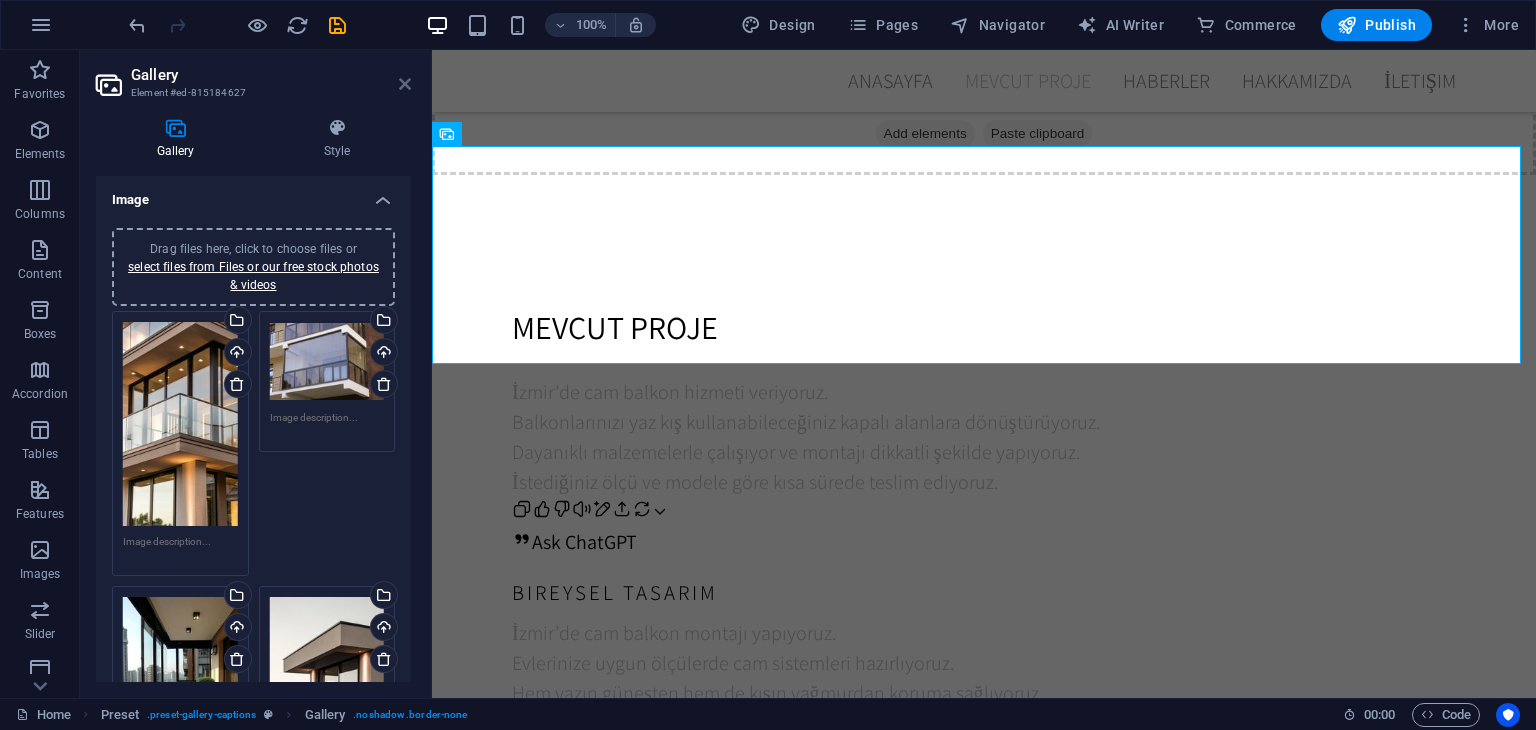 click at bounding box center [405, 84] 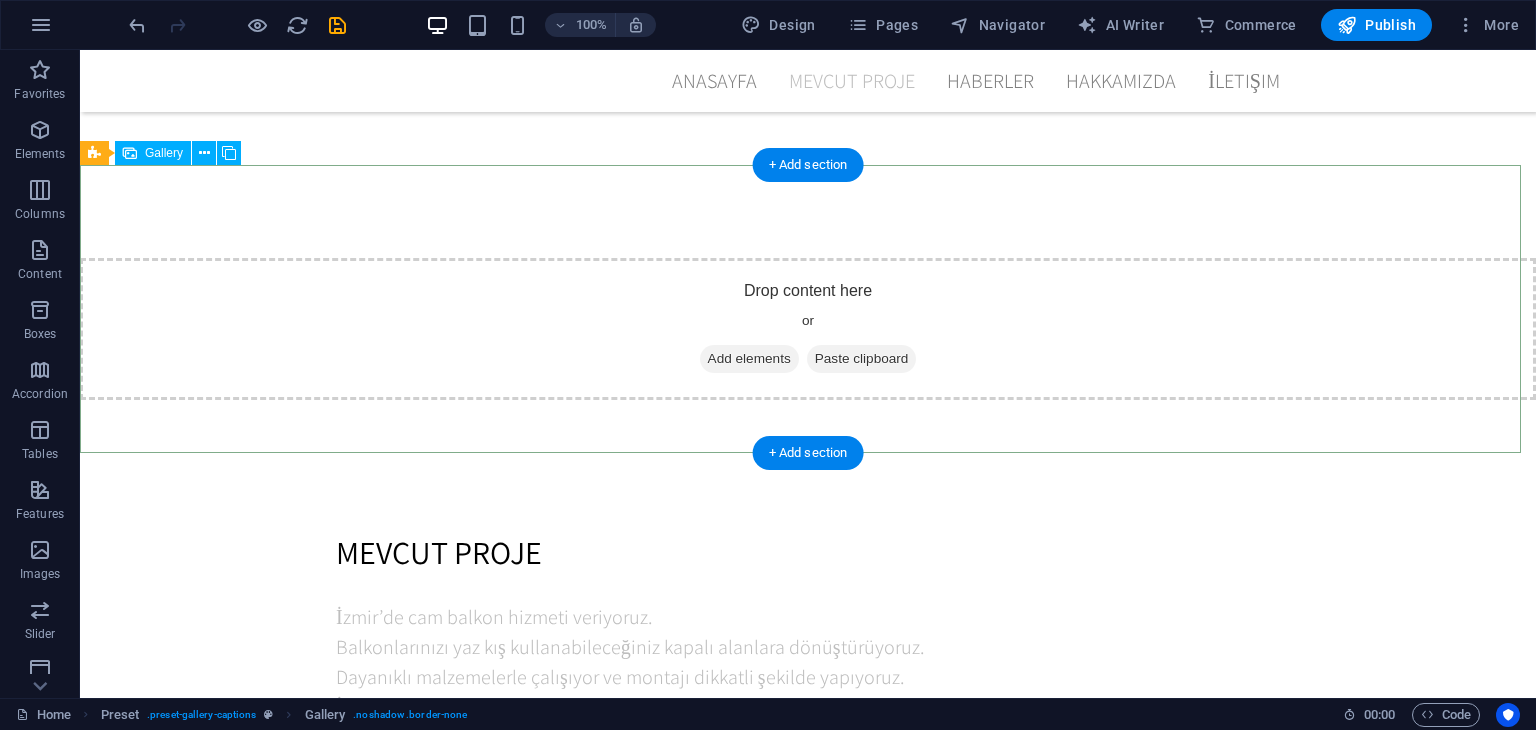 scroll, scrollTop: 3800, scrollLeft: 0, axis: vertical 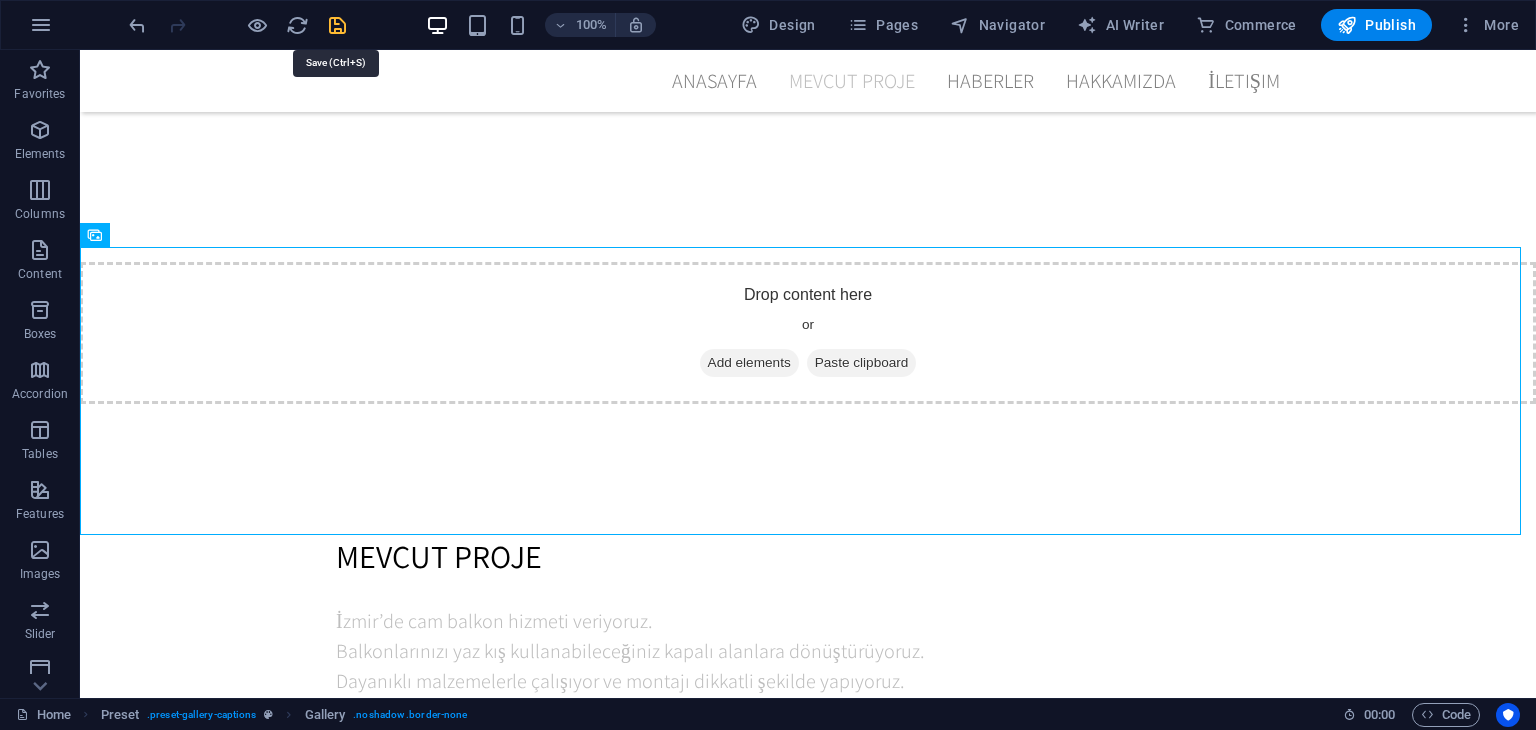 click at bounding box center [337, 25] 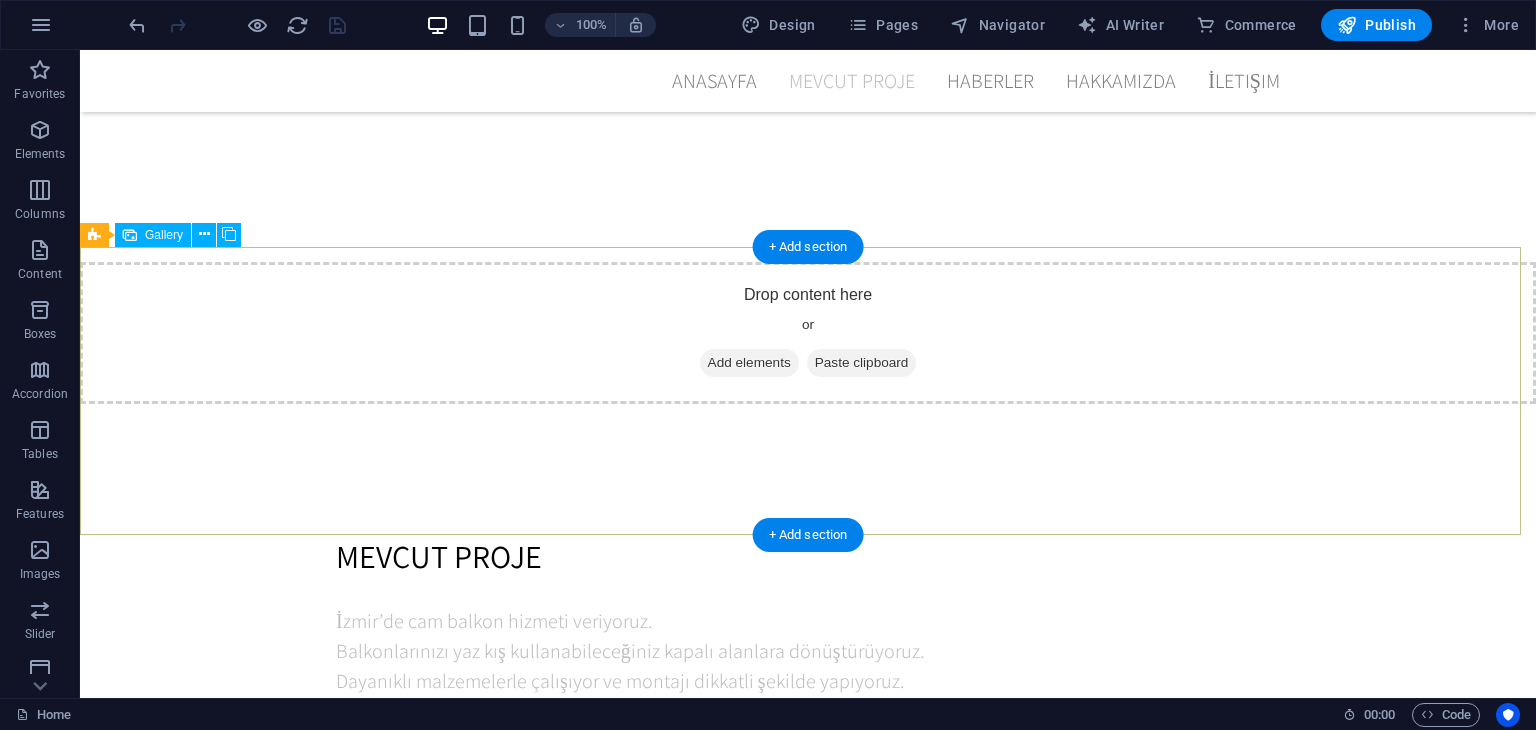 click at bounding box center [1099, 2105] 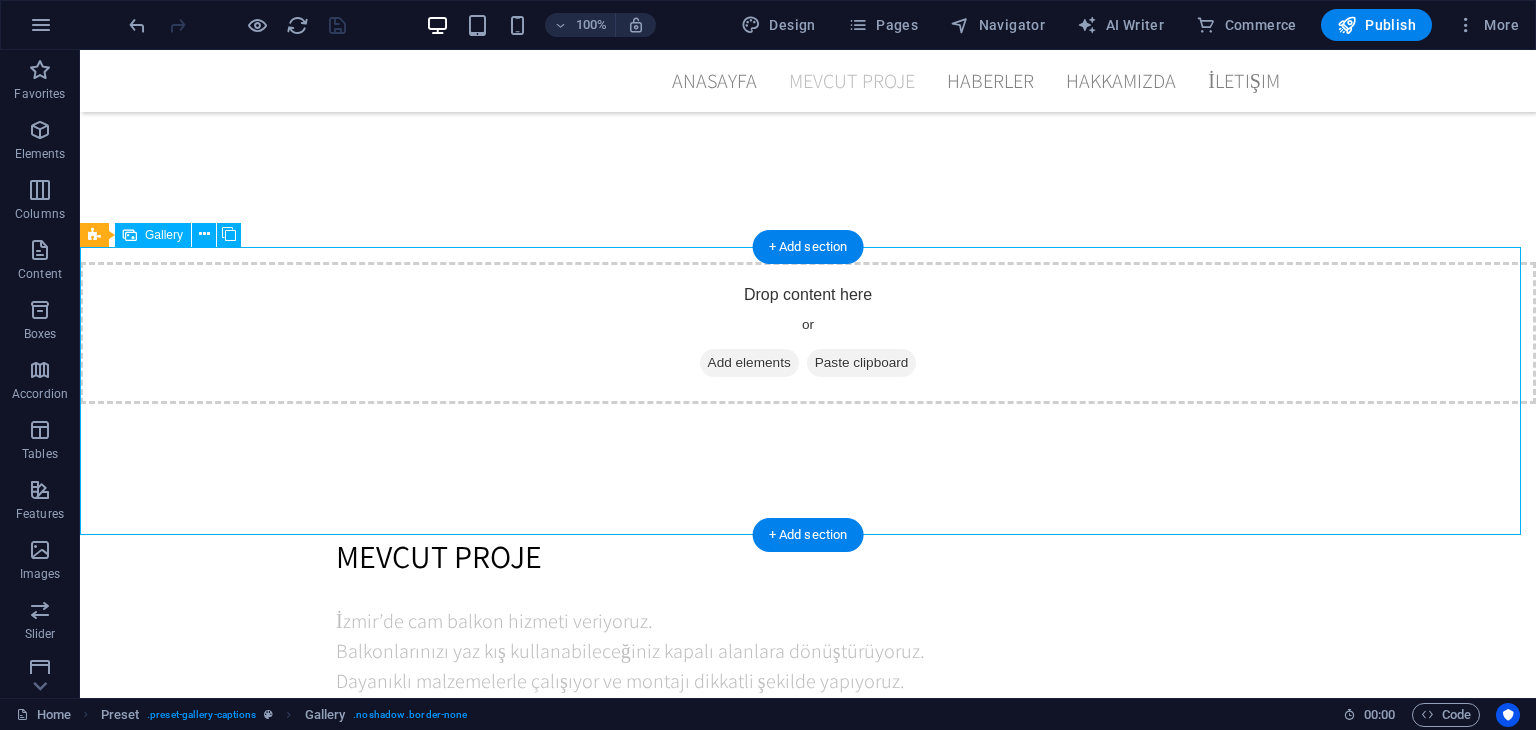click at bounding box center [1099, 2105] 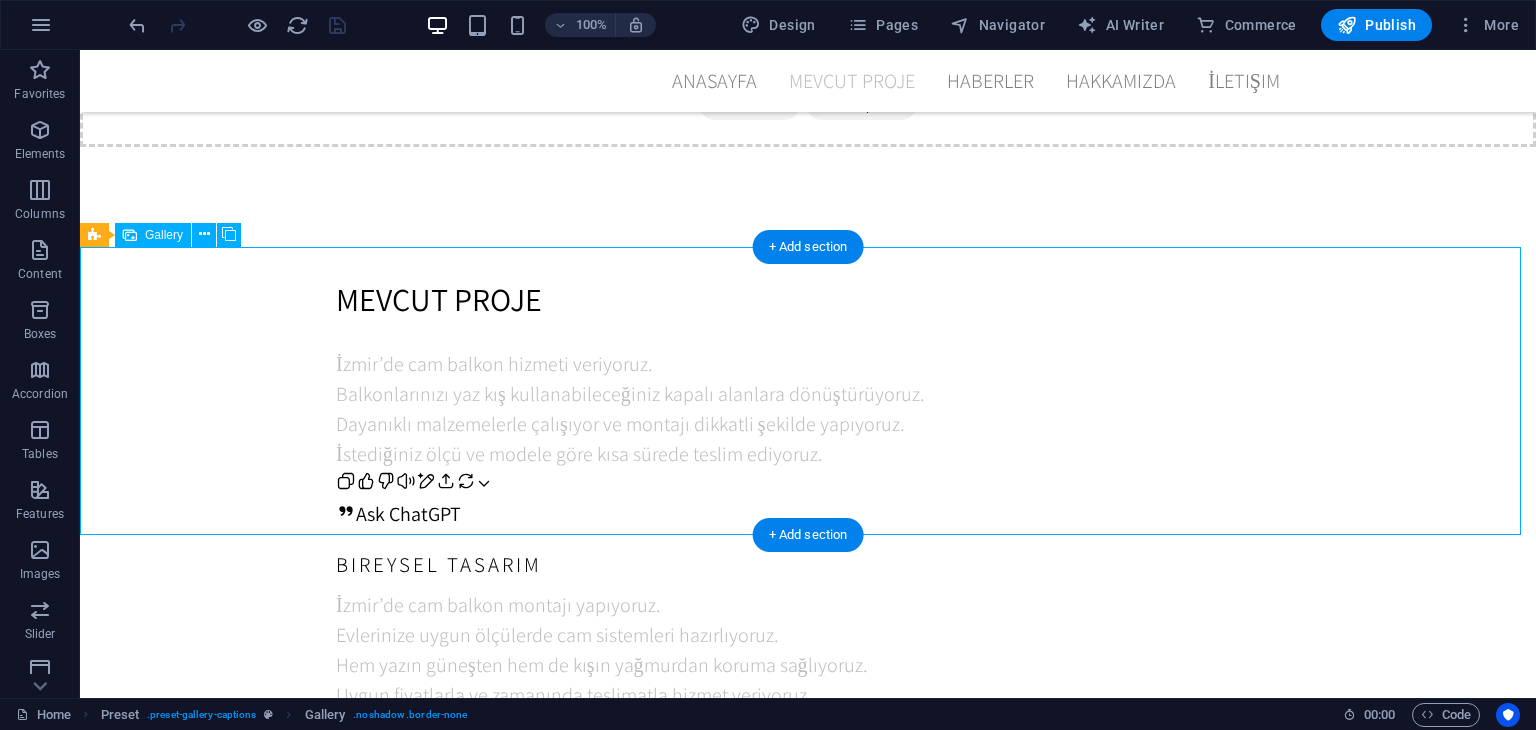 select on "4" 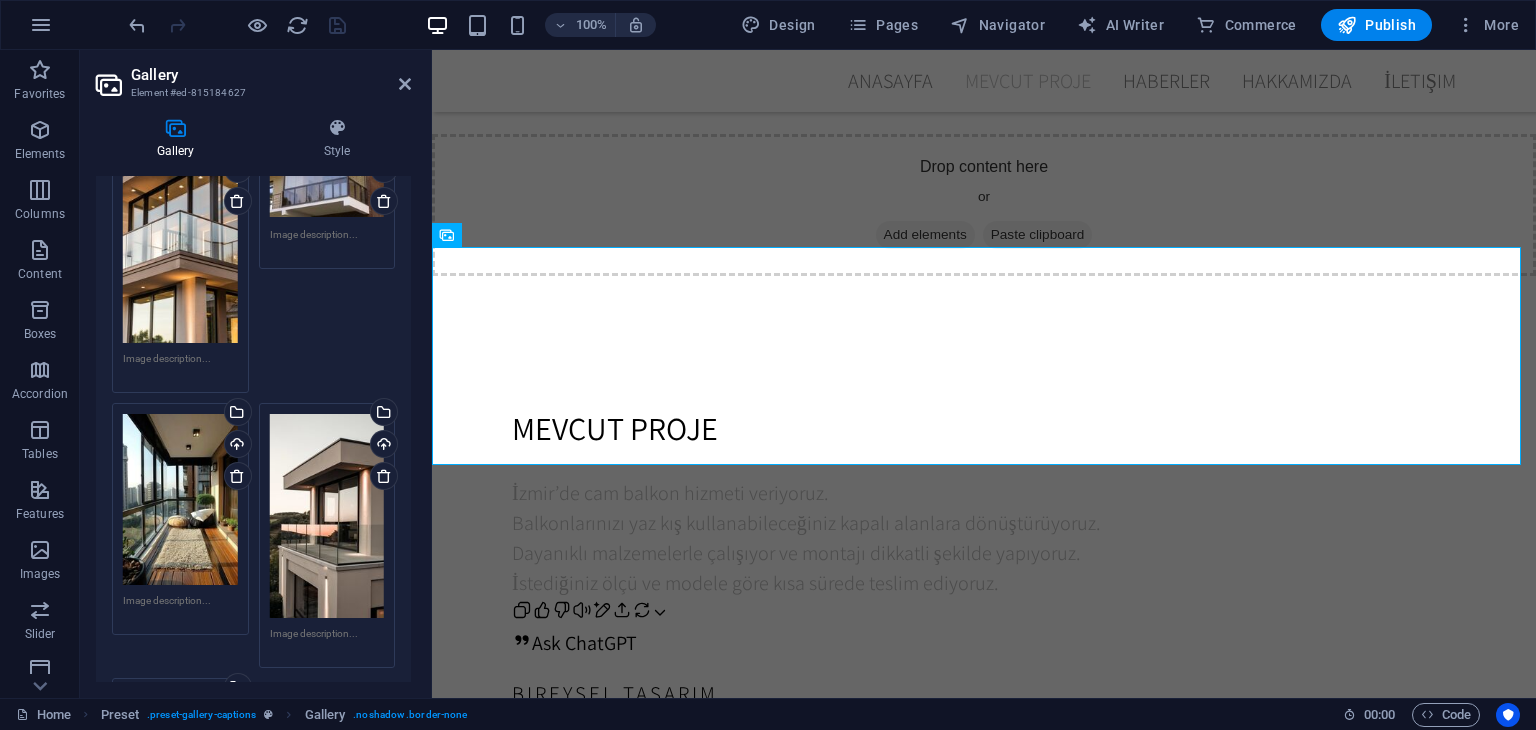 scroll, scrollTop: 200, scrollLeft: 0, axis: vertical 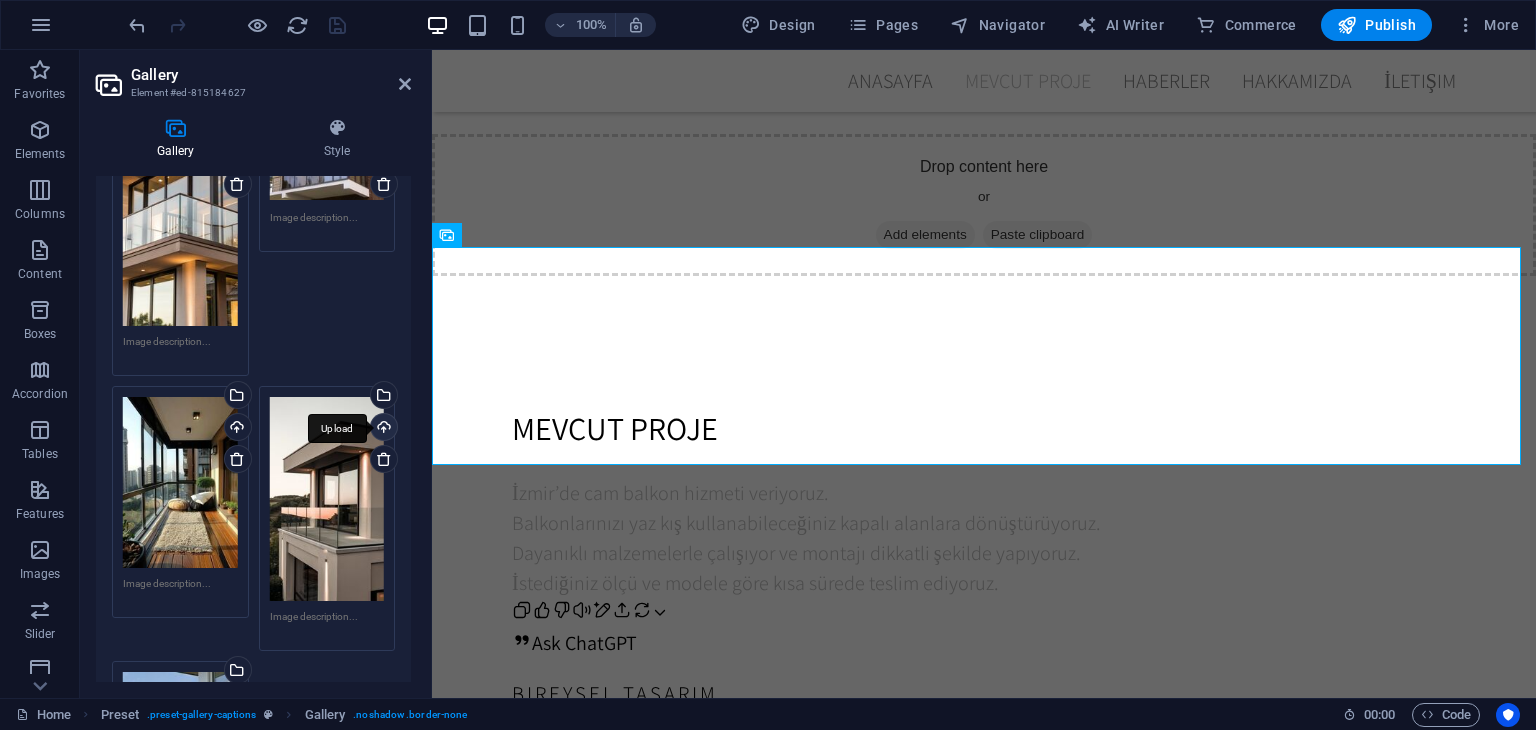 click on "Upload" at bounding box center [382, 429] 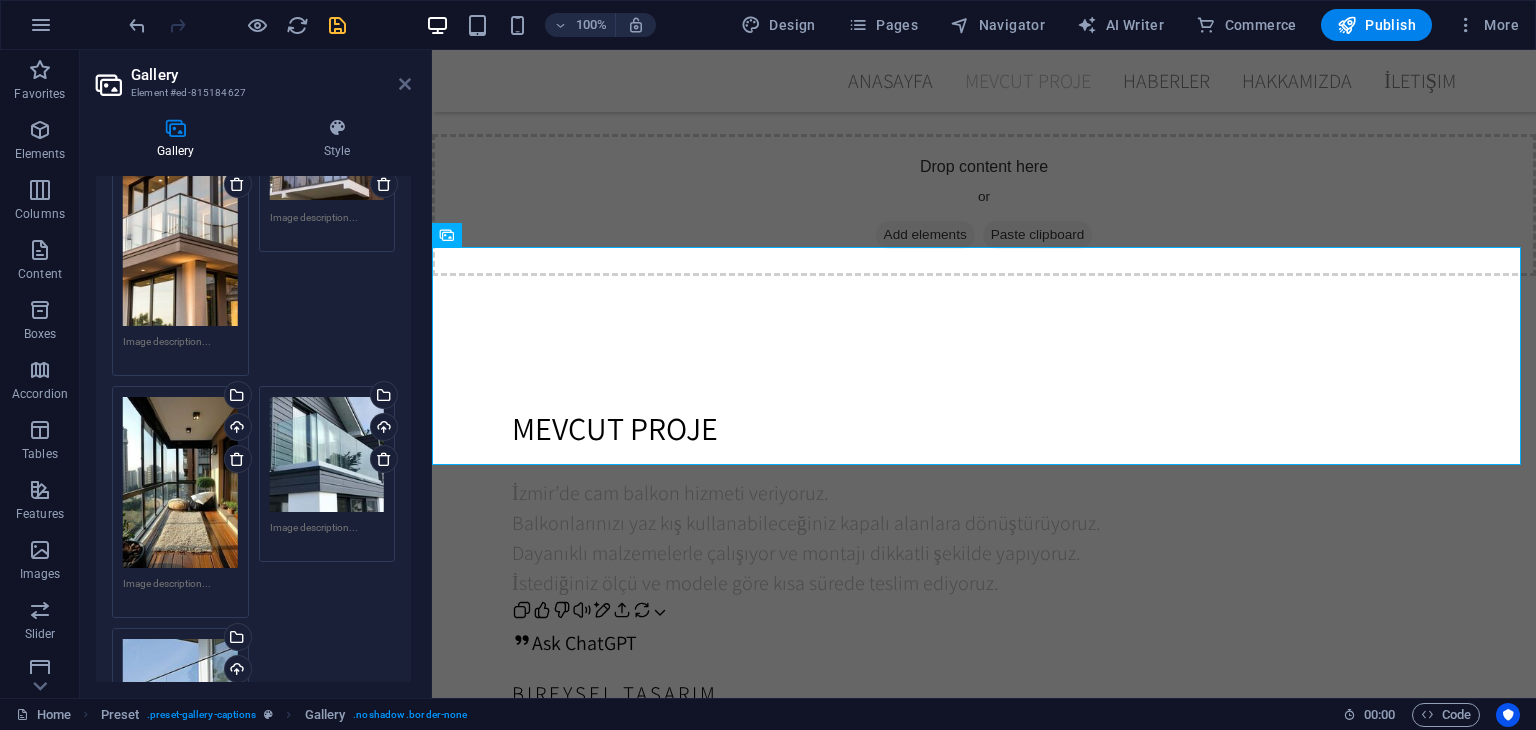 drag, startPoint x: 400, startPoint y: 79, endPoint x: 233, endPoint y: 0, distance: 184.74306 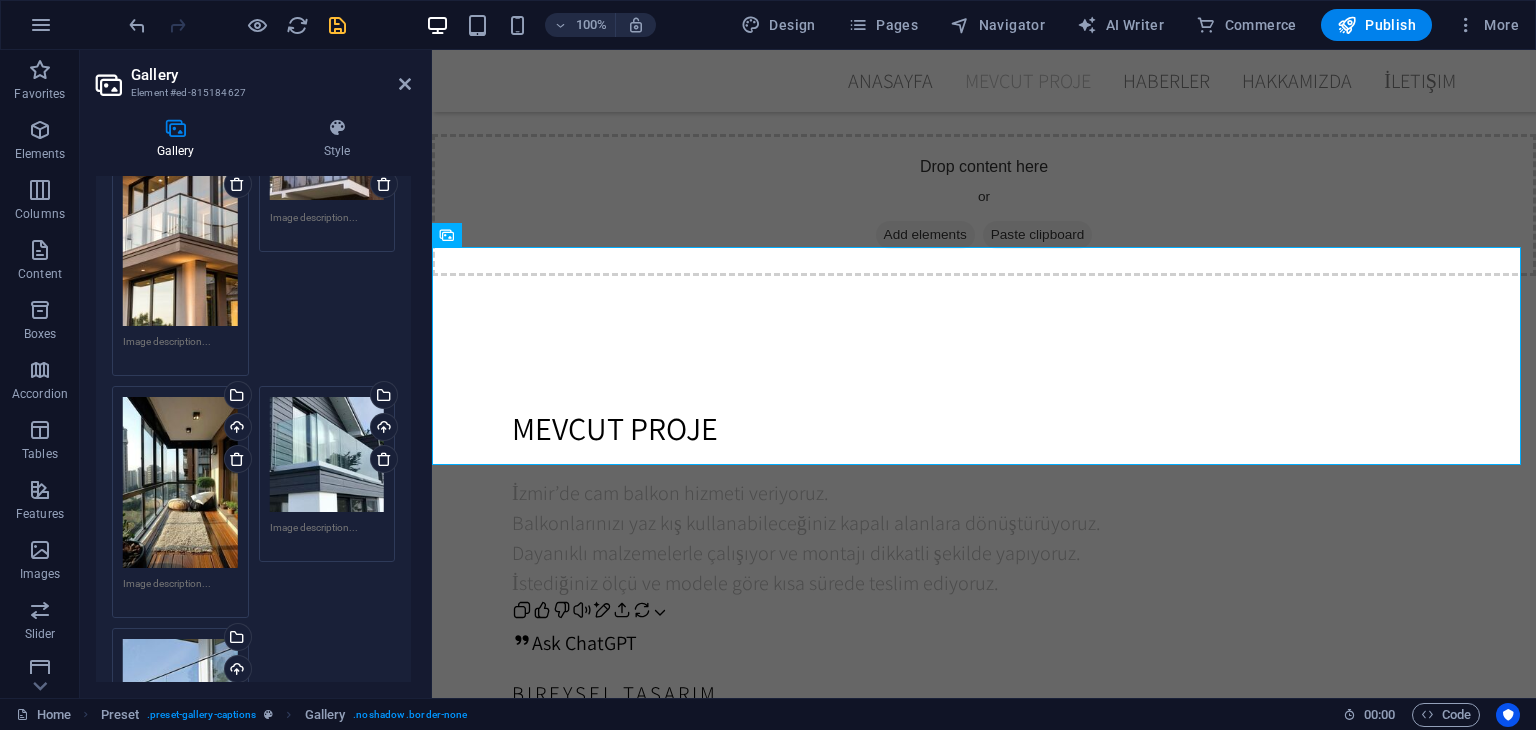 scroll, scrollTop: 3800, scrollLeft: 0, axis: vertical 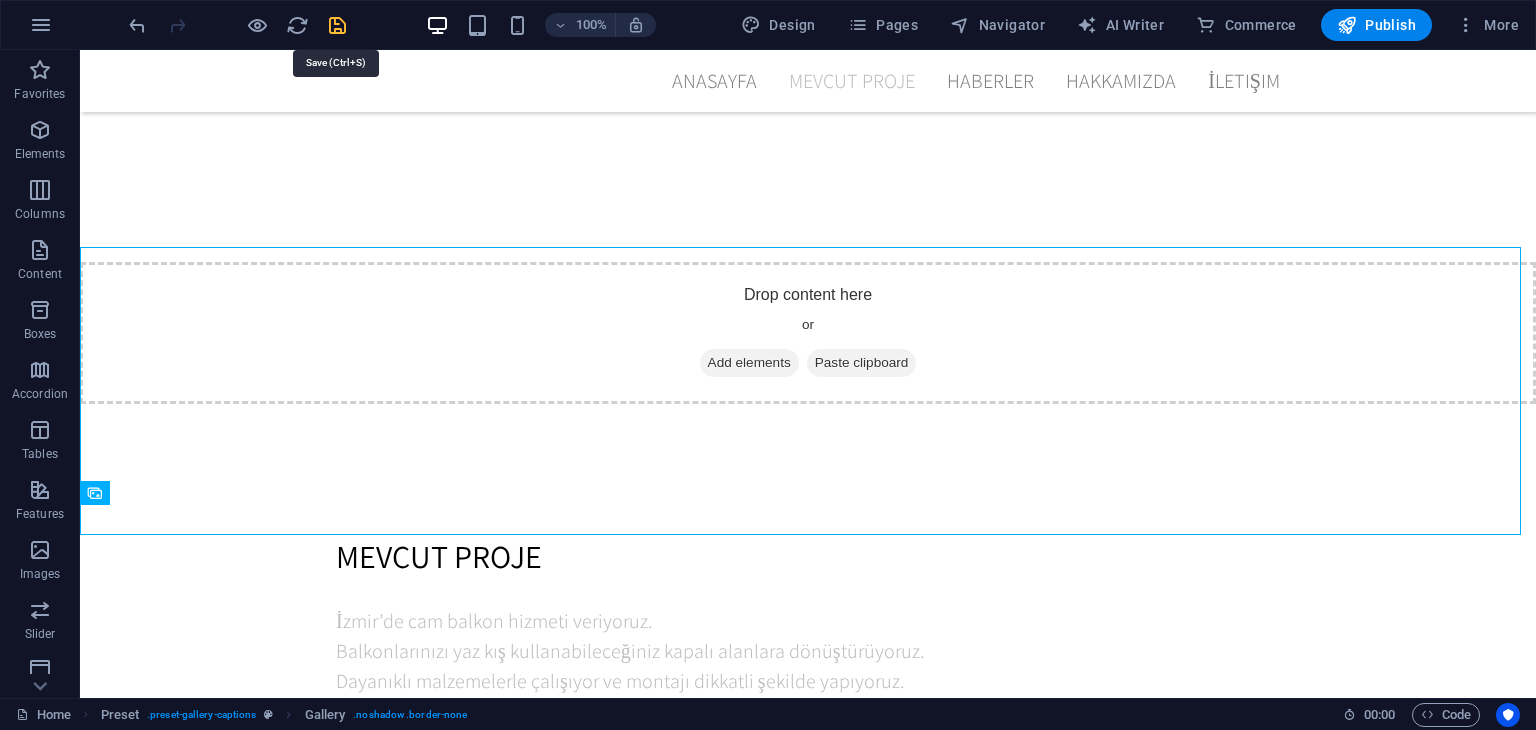 click at bounding box center [337, 25] 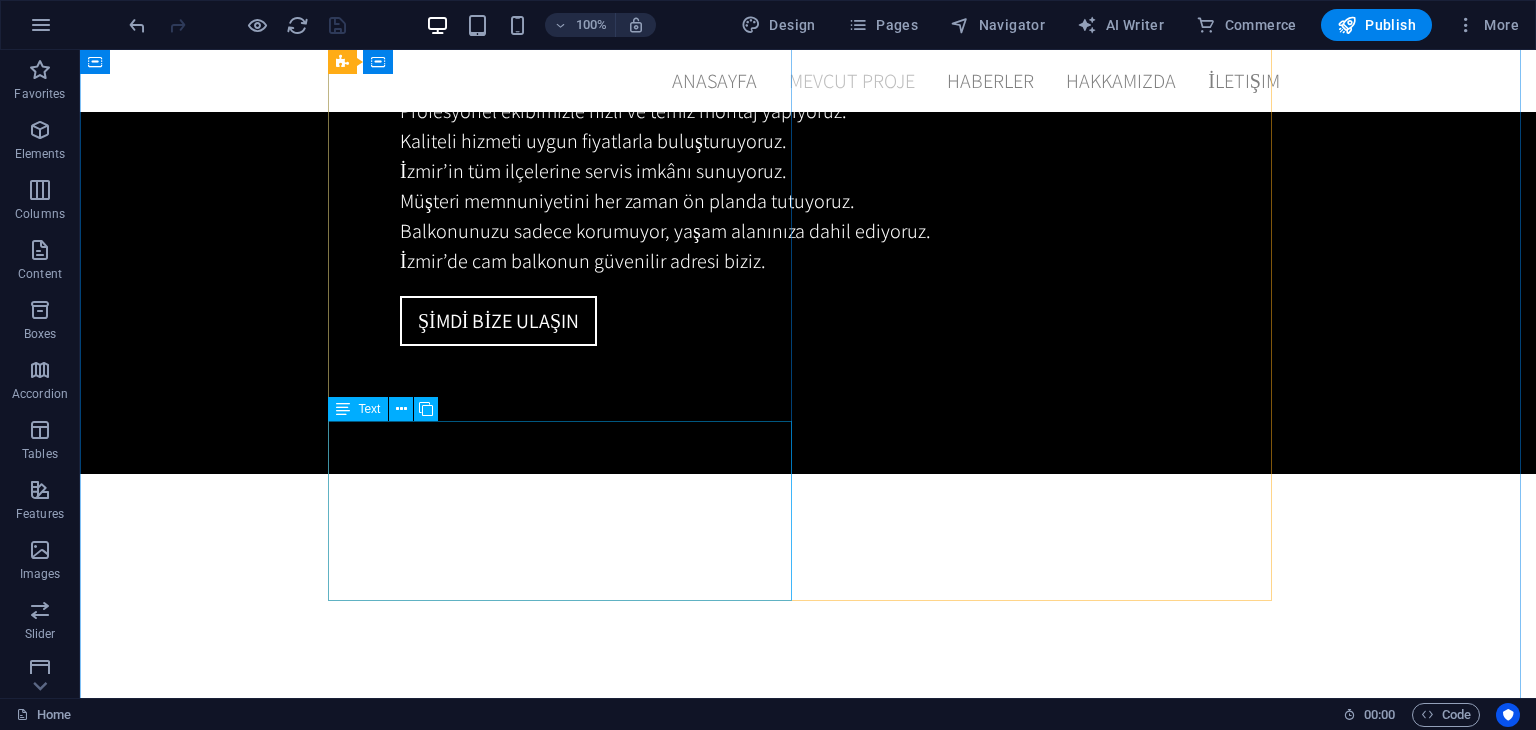 scroll, scrollTop: 2707, scrollLeft: 0, axis: vertical 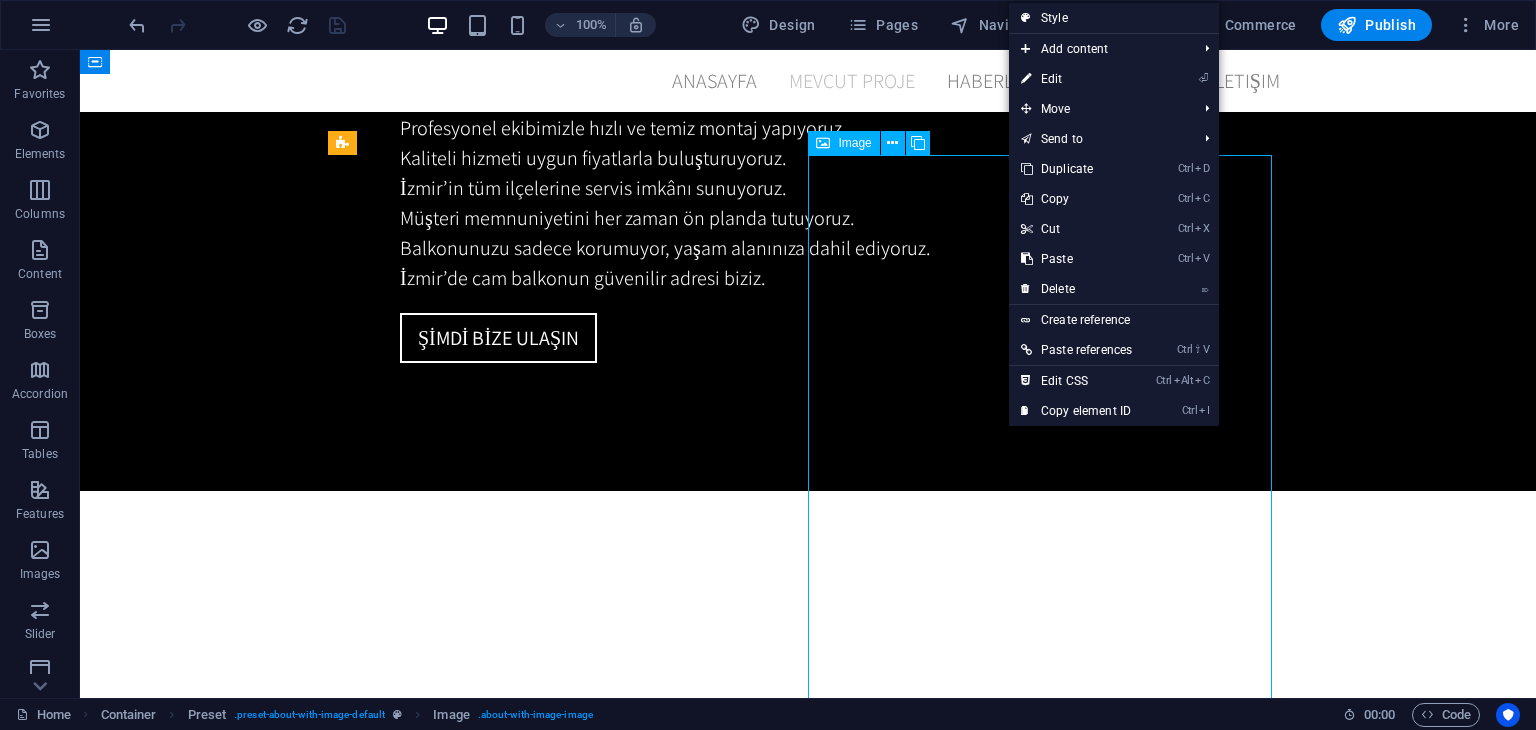 click at bounding box center [480, 2118] 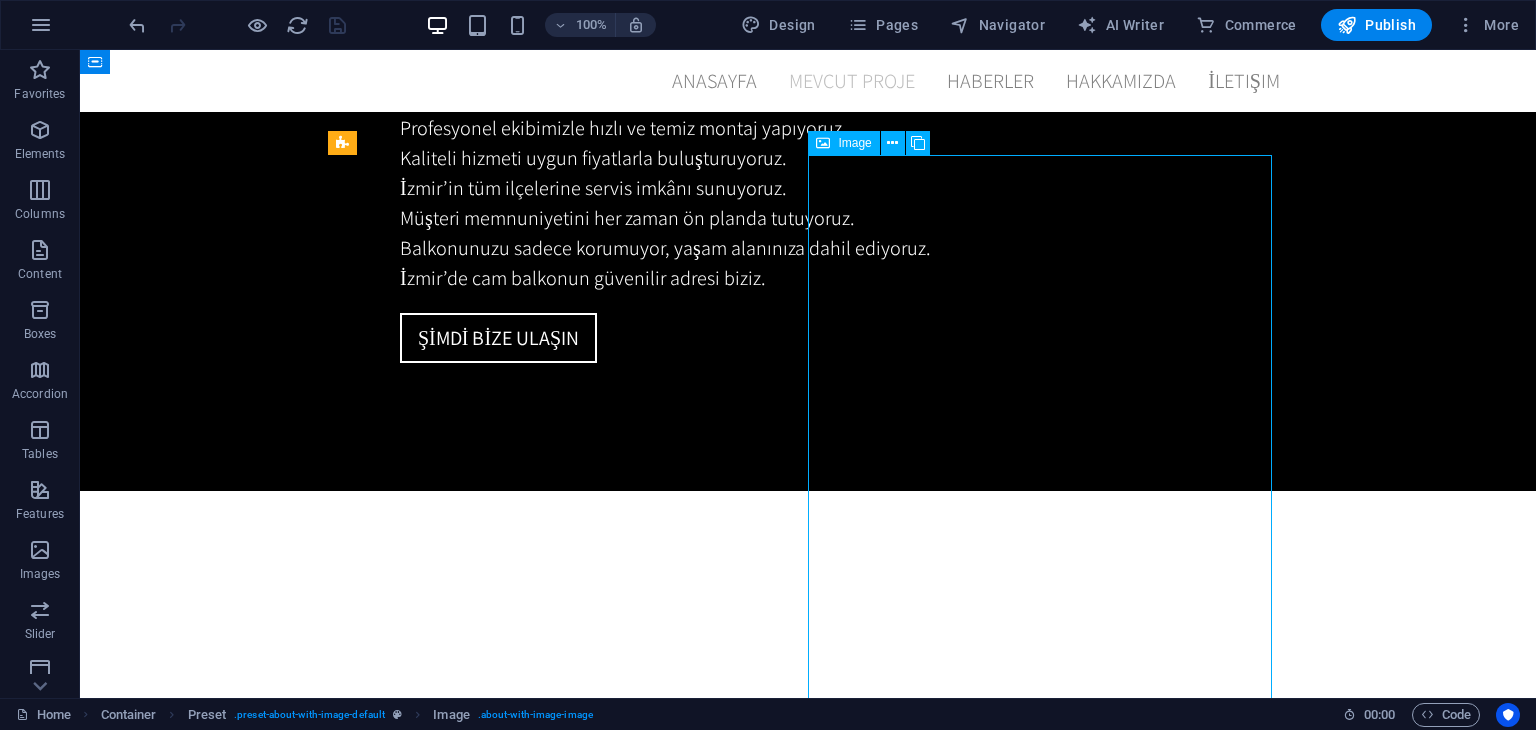 click at bounding box center (480, 2118) 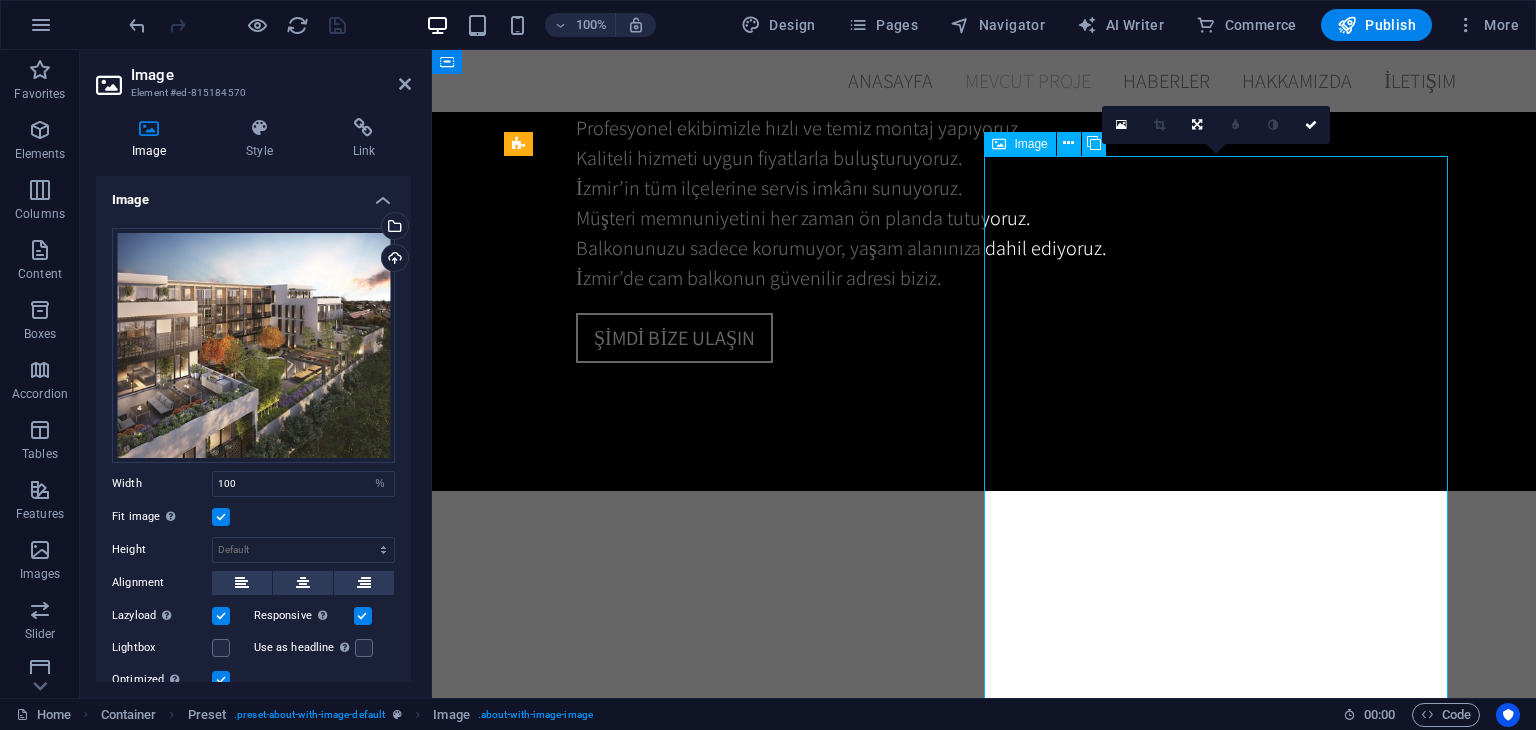 scroll, scrollTop: 2964, scrollLeft: 0, axis: vertical 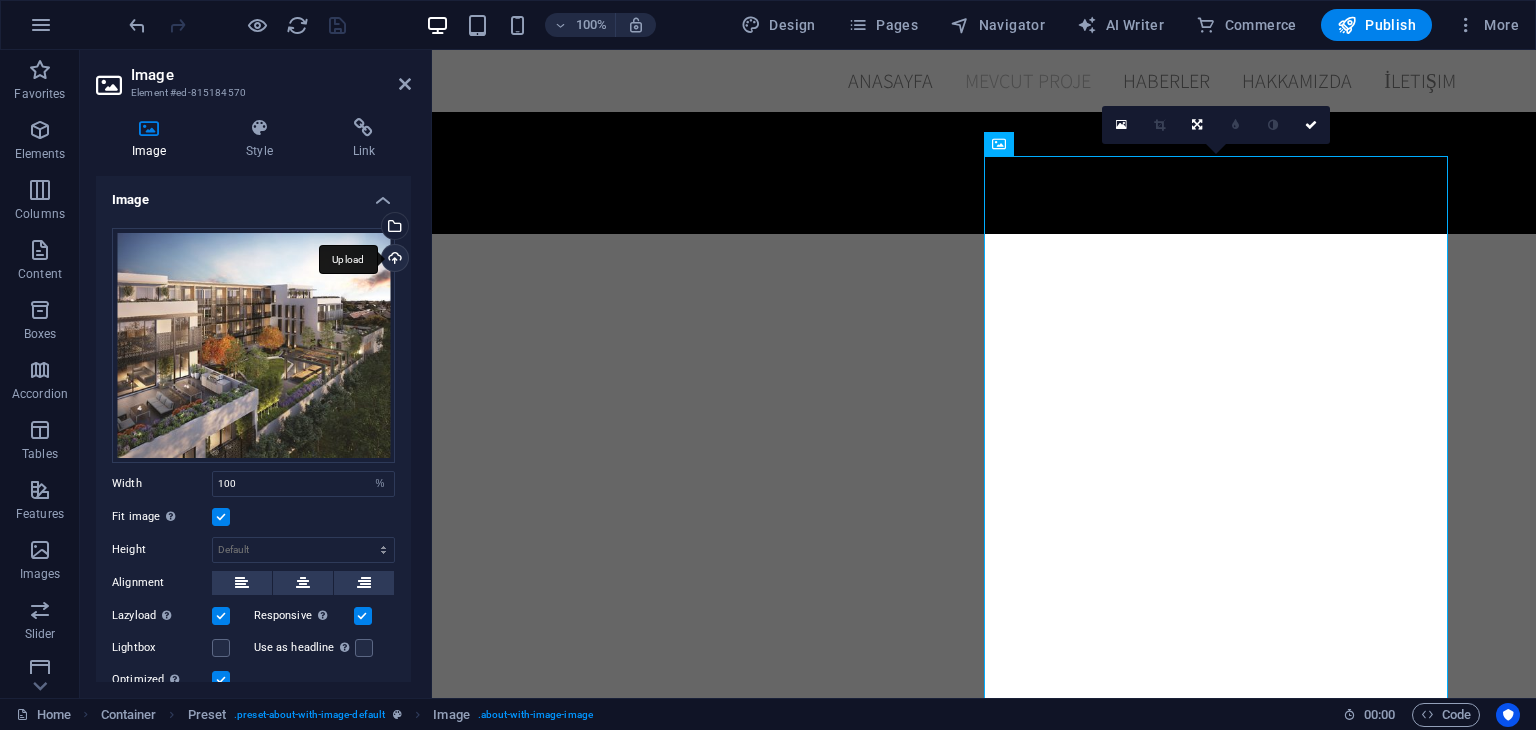 click on "Upload" at bounding box center [393, 260] 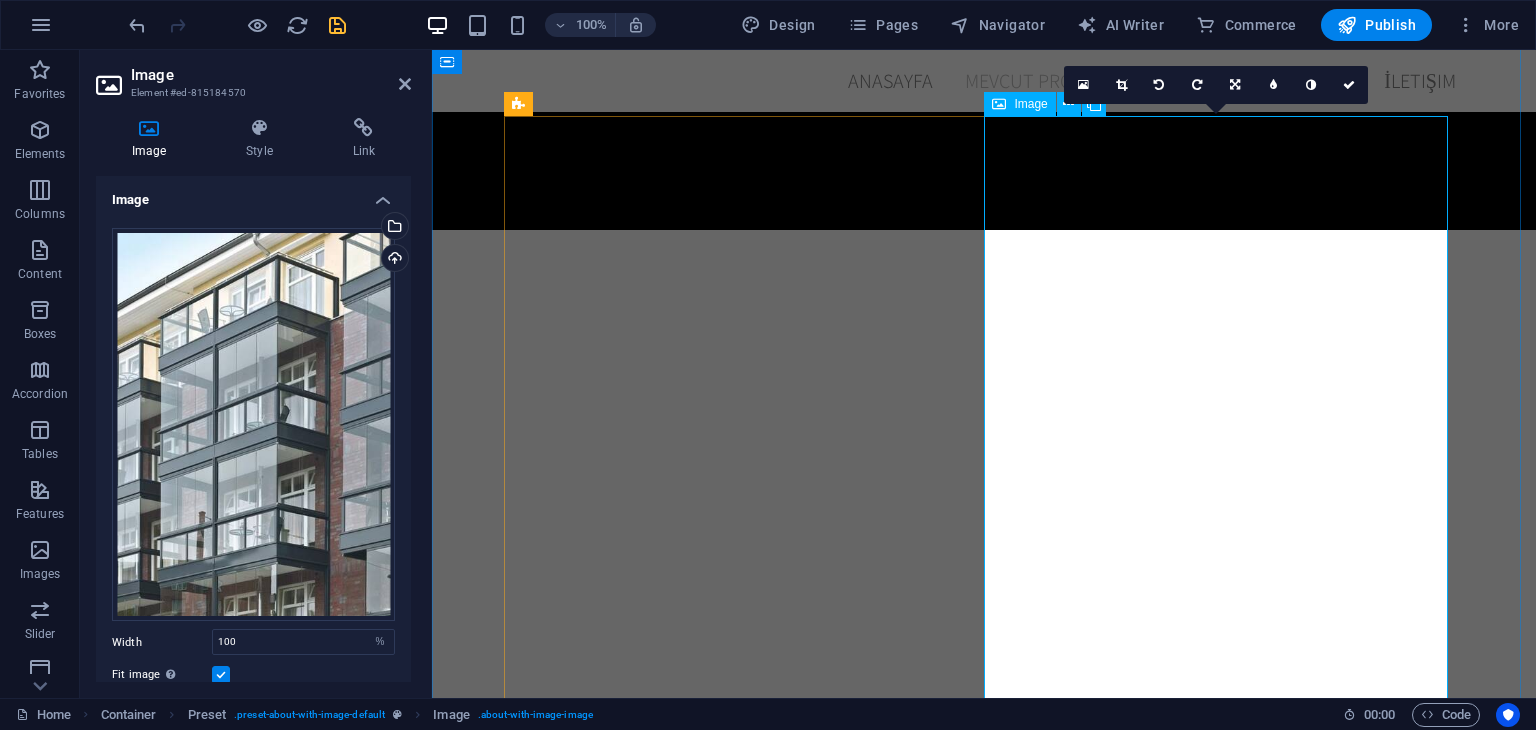 scroll, scrollTop: 2964, scrollLeft: 0, axis: vertical 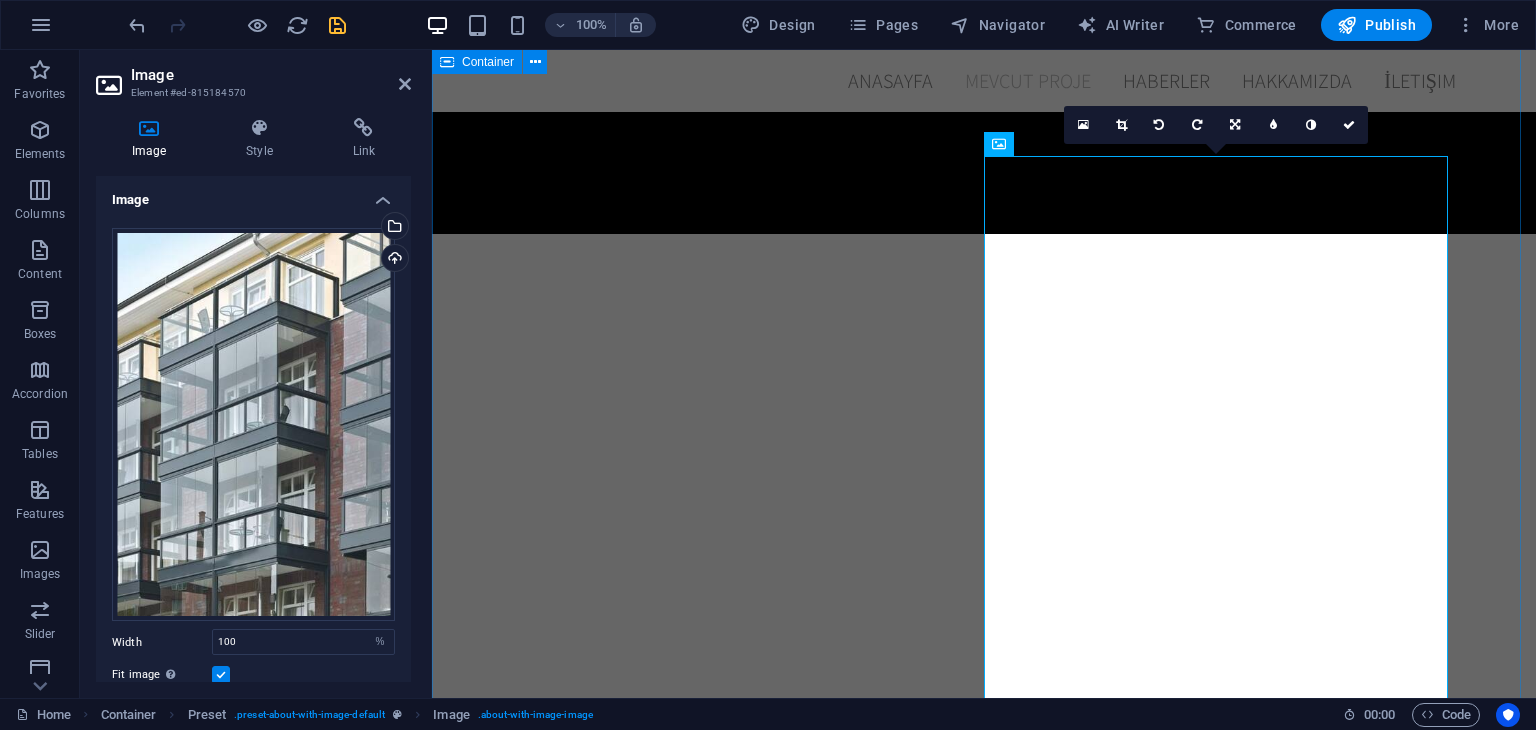 click on "Mevcut proje İzmir’de cam balkon hizmeti veriyoruz. Balkonlarınızı yaz kış kullanabileceğiniz kapalı alanlara dönüştürüyoruz. Dayanıklı malzemelerle çalışıyor ve montajı dikkatli şekilde yapıyoruz. İstediğiniz ölçü ve modele göre kısa sürede teslim ediyoruz. Ask ChatGPT bireysel tasarım İzmir’de cam balkon montajı yapıyoruz. Evlerinize uygun ölçülerde cam sistemleri hazırlıyoruz. Hem yazın güneşten hem de kışın yağmurdan koruma sağlıyoruz. Uygun fiyatlarla ve zamanında teslimatla hizmet veriyoruz. Modern ev tasarımı İzmir’de cam balkon montajı yaparak balkonlarınızı kullanışlı hale getiriyoruz. Kaliteli malzeme ve düzgün işçilikle uzun ömürlü çözümler sunuyoruz. Güzel yaşam ortamı İzmir’de her ölçüye uygun cam balkon sistemleri kuruyoruz. Hem estetik hem de dayanıklı yapısıyla balkonlarınızı dört mevsim kullanılabilir hale getiriyoruz. Lüks çatı katları İzmir cam balkon hizmetimizle evlerinize konfor katıyoruz." at bounding box center [984, 2092] 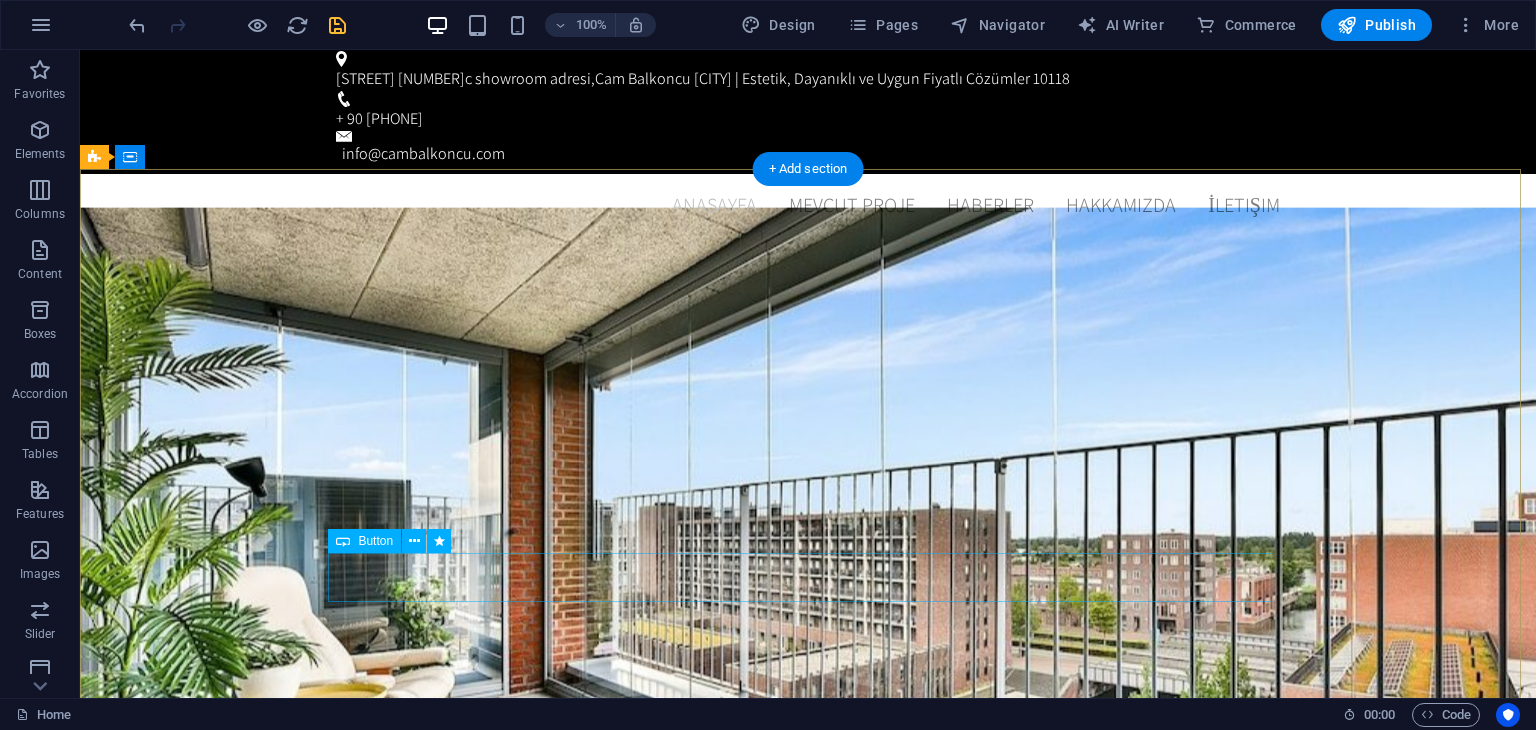 scroll, scrollTop: 0, scrollLeft: 0, axis: both 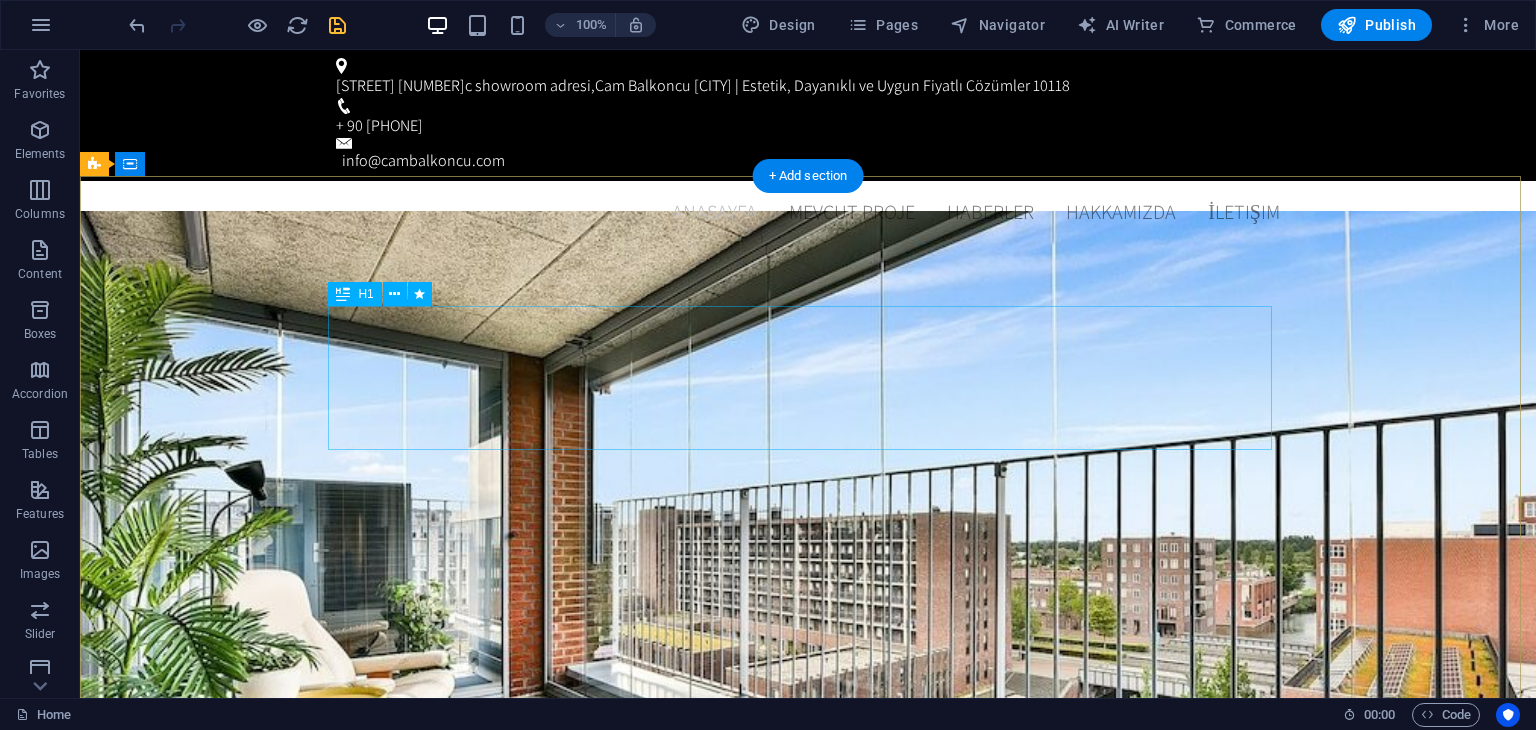 click on "Cam Balkoncu İzmir | Estetik, Dayanıklı ve Uygun Fiyatlı Çözümler" at bounding box center (808, 1078) 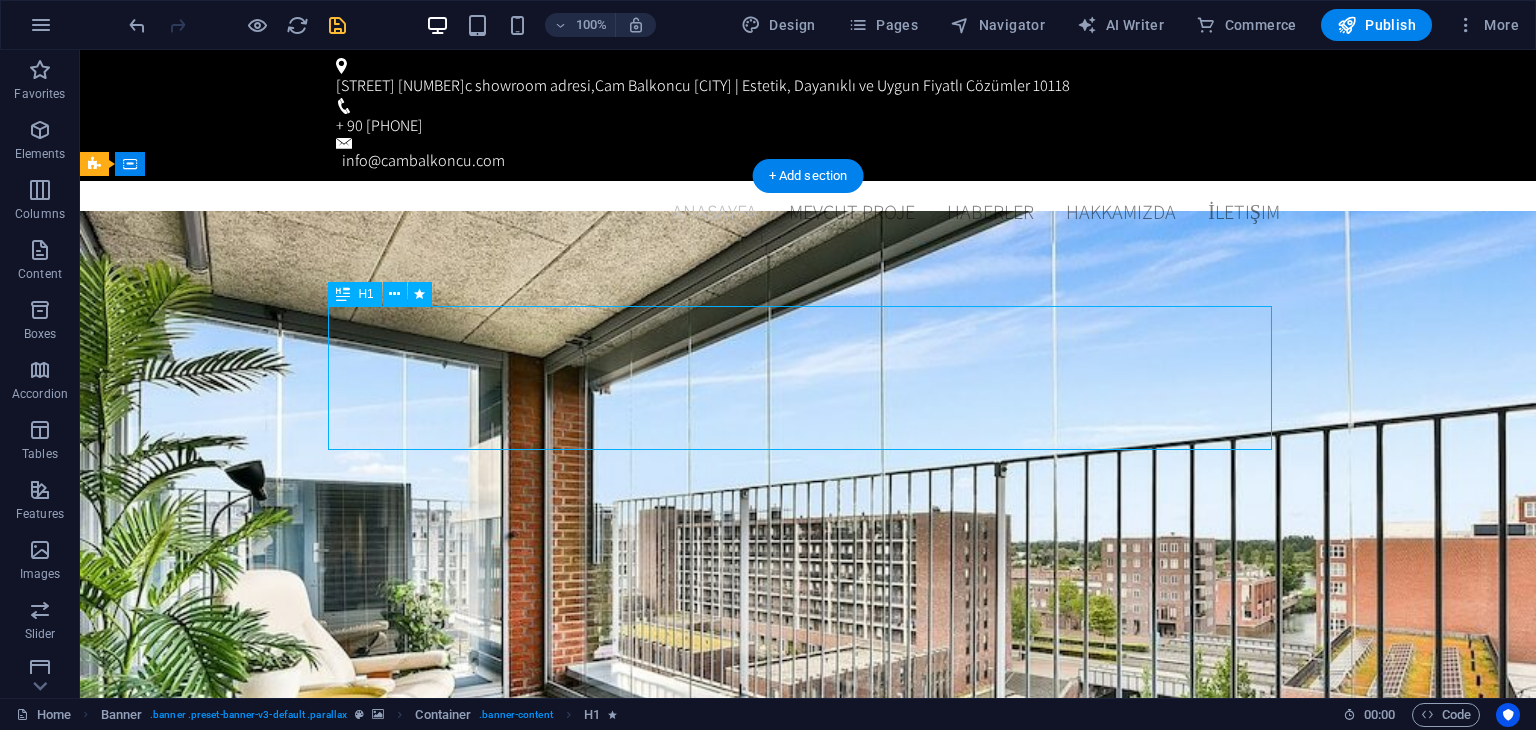 click on "Cam Balkoncu İzmir | Estetik, Dayanıklı ve Uygun Fiyatlı Çözümler" at bounding box center [808, 1078] 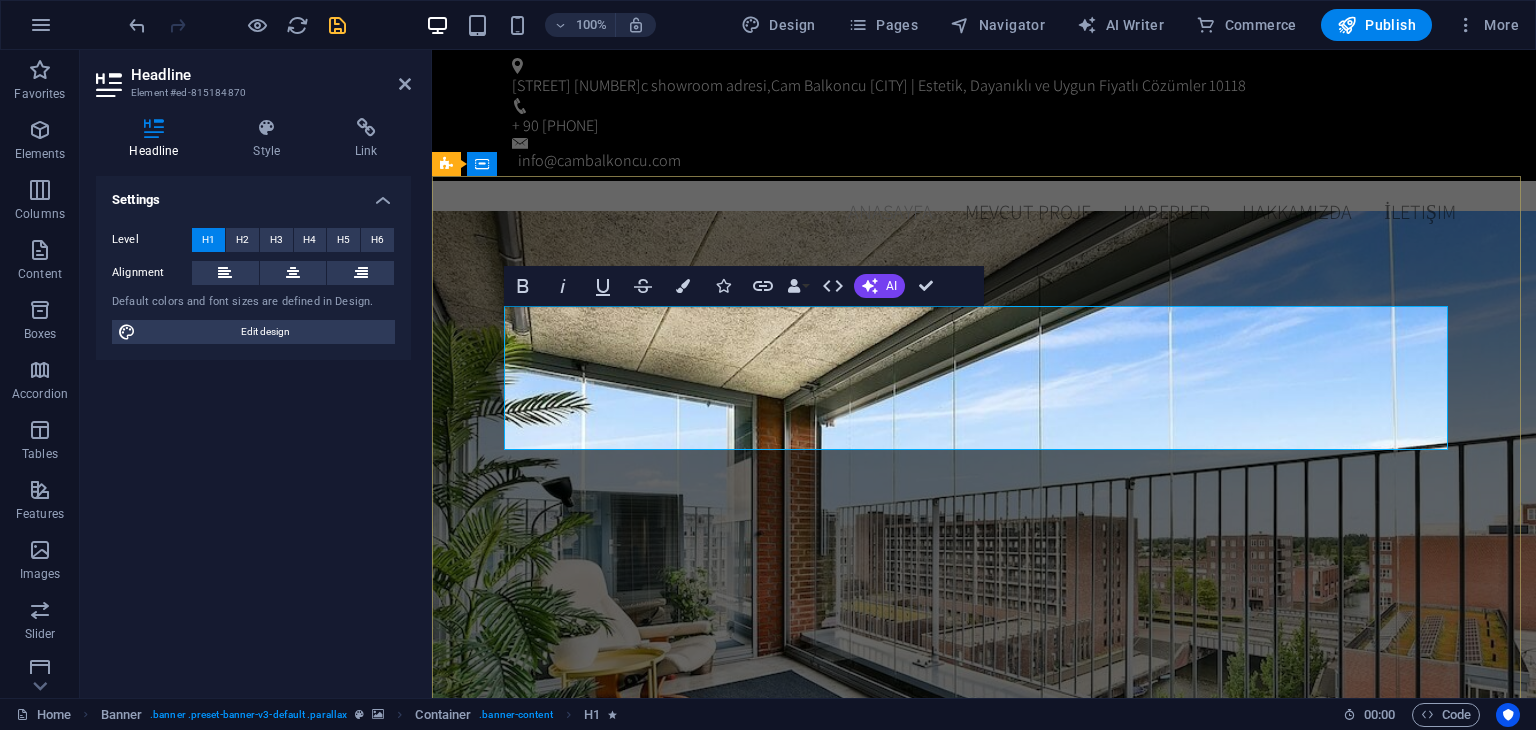 click on "Cam Balkoncu İzmir | Estetik, Dayanıklı ve Uygun Fiyatlı Çözümler" at bounding box center [984, 1077] 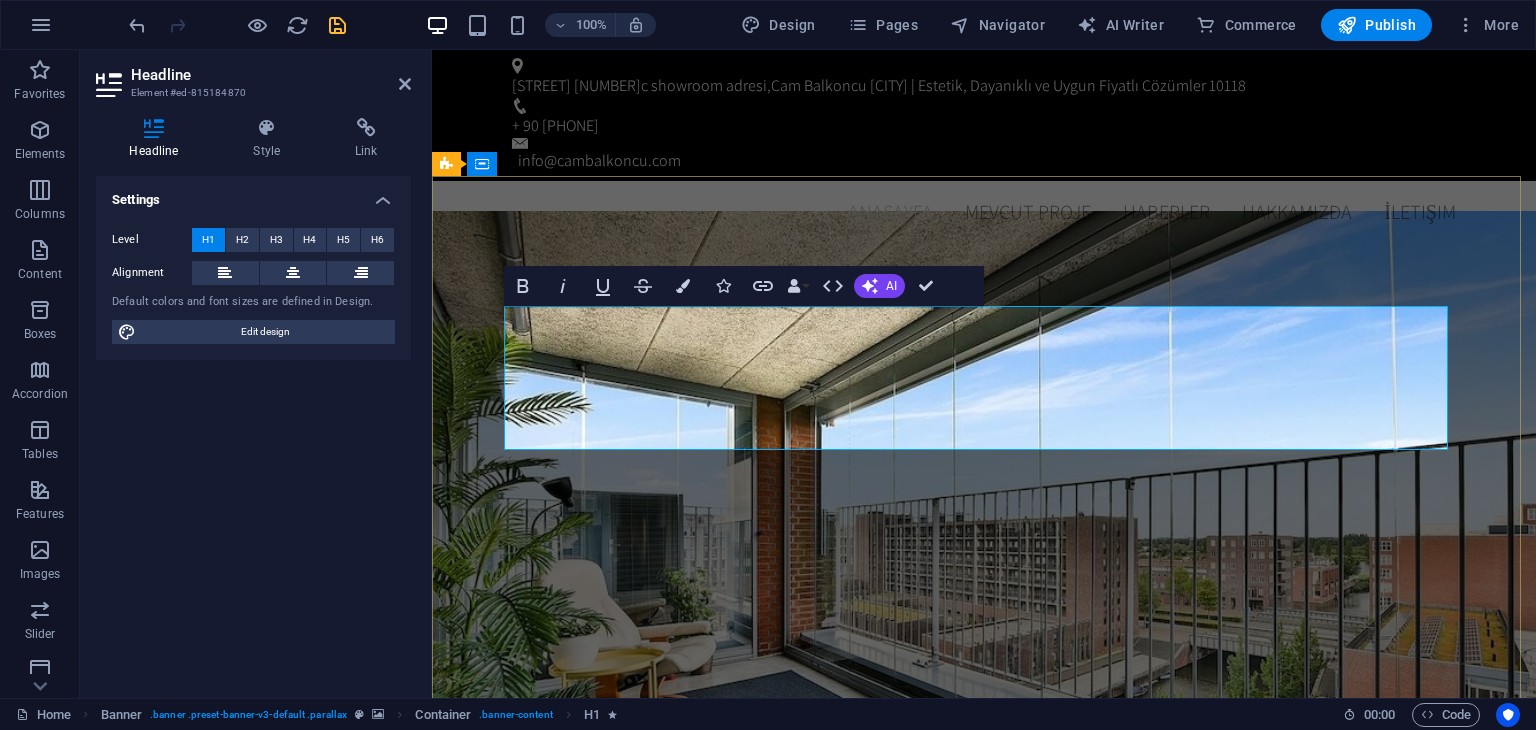 click on "Cam Balkoncu İzmir | Estetik, Dayanıklı ve Uygun Fiyatlı Çözümler" at bounding box center (984, 1077) 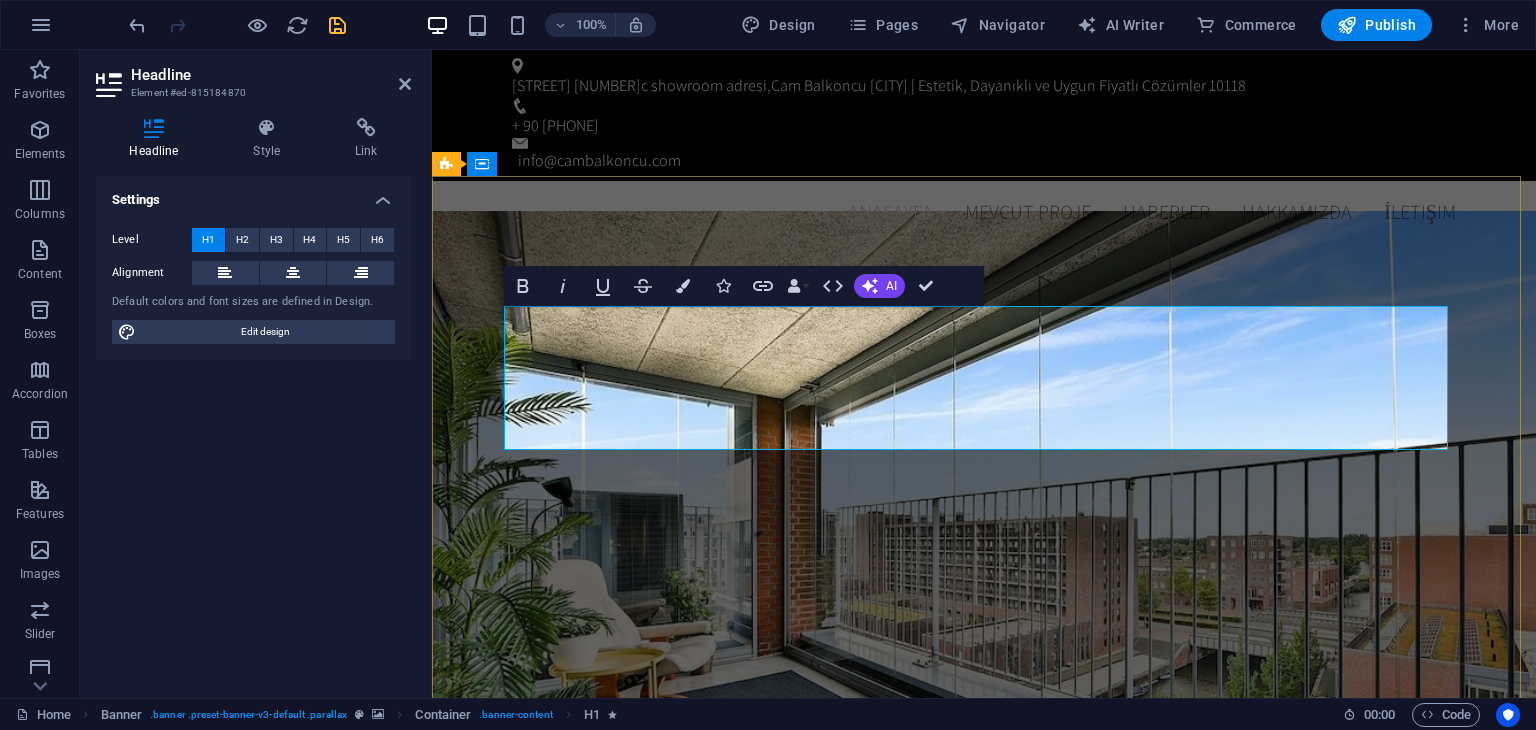 click on "Cam Balkoncu İzmir | Estetik, Dayanıklı ve Uygun Fiyatlı Çözümler" at bounding box center (984, 1077) 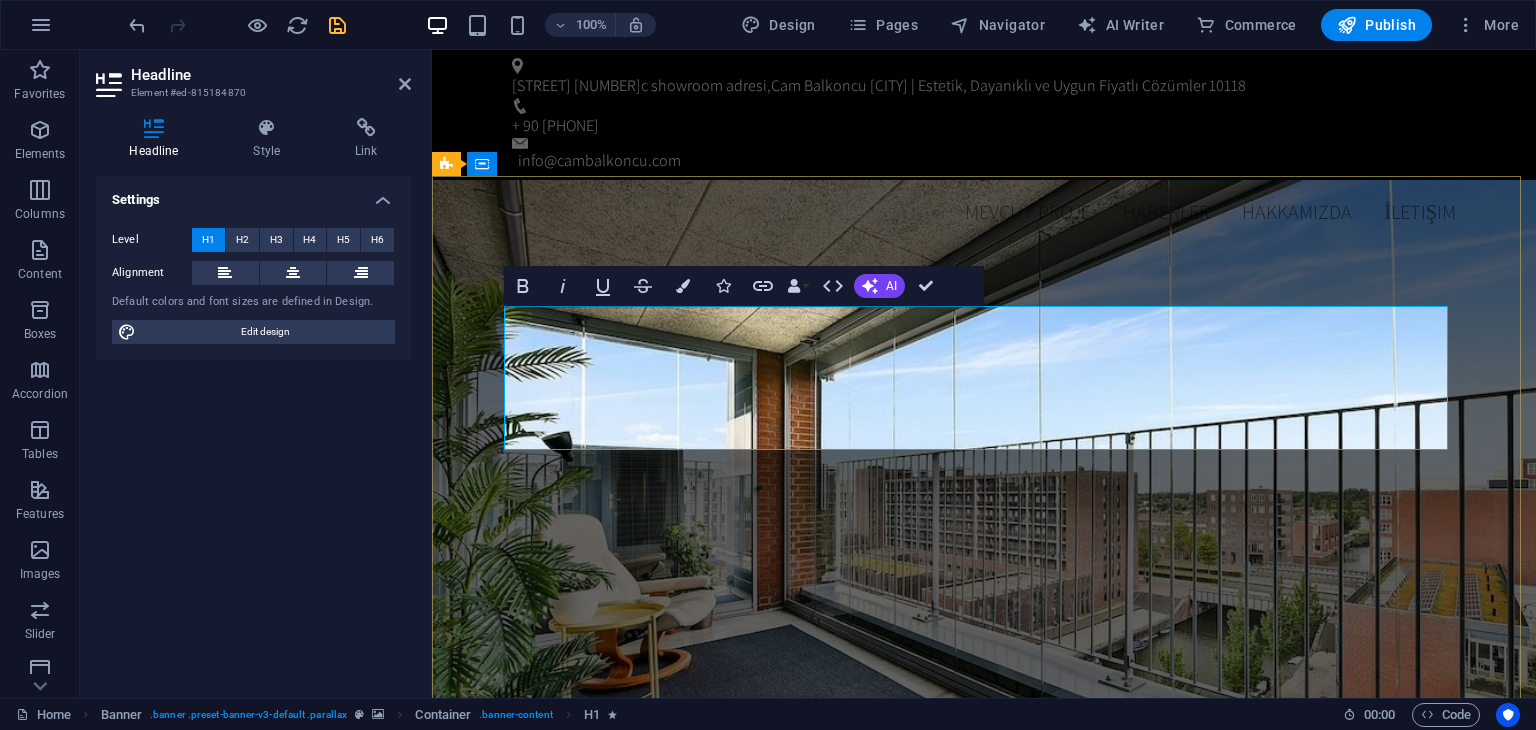 type 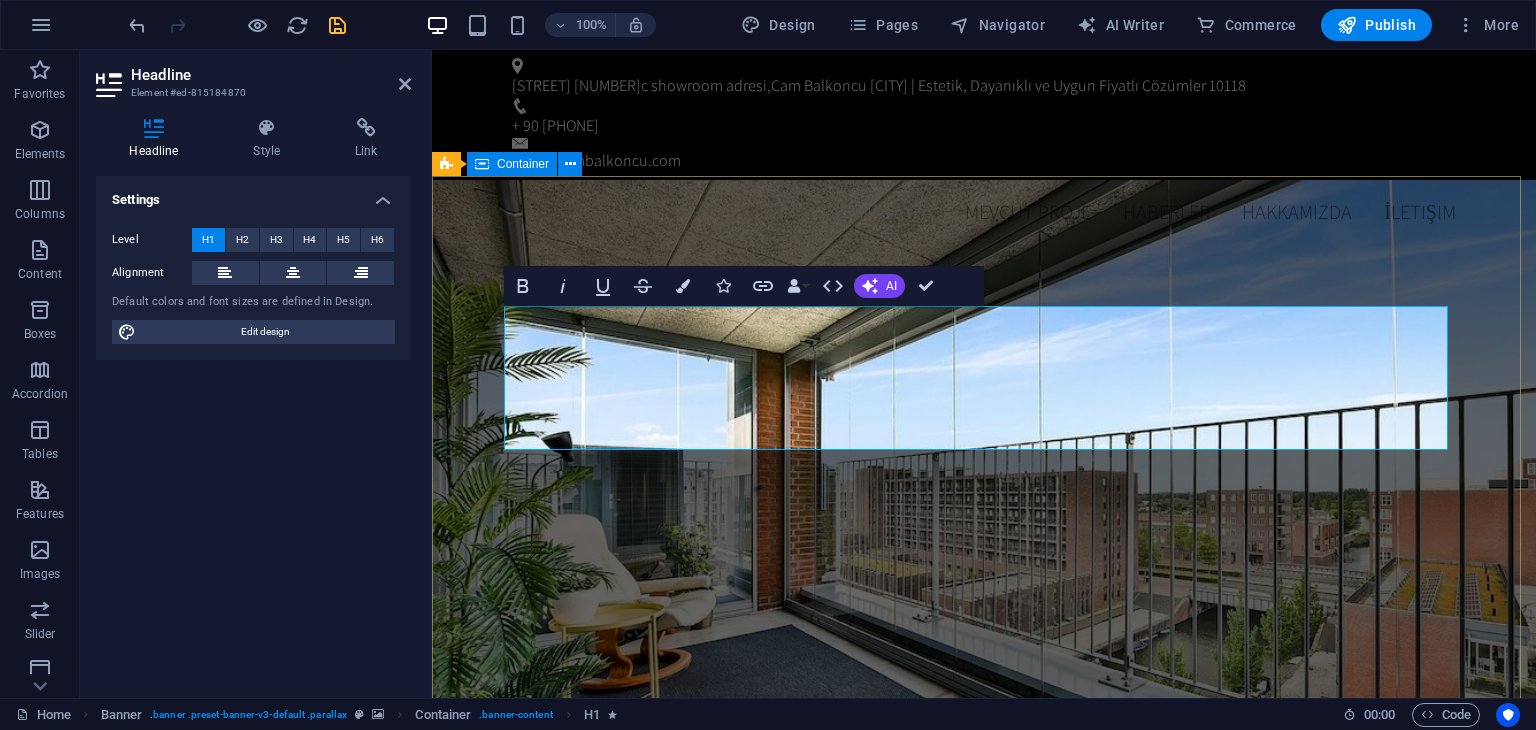 click on "Cam Balkoncu İzmir | Estetik, Dayanıklı ve Uygun Fiyatlı Çözümler İzmir’de modern, dayanıklı ve estetik cam balkon çözümleriyle yaşam alanlarını genişletiyoruz. Ücretsiz keşif ve profesyonel montaj hizmetiyle yanınızdayız. Mevcut projemiz" at bounding box center [984, 1129] 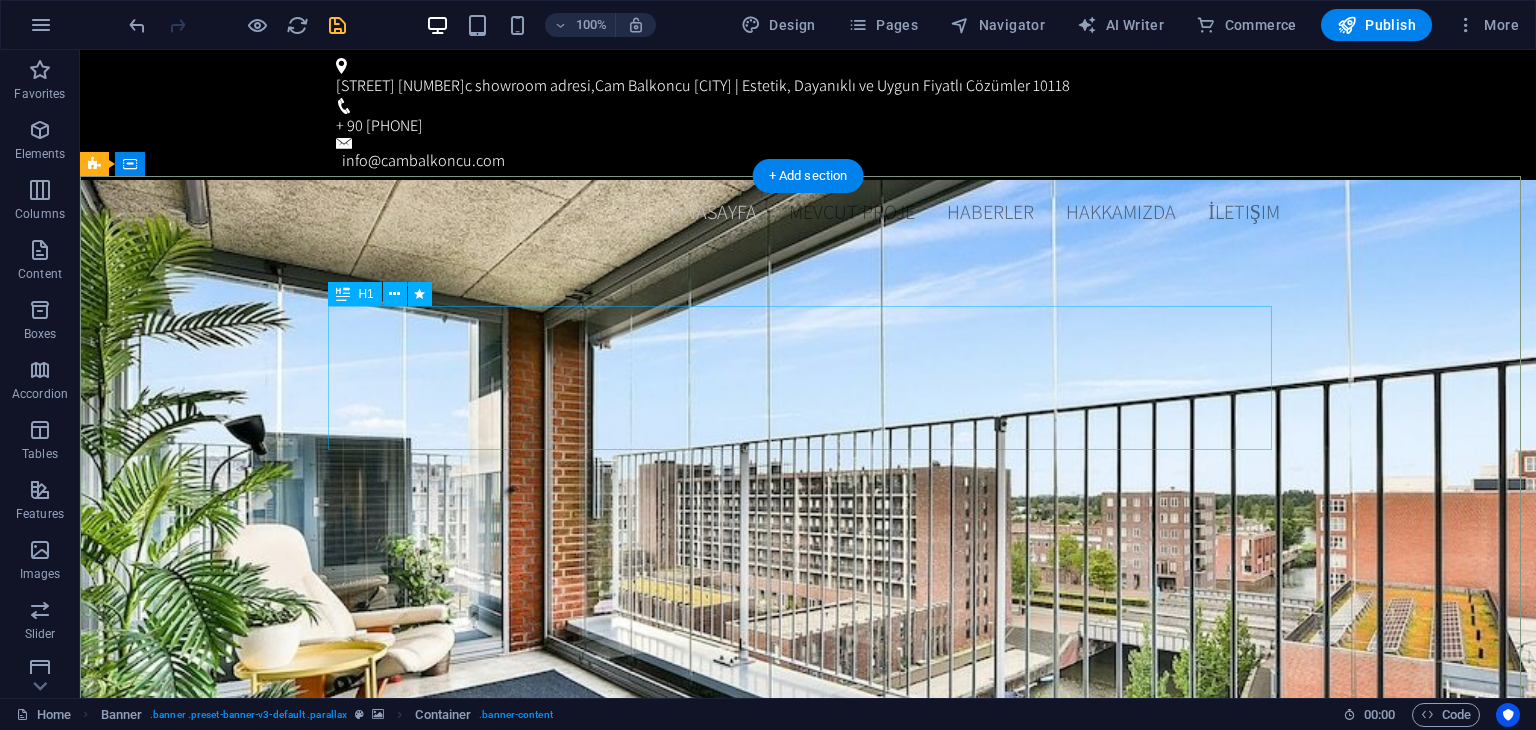 click on "Cam Balkoncu İzmir | Estetik, Dayanıklı ve Uygun Fiyatlı Çözümler" at bounding box center [808, 1049] 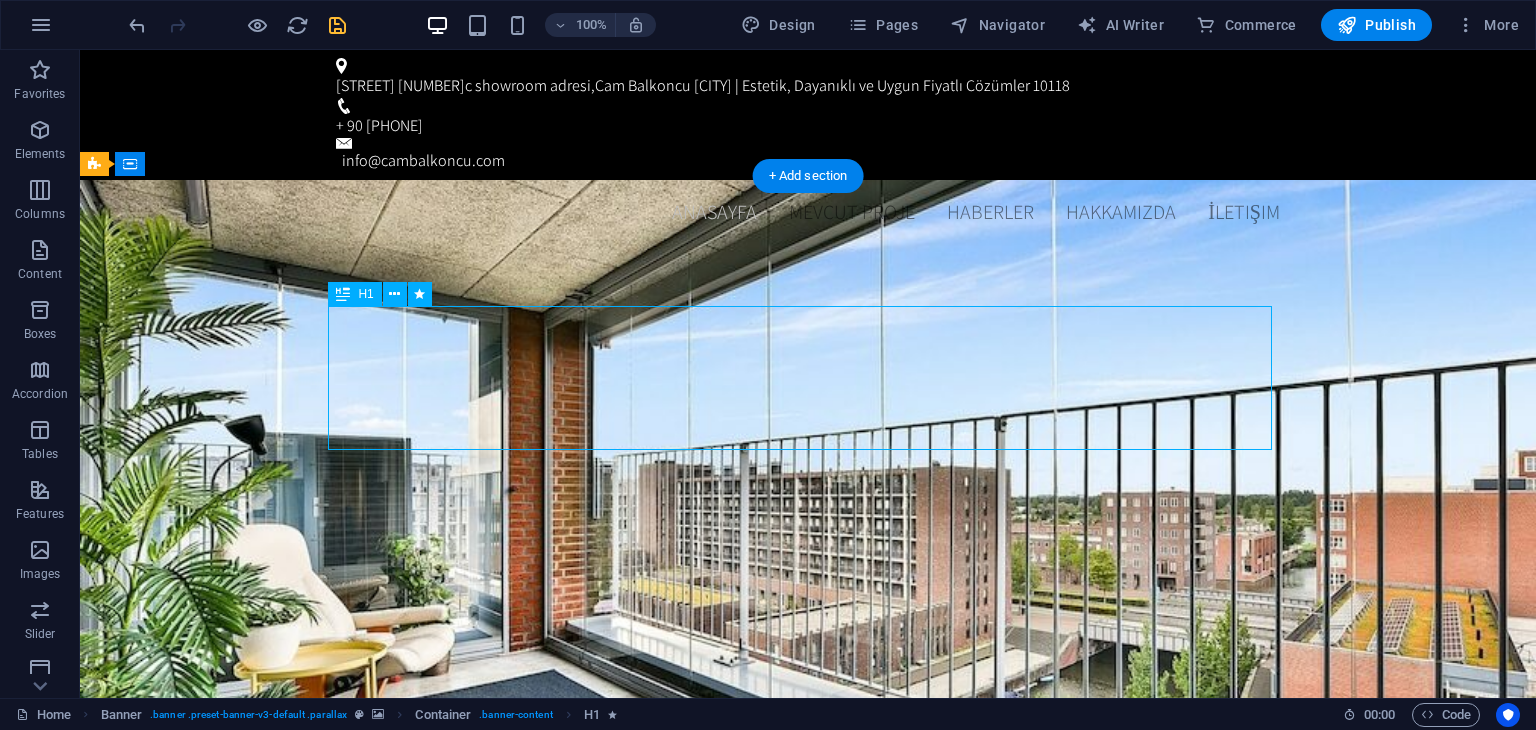 click on "Cam Balkoncu İzmir | Estetik, Dayanıklı ve Uygun Fiyatlı Çözümler" at bounding box center [808, 1049] 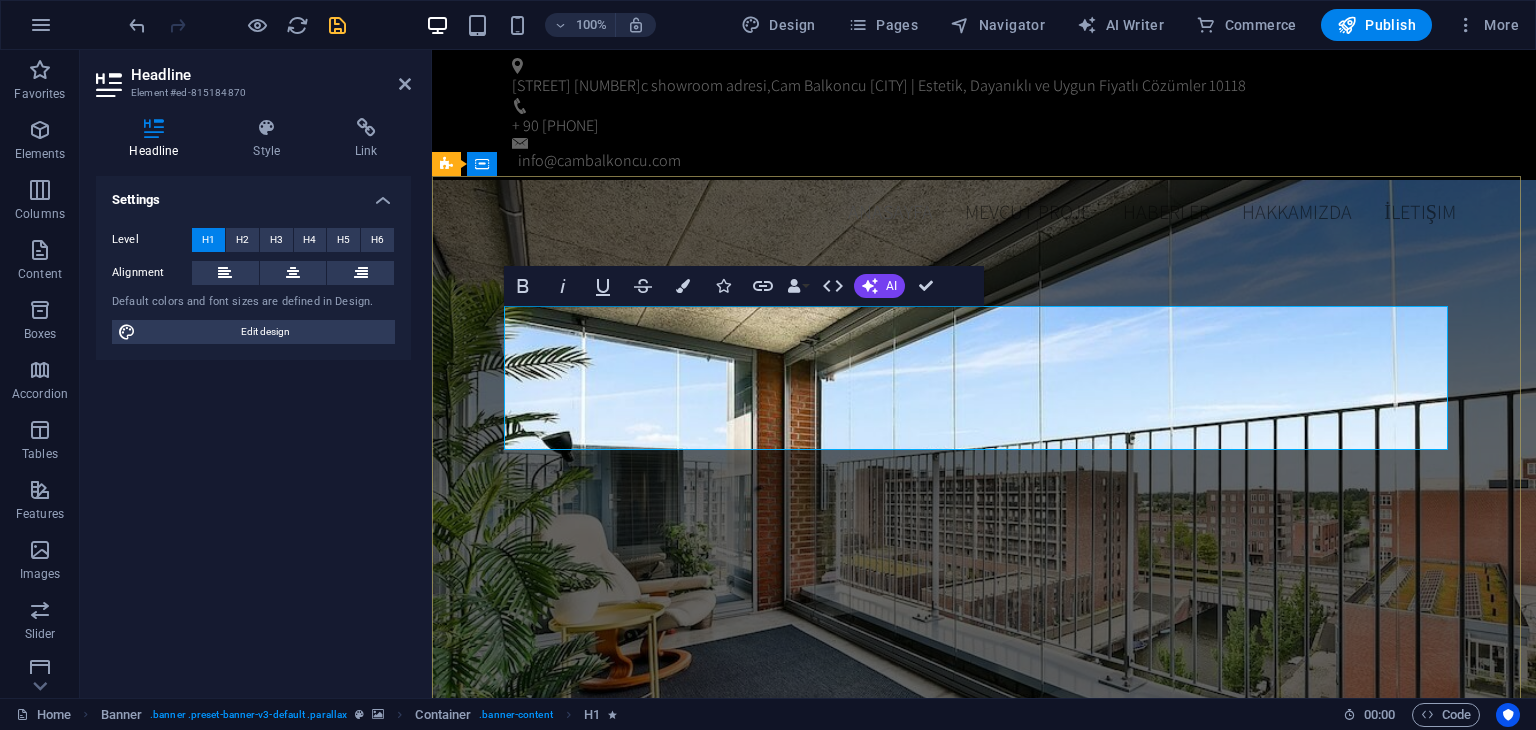 click on "Cam Balkoncu İzmir | Estetik, Dayanıklı ve Uygun Fiyatlı Çözümler" at bounding box center (984, 1048) 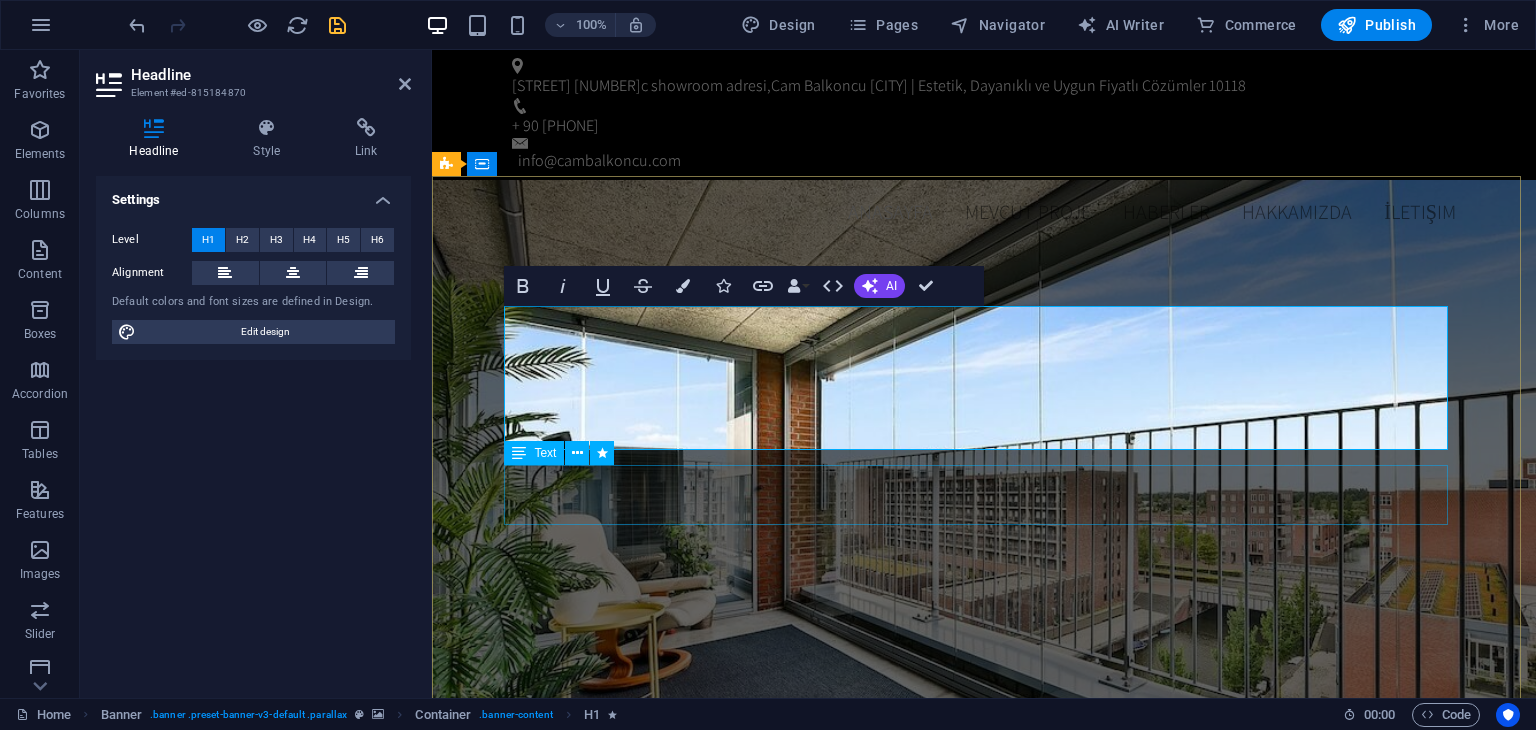 click on "İzmir’de modern, dayanıklı ve estetik cam balkon çözümleriyle yaşam alanlarını genişletiyoruz. Ücretsiz keşif ve profesyonel montaj hizmetiyle yanınızdayız." at bounding box center (984, 1094) 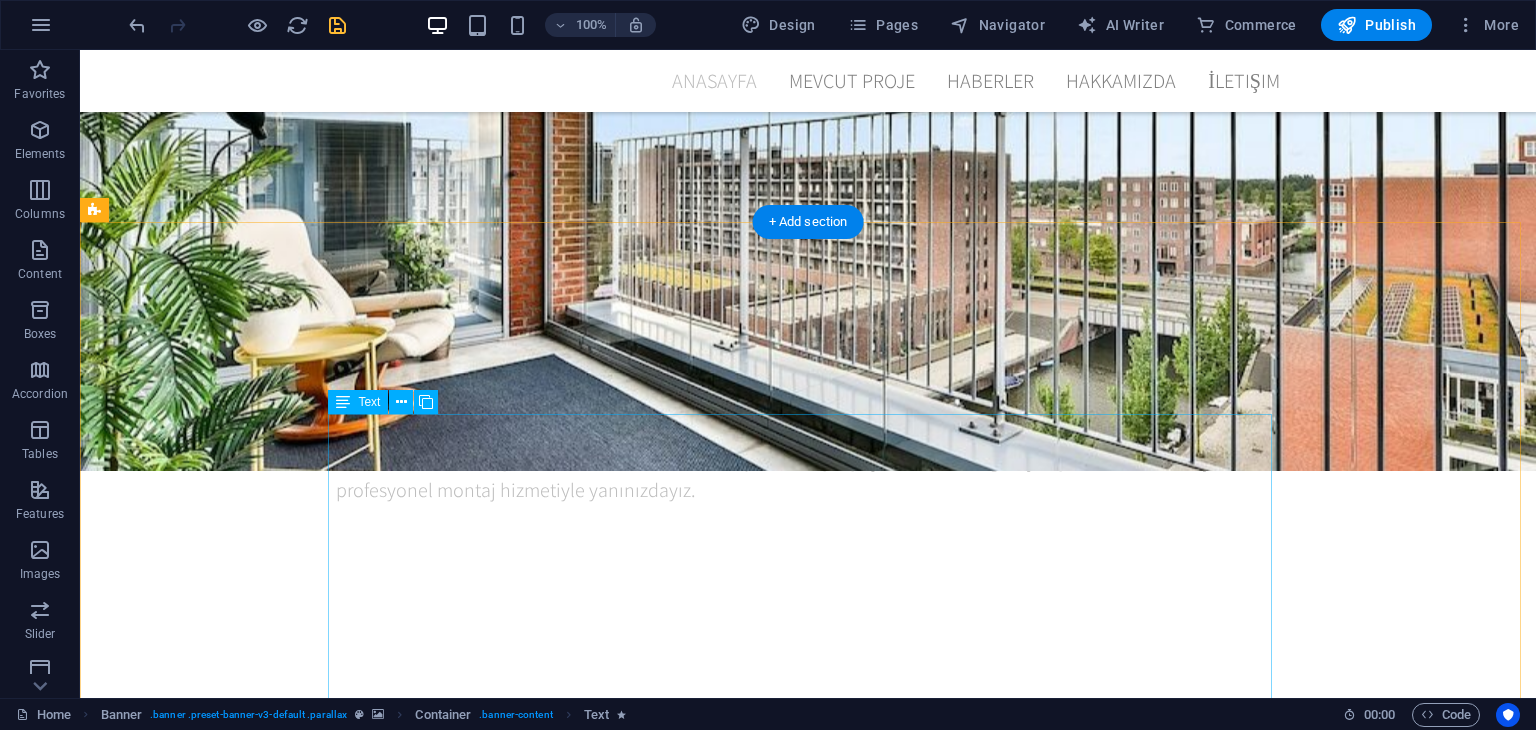 scroll, scrollTop: 700, scrollLeft: 0, axis: vertical 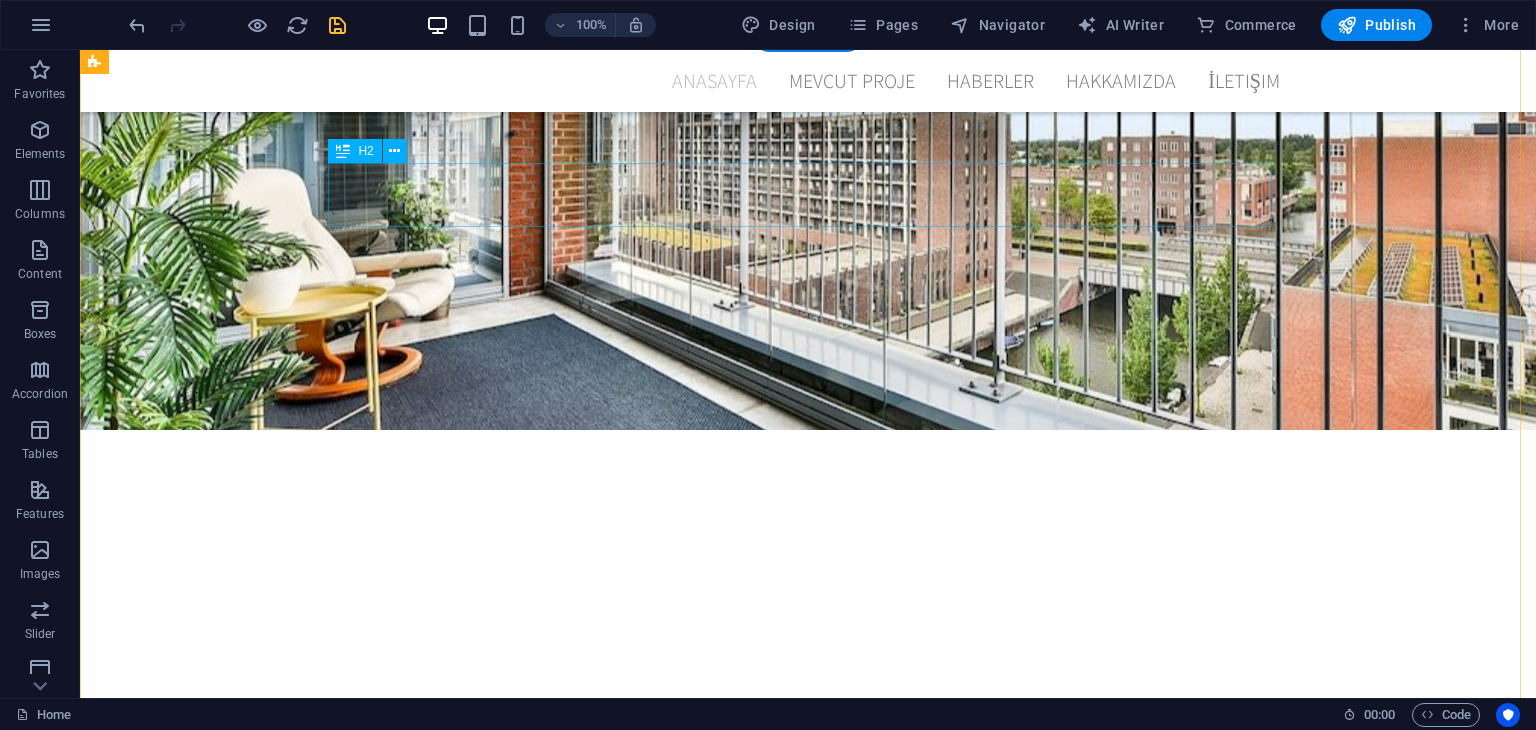 click on "İzmir cam balkoncuya hoşgeldiniz" at bounding box center [808, 789] 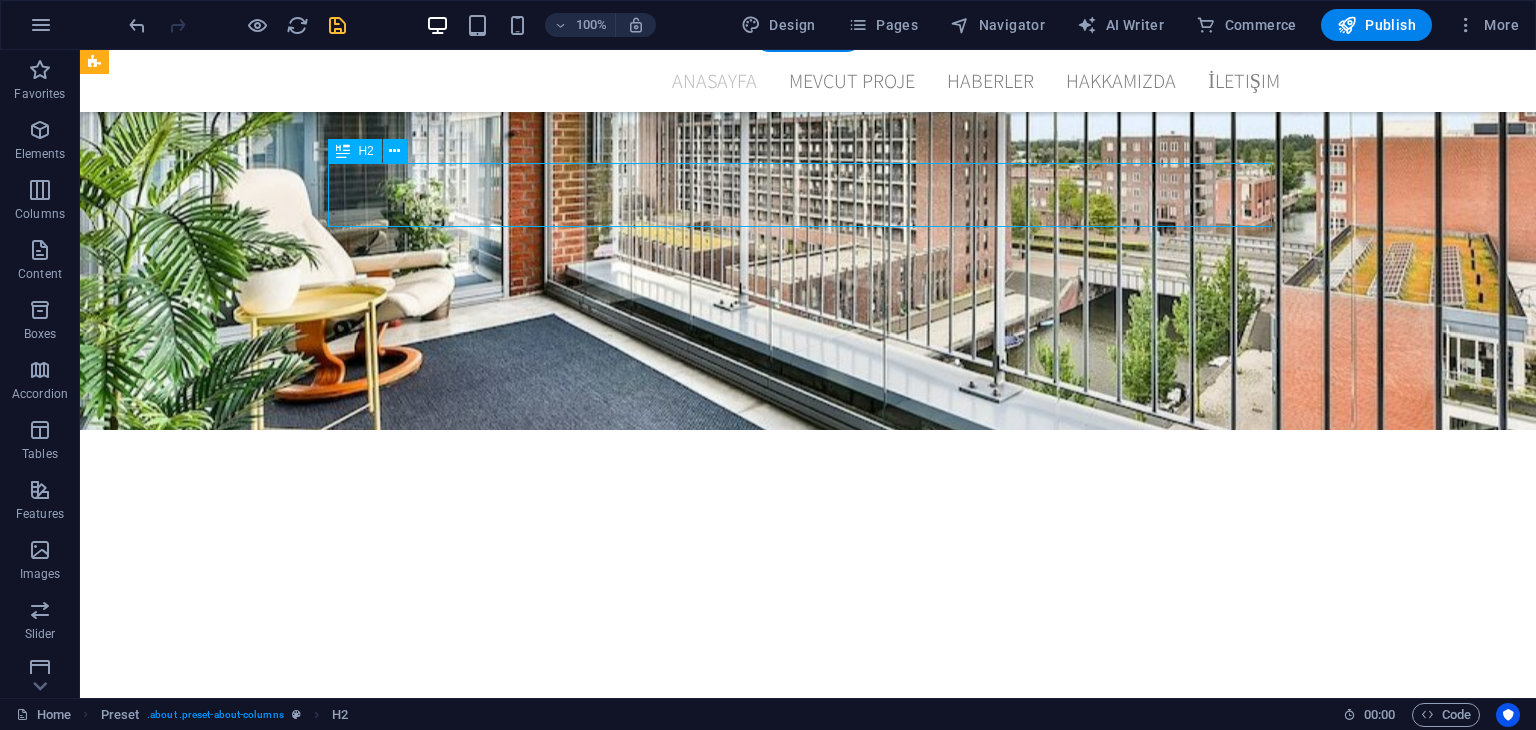 click on "İzmir cam balkoncuya hoşgeldiniz" at bounding box center (808, 789) 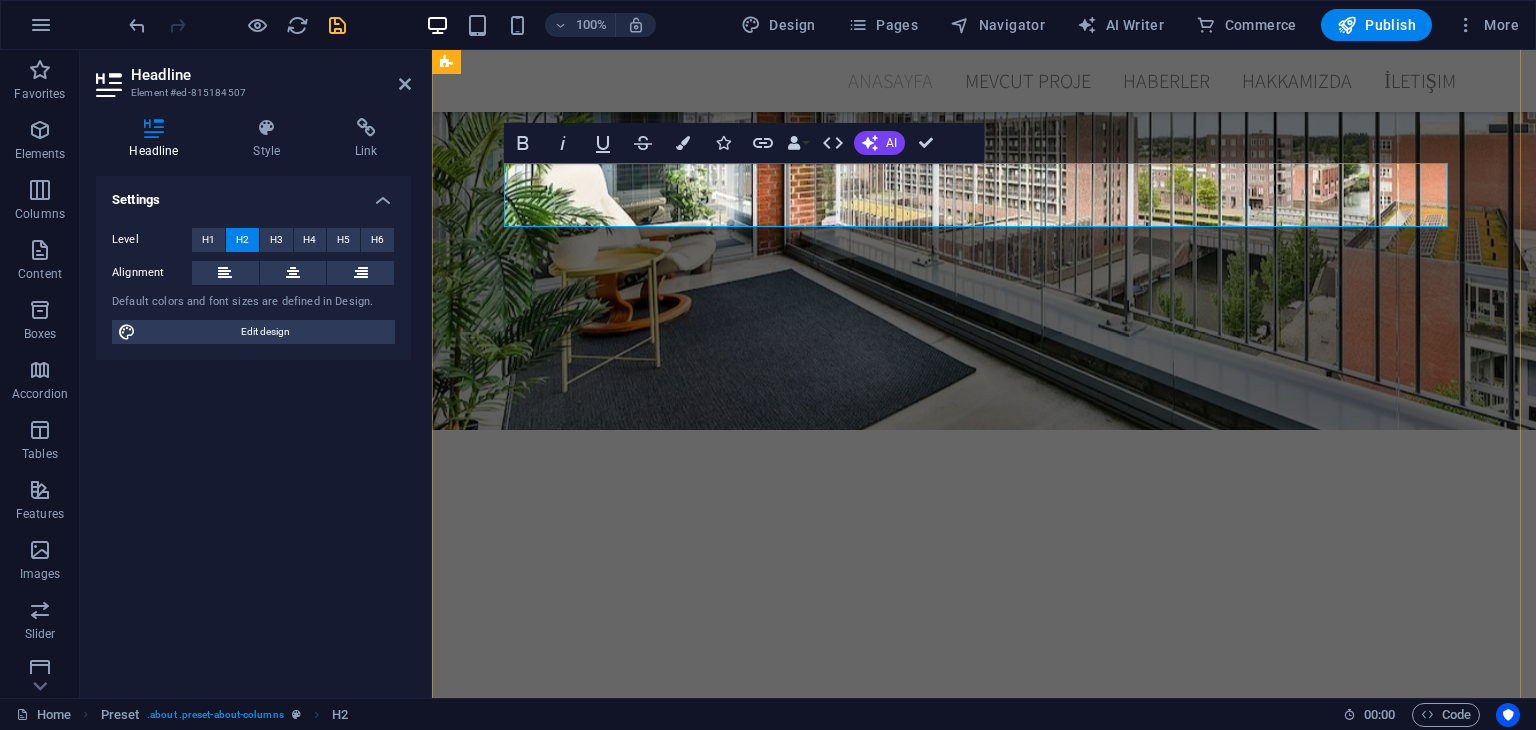 click on "İzmir cam balkoncuya hoşgeldiniz" at bounding box center (984, 789) 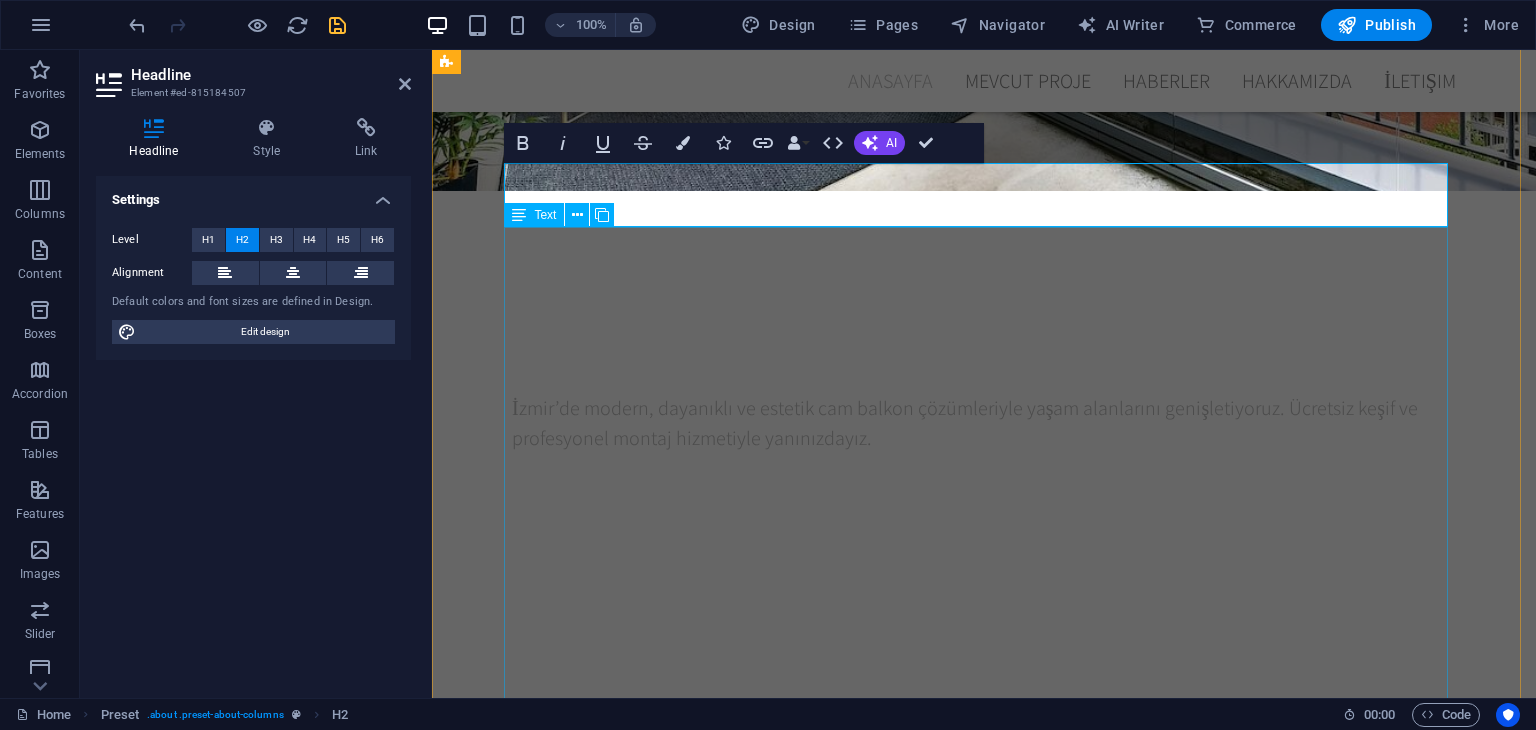 click on "İzmir cam balkoncu olarak balkonlarınızı dört mevsim kullanılabilir hale getiriyoruz. Modern tasarımlarımız sayesinde evinizin estetik değerini artırırken, aynı zamanda ısı ve ses yalıtımı sağlıyoruz. Dayanıklı ve kaliteli cam sistemlerimiz uzun ömürlü kullanım sunar. Uzman ekibimizle hızlı ve sorunsuz montaj hizmeti veriyoruz. Cam balkon uygulamalarıyla İzmir’de balkonlarınızı yaşam alanına dönüştürüyoruz. Kışın soğuktan, yazın tozdan ve gürültüden korunmak artık çok kolay. Sürgülü, katlanır ve tam açılır sistem seçeneklerimizle her ihtiyaca hitap ediyoruz. Profesyonel montaj ekibimizle hızlı ve temiz işçilik sağlıyoruz.   İzmir’de cam balkon sistemlerinde profesyonel çözümler sunan ekibimizle tanışın. Her yapıya ve zevke uygun cam balkon tasarımlarıyla evinizi daha kullanışlı hale getiriyoruz. Kullandığımız kaliteli malzemelerle güvenli ve şık alanlar oluşturuyoruz. Sizin için tüm çabamızla çalışıyoruz" at bounding box center (984, 1158) 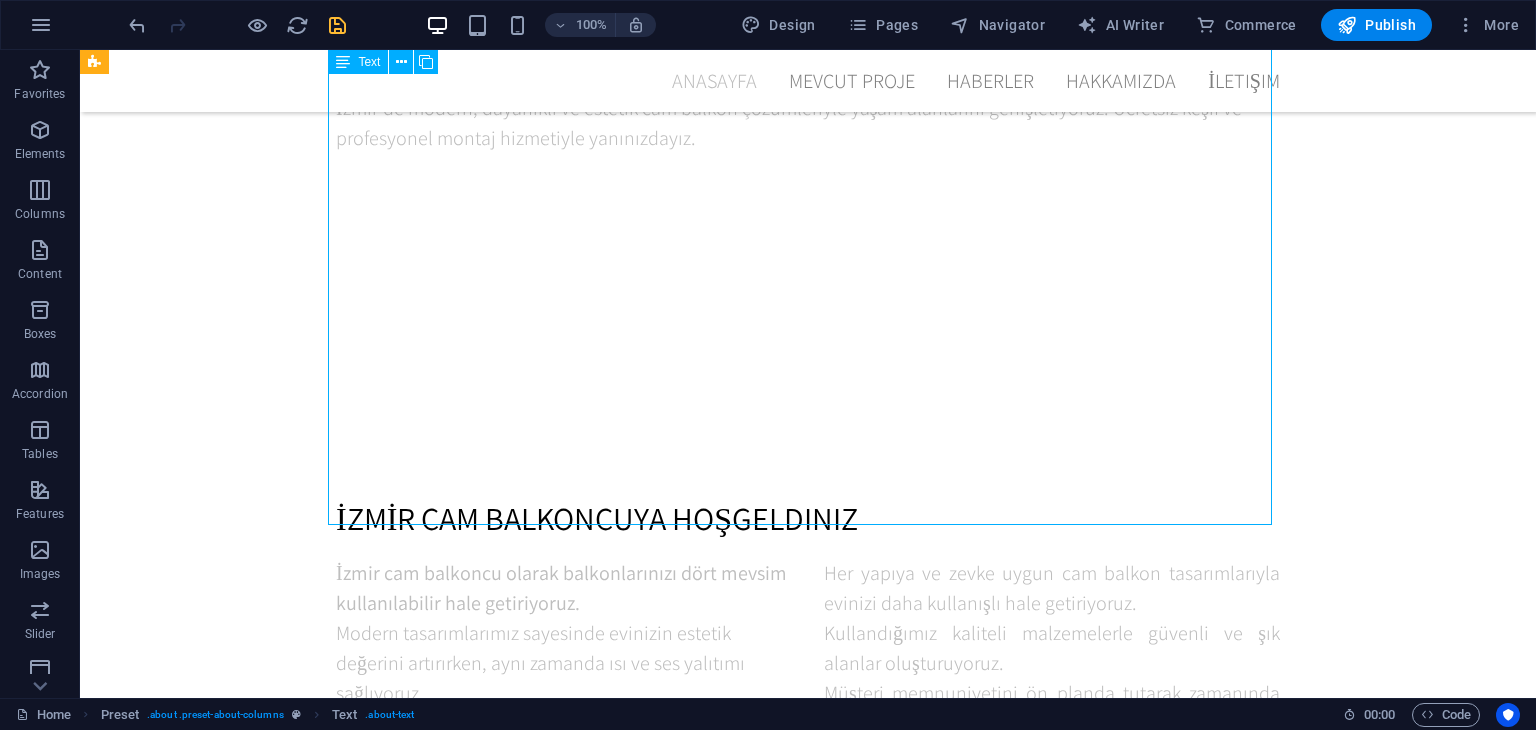 scroll, scrollTop: 1400, scrollLeft: 0, axis: vertical 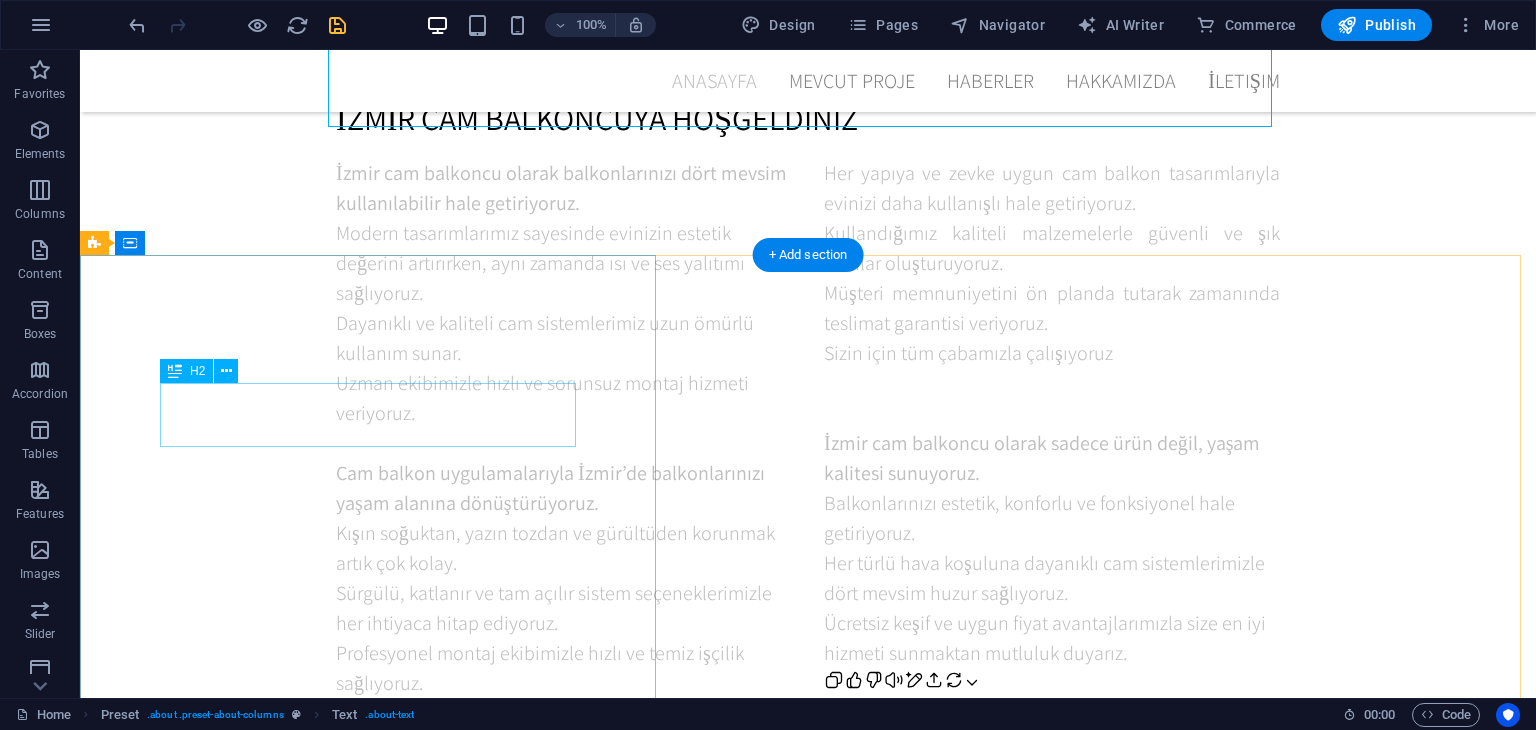 click on "İzmir cam balkoncu" at bounding box center [808, 1038] 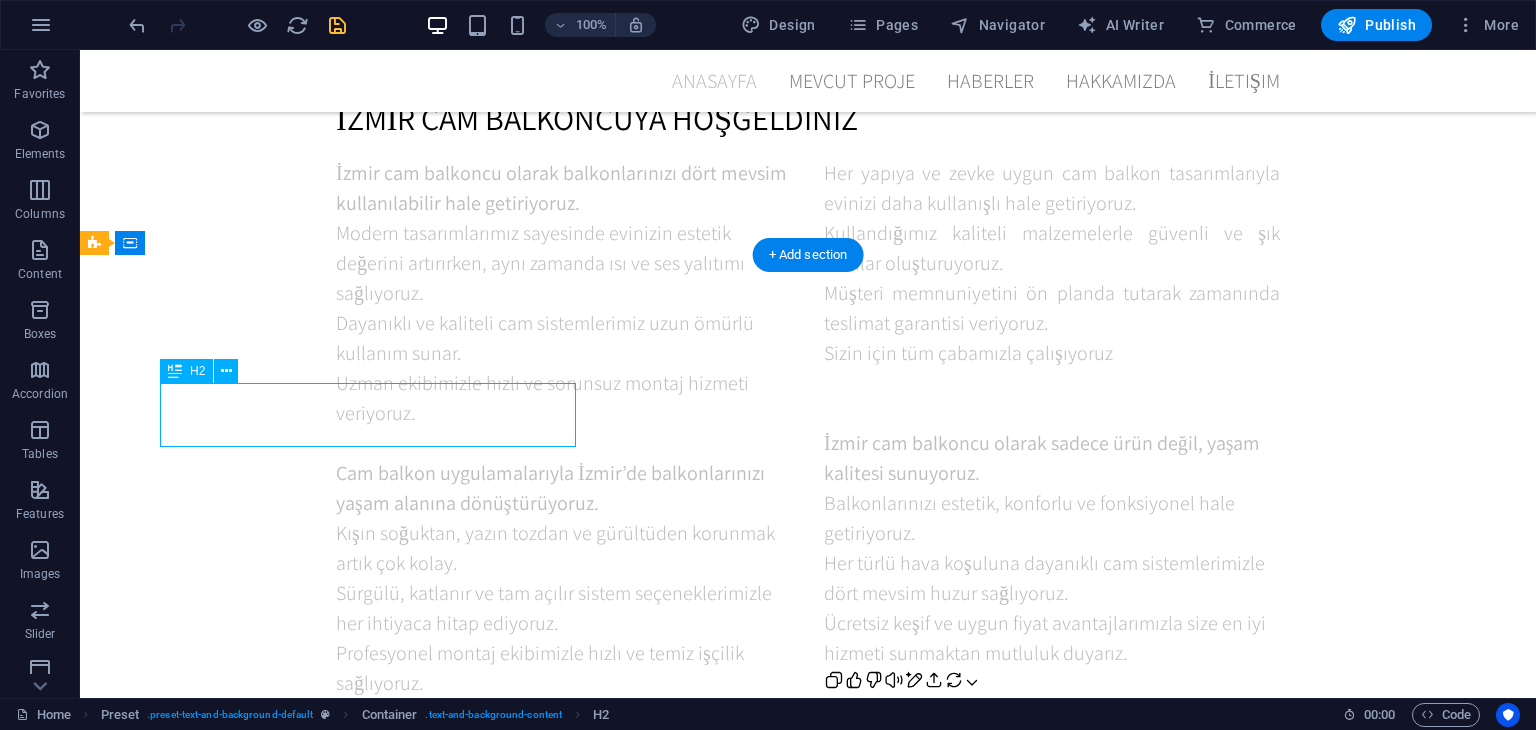 click on "İzmir cam balkoncu" at bounding box center (808, 1038) 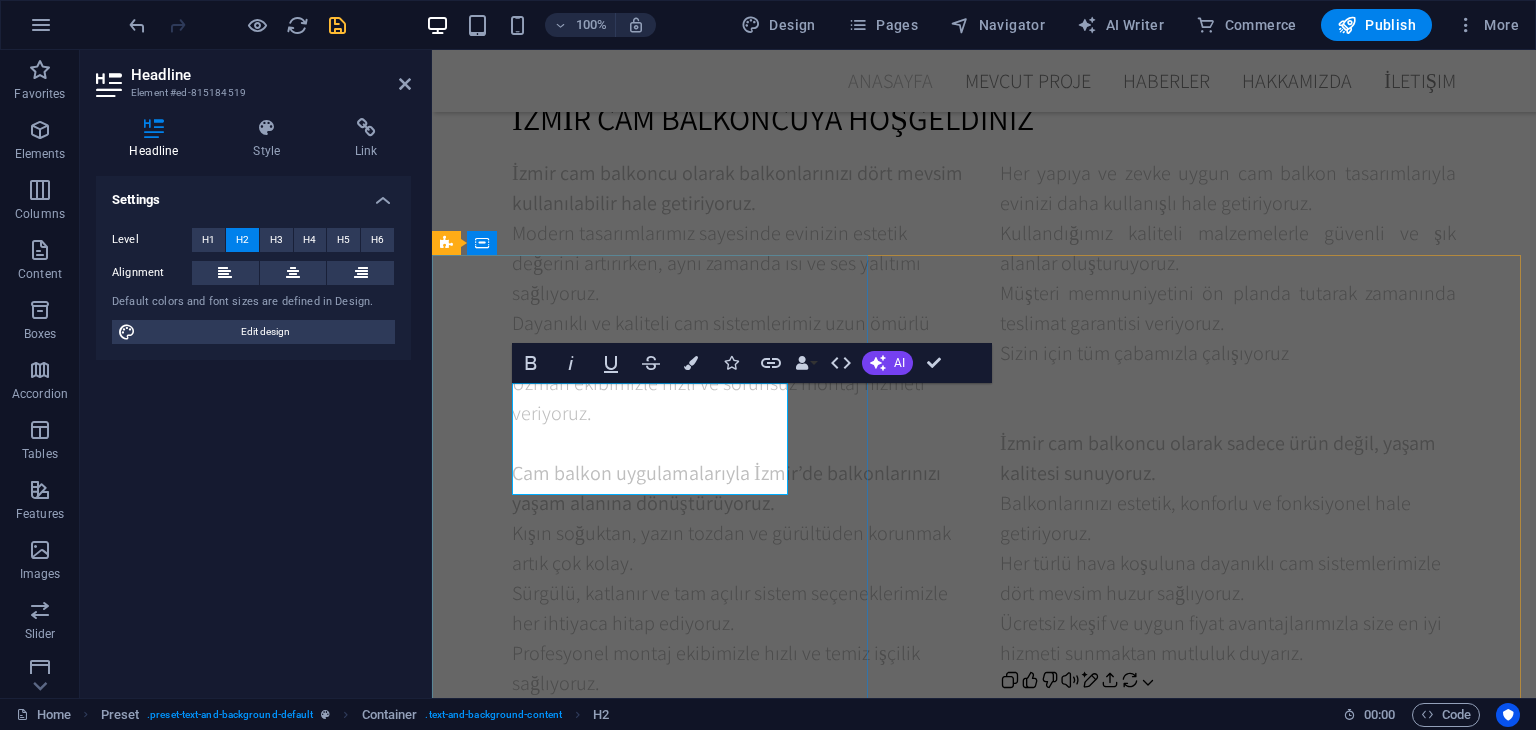 click on "İzmir cam balkoncu" at bounding box center (984, 1038) 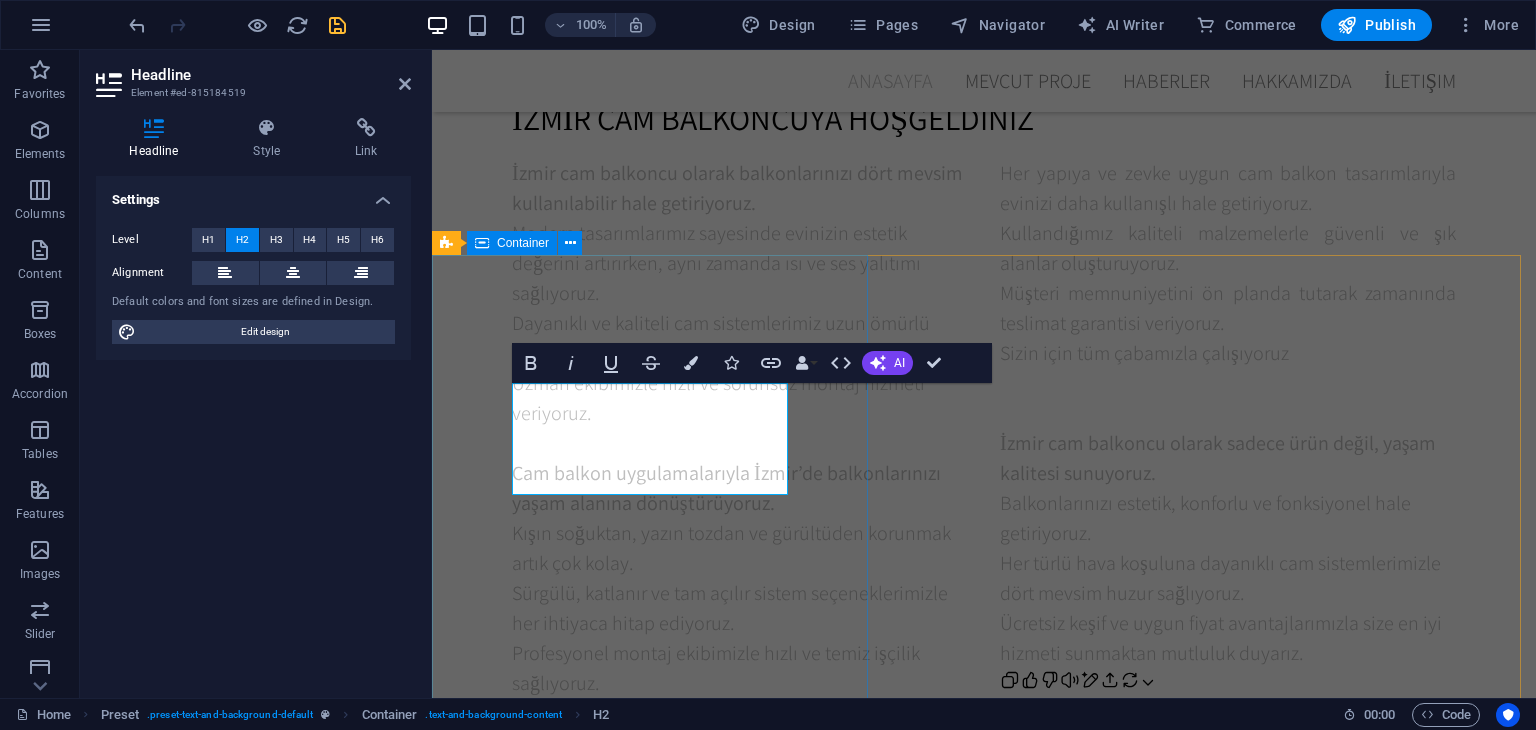 click on "İzmİr cam balkoncuya hoşgeldiniz İzmir cam balkoncu olarak balkonlarınızı dört mevsim kullanılabilir hale getiriyoruz. Modern tasarımlarımız sayesinde evinizin estetik değerini artırırken, aynı zamanda ısı ve ses yalıtımı sağlıyoruz. Dayanıklı ve kaliteli cam sistemlerimiz uzun ömürlü kullanım sunar. Uzman ekibimizle hızlı ve sorunsuz montaj hizmeti veriyoruz. Cam balkon uygulamalarıyla İzmir’de balkonlarınızı yaşam alanına dönüştürüyoruz. Kışın soğuktan, yazın tozdan ve gürültüden korunmak artık çok kolay. Sürgülü, katlanır ve tam açılır sistem seçeneklerimizle her ihtiyaca hitap ediyoruz. Profesyonel montaj ekibimizle hızlı ve temiz işçilik sağlıyoruz.   İzmir’de cam balkon sistemlerinde profesyonel çözümler sunan ekibimizle tanışın. Her yapıya ve zevke uygun cam balkon tasarımlarıyla evinizi daha kullanışlı hale getiriyoruz. Kullandığımız kaliteli malzemelerle güvenli ve şık alanlar oluşturuyoruz. Ask ChatGPT" at bounding box center [984, 426] 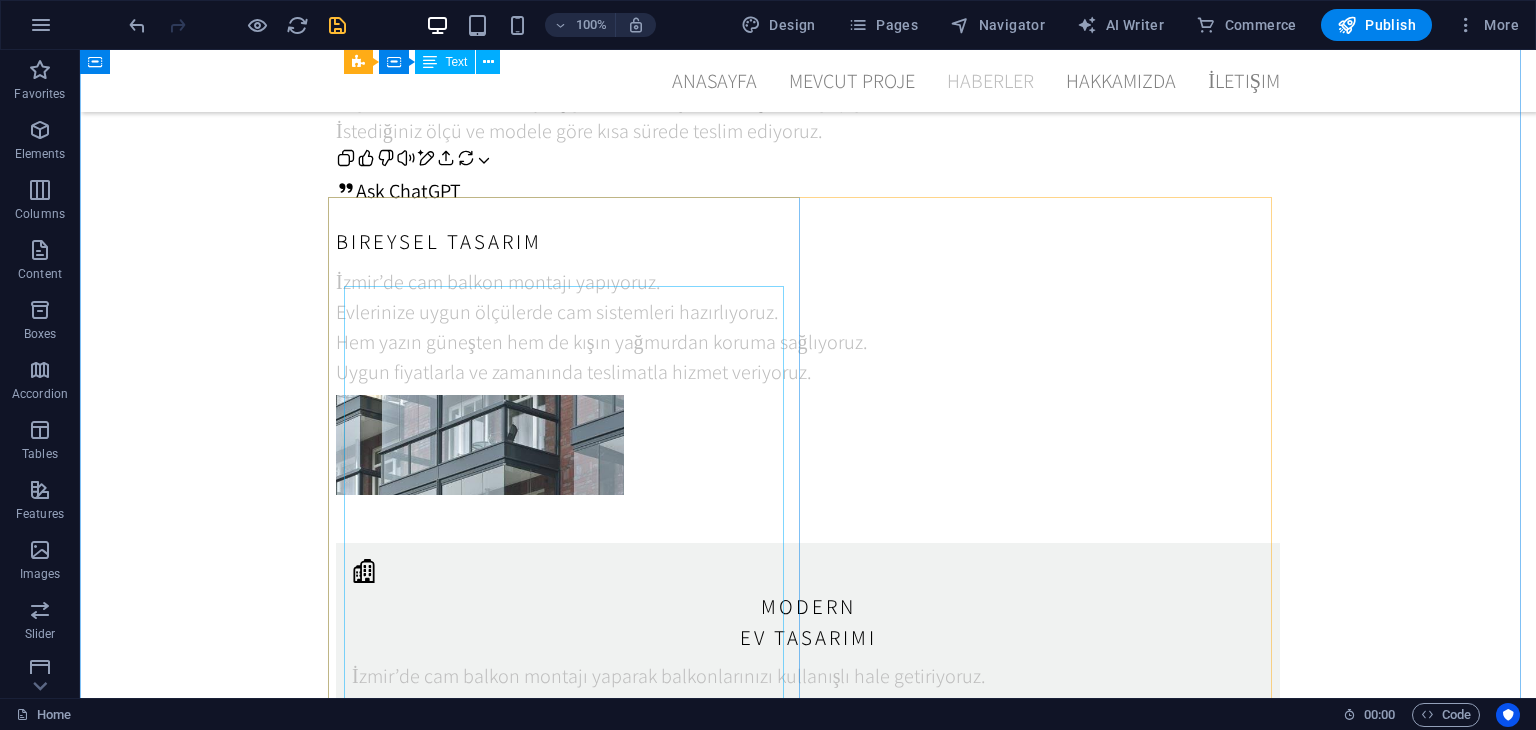 scroll, scrollTop: 4241, scrollLeft: 0, axis: vertical 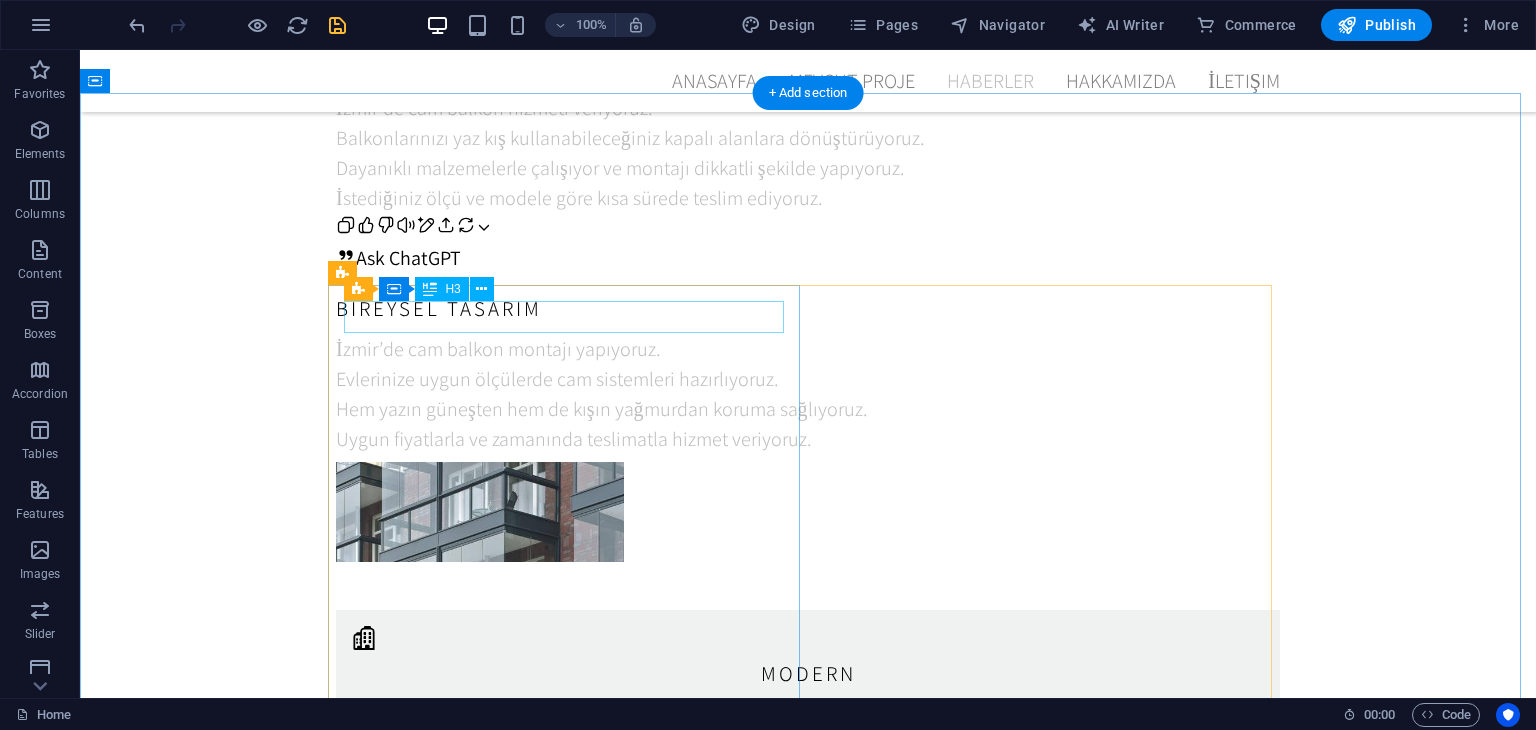 drag, startPoint x: 400, startPoint y: 334, endPoint x: 477, endPoint y: 383, distance: 91.26884 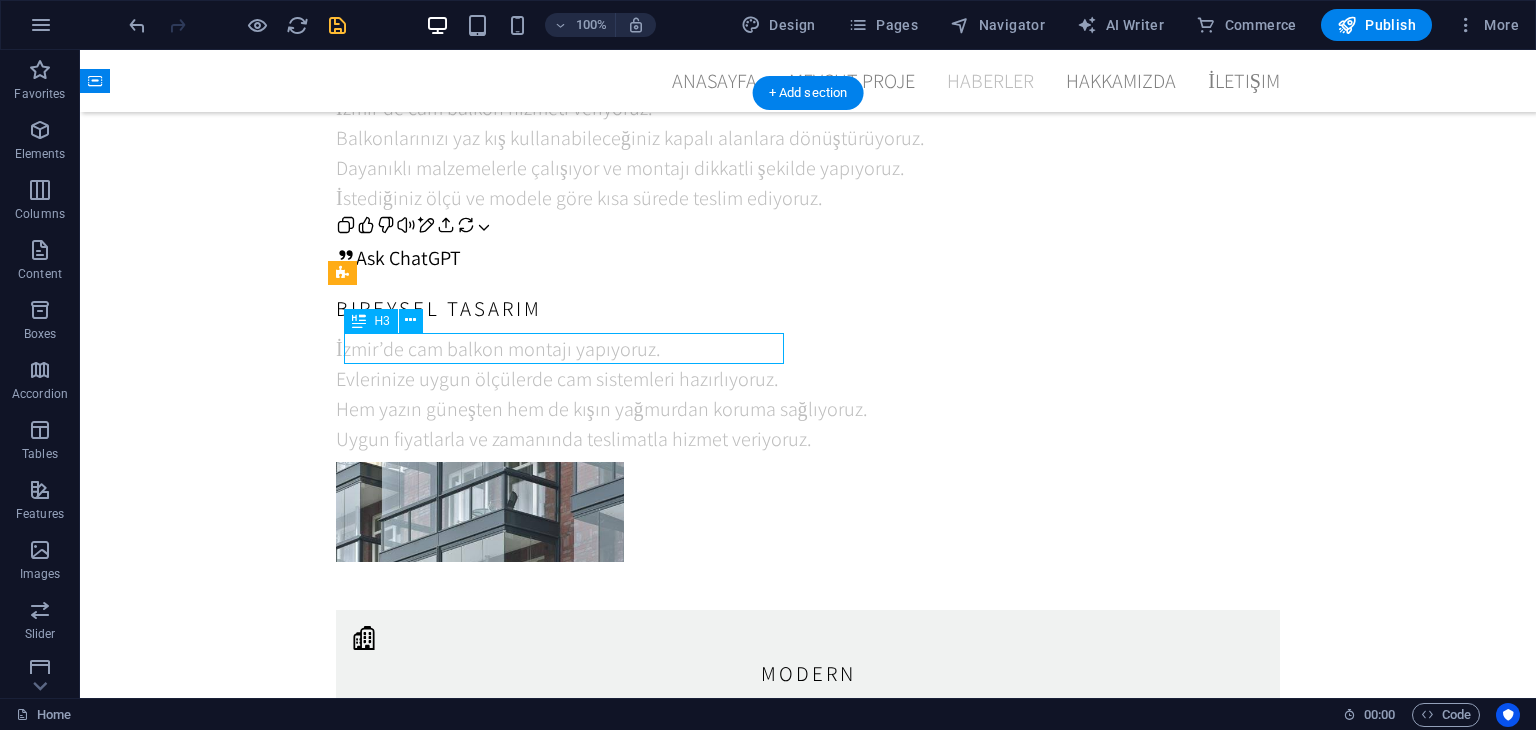 click on "İzmir cam balkoncu" at bounding box center (808, 1992) 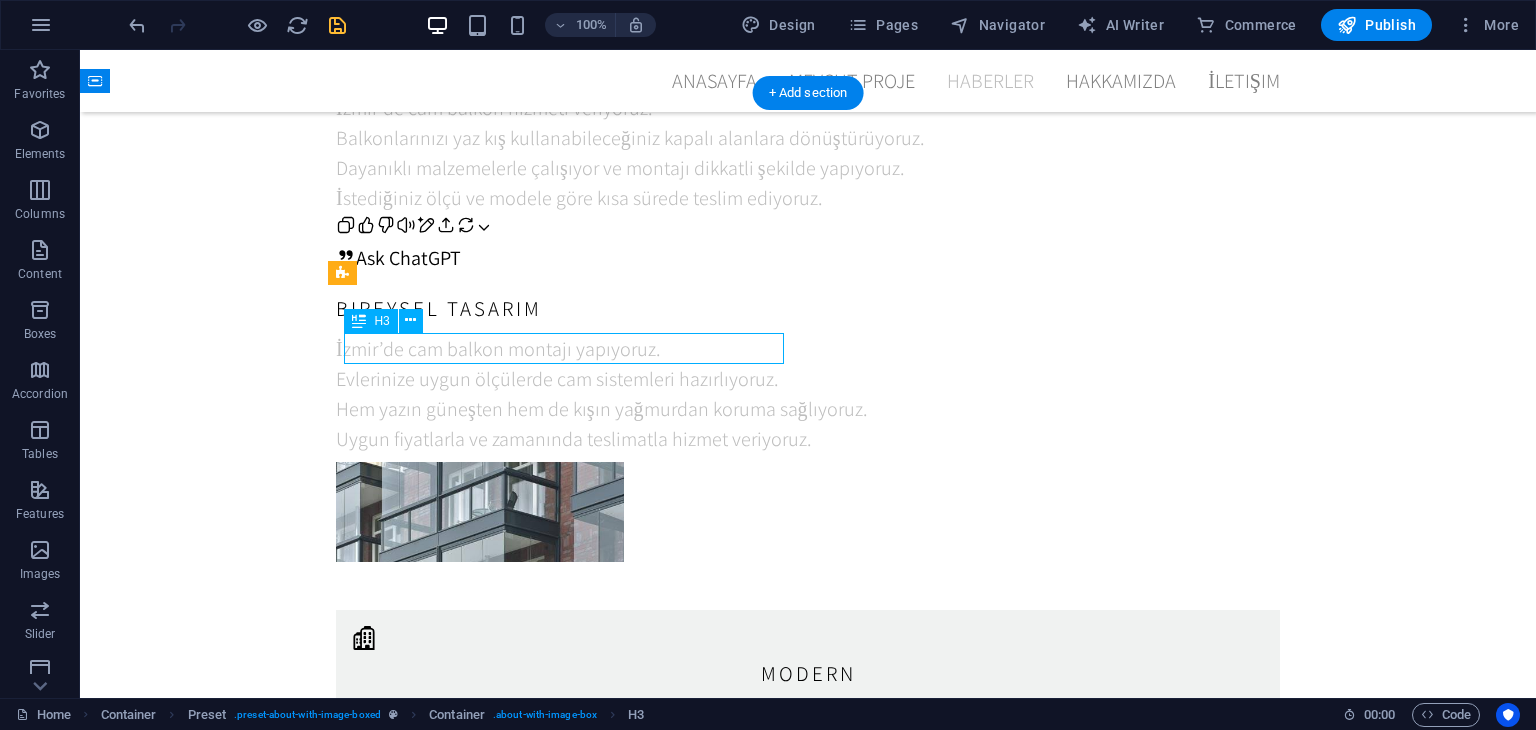 click on "İzmir cam balkoncu" at bounding box center (808, 1992) 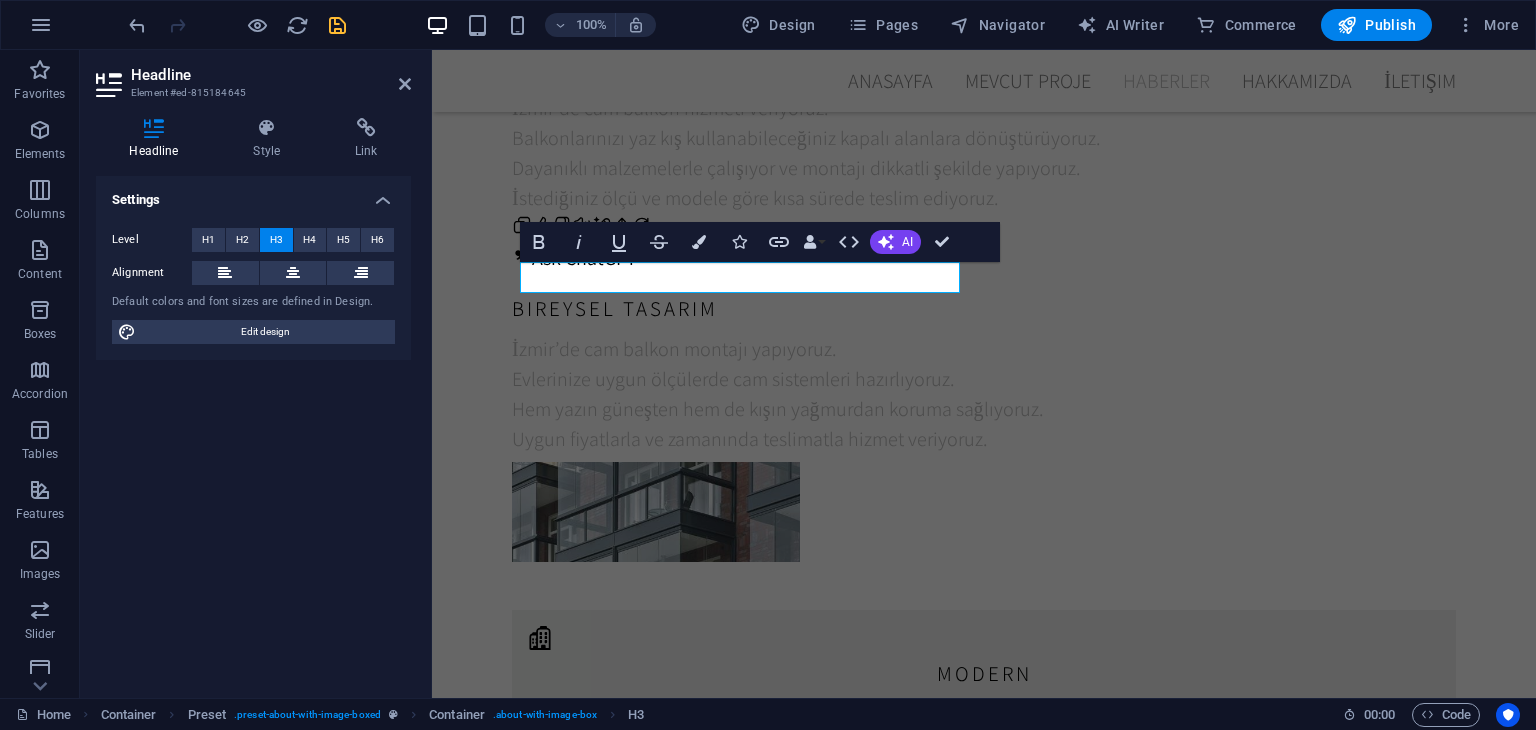 scroll, scrollTop: 4500, scrollLeft: 0, axis: vertical 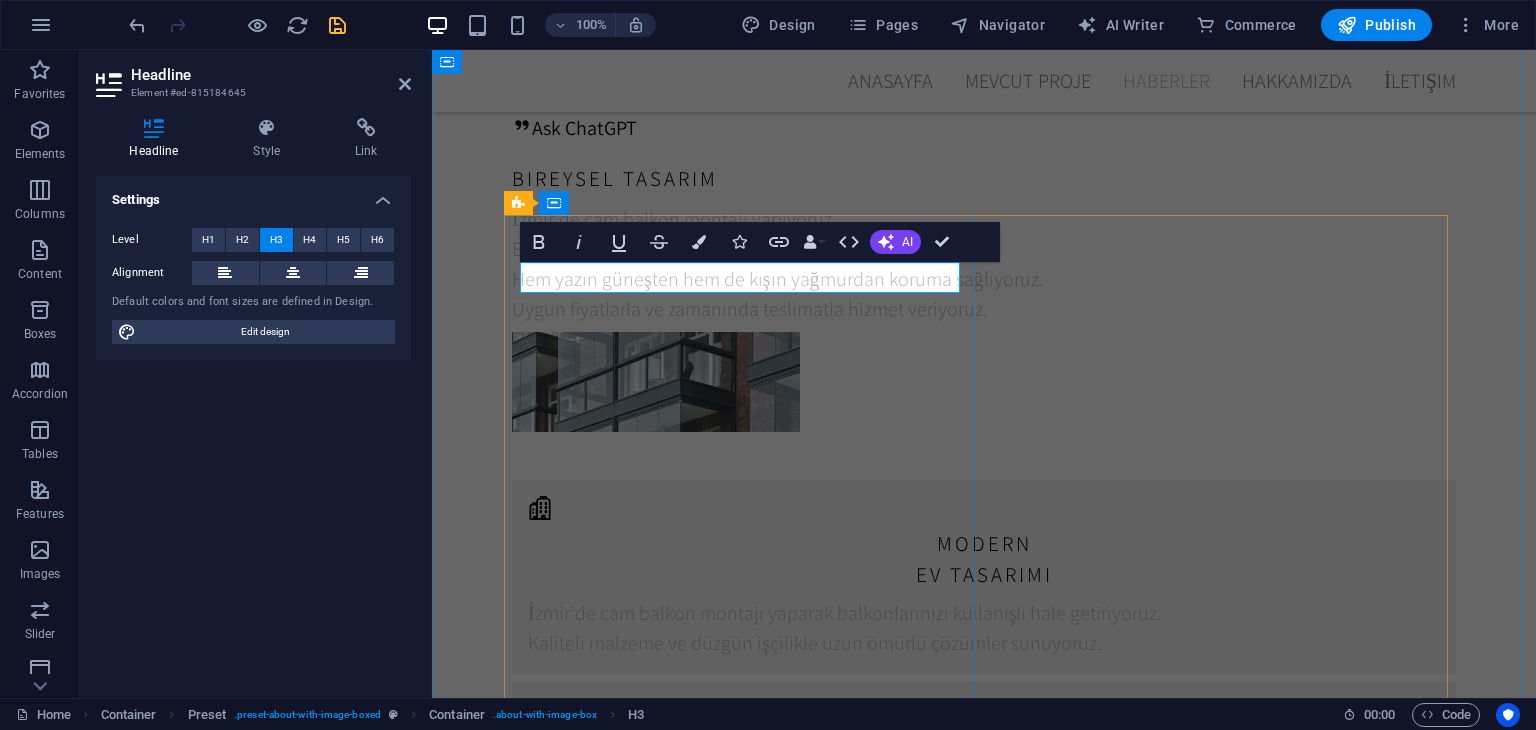 click on "İzmir cam balkoncu" at bounding box center (984, 1792) 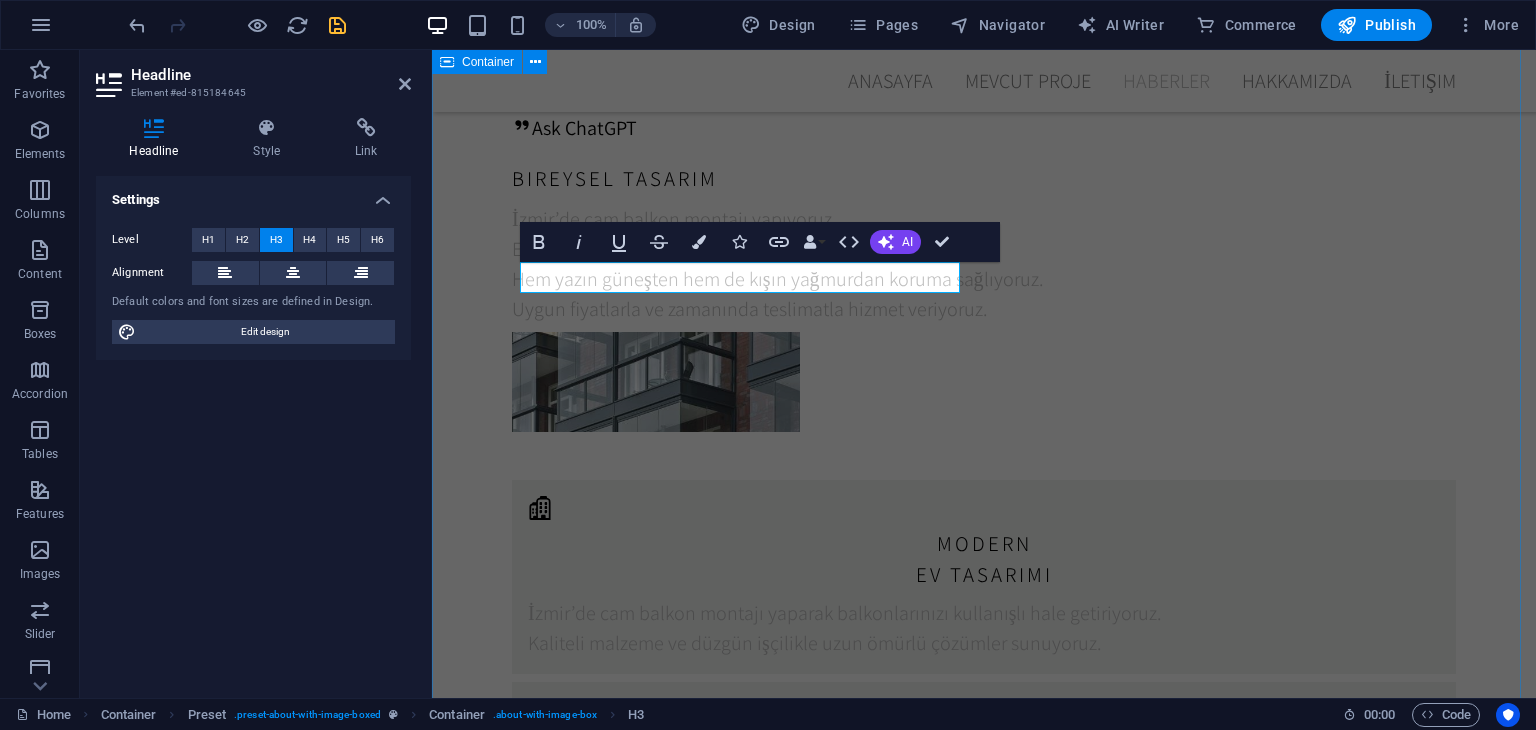 click on "Yapım Aşaması / İnşaatın İlerlemesi 27.06.2018 İzmİr cam balkoncu 02.04.2018 HAKkımızda Günümüzde yaşam alanlarını daha kullanışlı ve konforlu hale getirmenin en şık yollarından biri olan cam balkon sistemleri, İzmir’in doğal güzelliklerini evinizin içine taşıyor. Her projeye özel çözümler sunan firmamız, müşterilerimizin hem estetik beklentilerini hem de teknik ihtiyaçlarını dikkate alarak kişiye özel tasarımlar yapmaktadır. Cam balkonlar sadece dış etkenlerden korumakla kalmaz, aynı zamanda yaşam alanınızı genişleterek balkon keyfini her mevsim sürdürebilmenizi sağlar. İzmir genelinde binlerce başarılı uygulamaya imza atmış olan firmamız, kaliteli işçilik ve zamanında teslimat ilkesiyle sektörde güvenilirliğini kanıtlamıştır. Dayanıklı, modern ve uzun ömürlü cam balkon çözümleri arıyorsanız, doğru adrestesiniz. 15.09.2017 Osmanoğulları ege pen" at bounding box center (984, 2397) 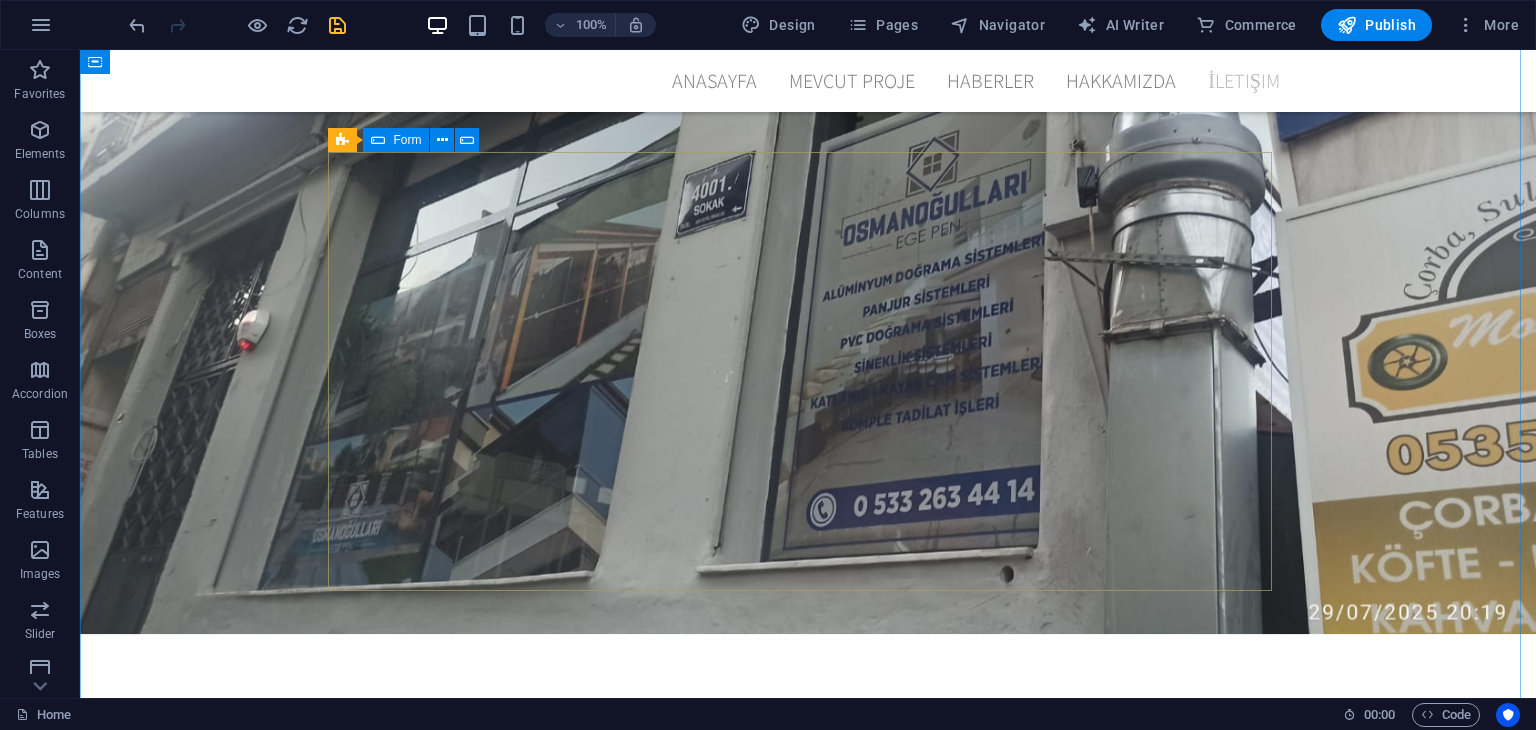 scroll, scrollTop: 7812, scrollLeft: 0, axis: vertical 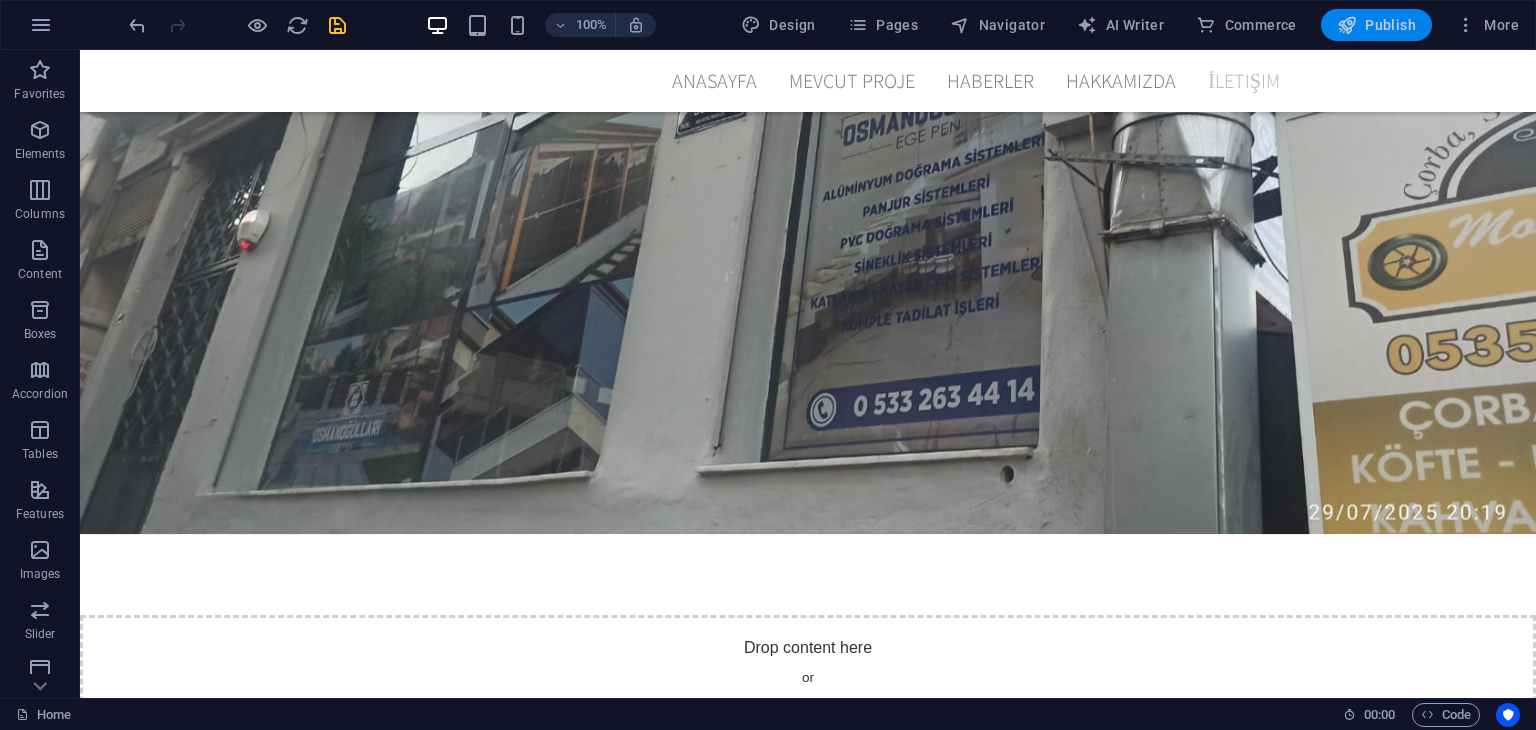 click at bounding box center (1347, 25) 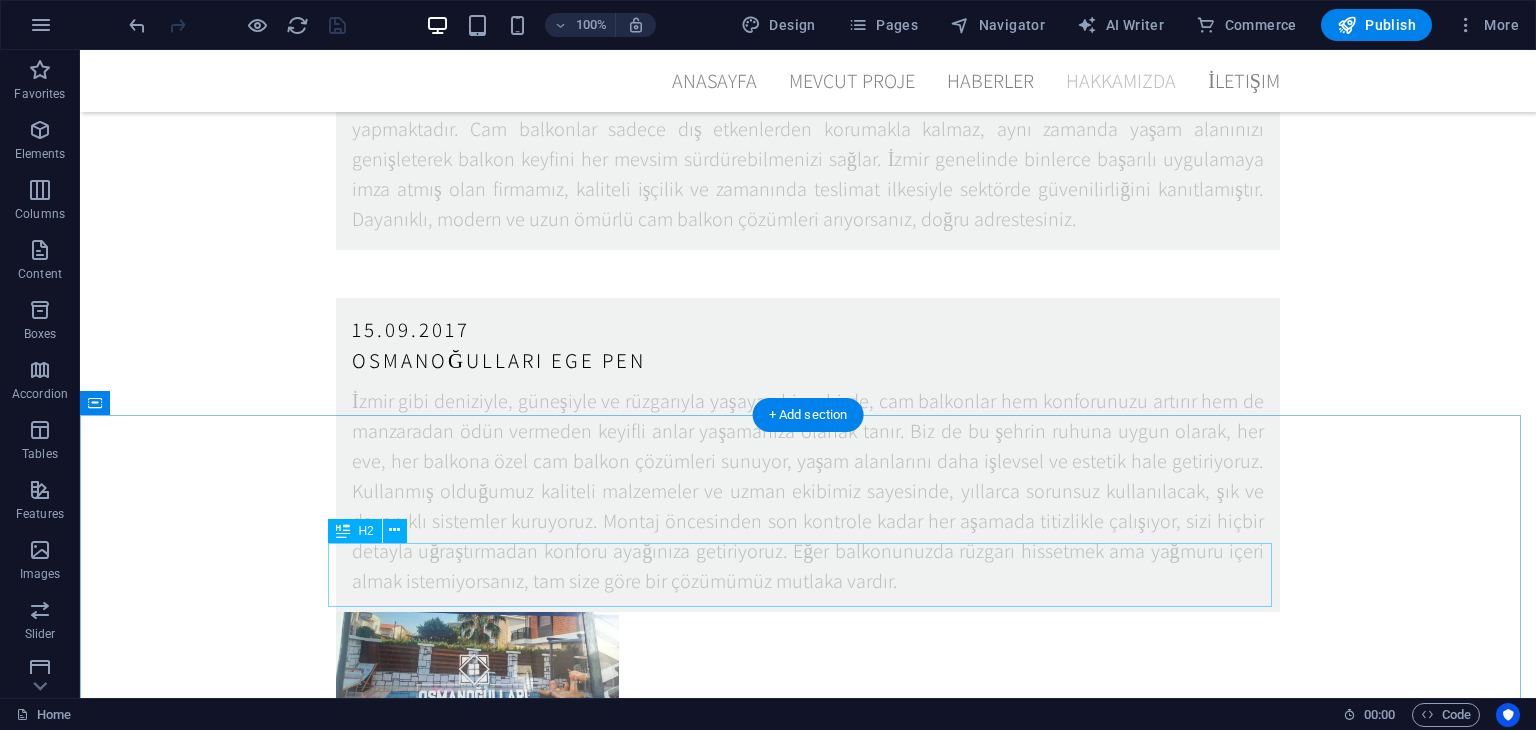 scroll, scrollTop: 6731, scrollLeft: 0, axis: vertical 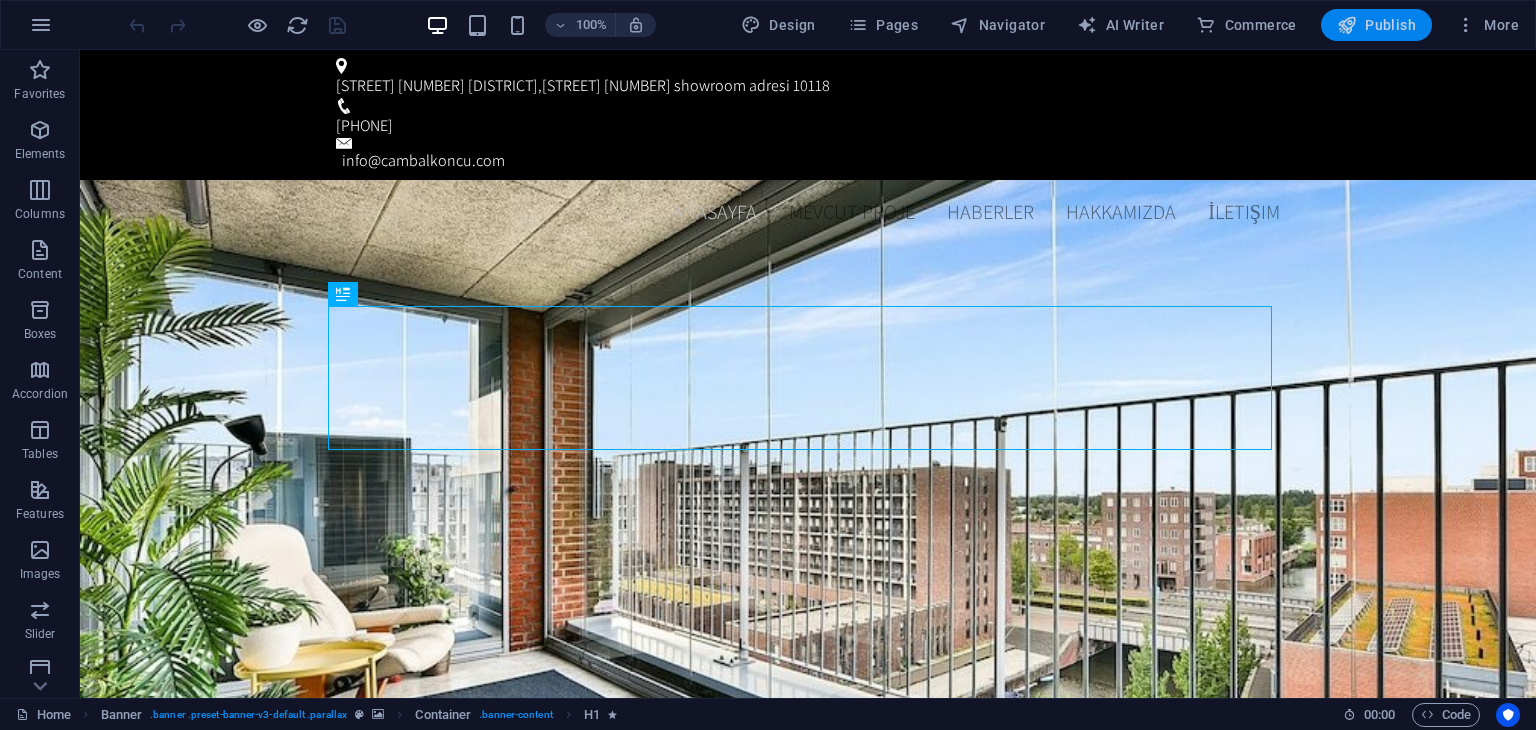 click on "Publish" at bounding box center (1376, 25) 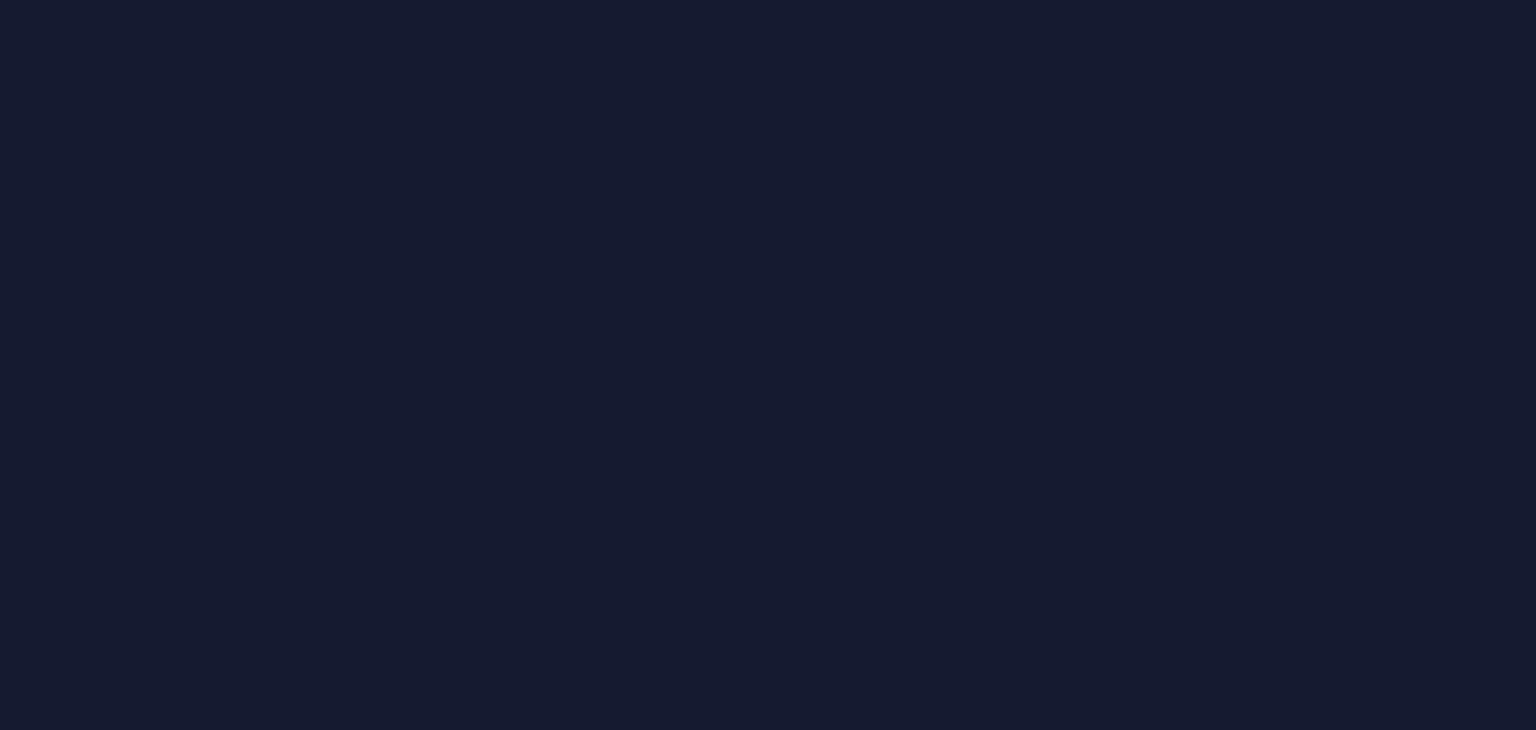 scroll, scrollTop: 0, scrollLeft: 0, axis: both 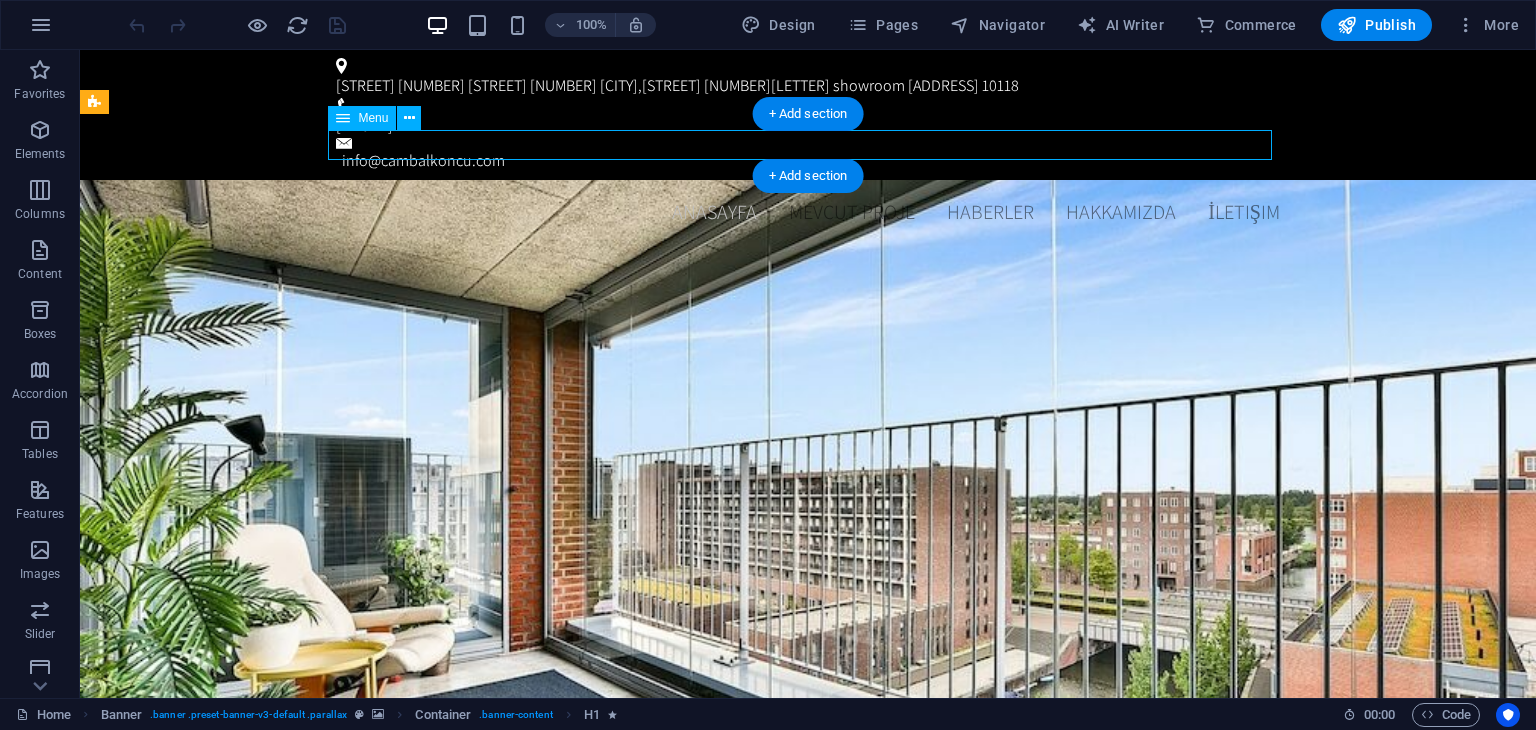 click on "Anasayfa Mevcut Proje Haberler Hakkamızda İletişim" at bounding box center [808, 212] 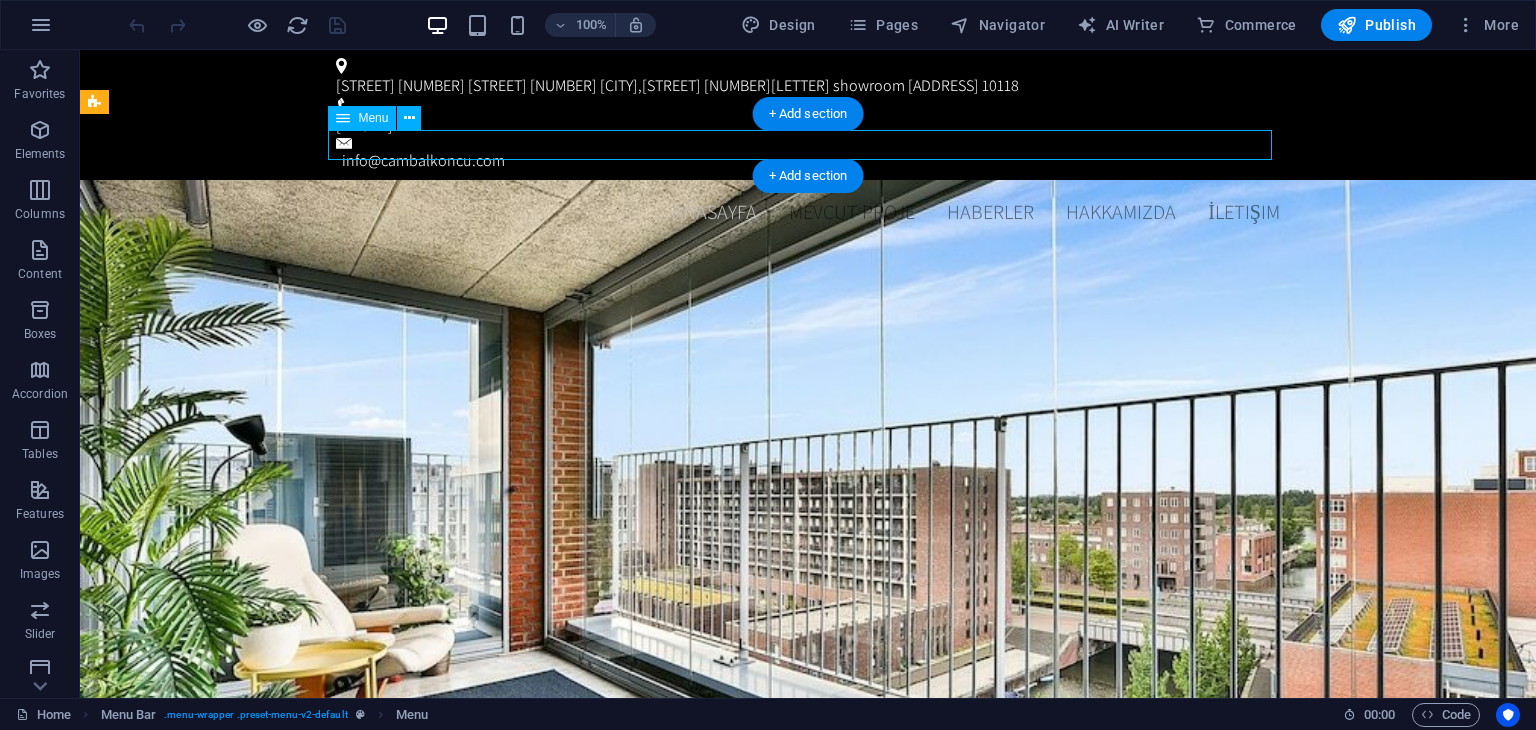 click on "Anasayfa Mevcut Proje Haberler Hakkamızda İletişim" at bounding box center [808, 212] 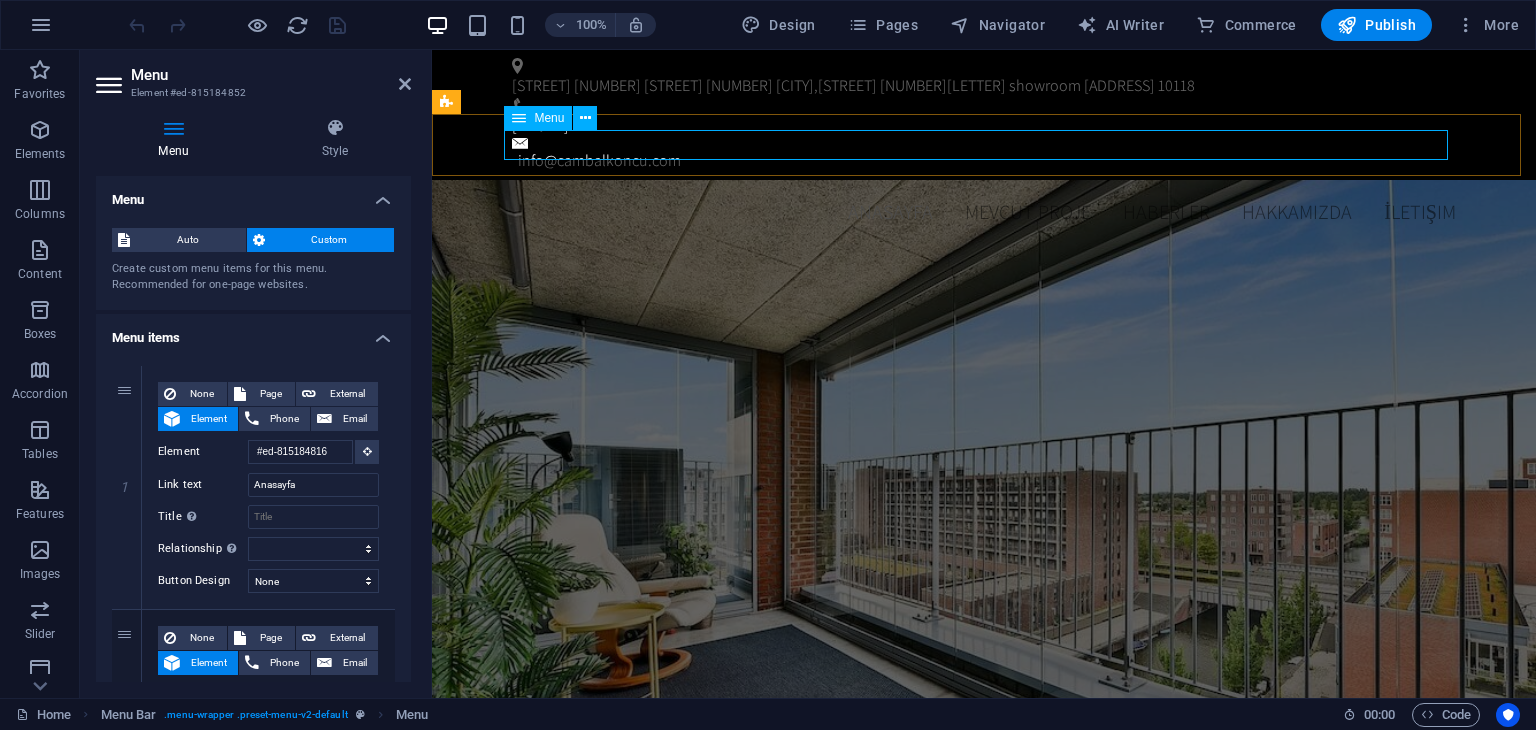 click on "Anasayfa Mevcut Proje Haberler Hakkamızda İletişim" at bounding box center (984, 212) 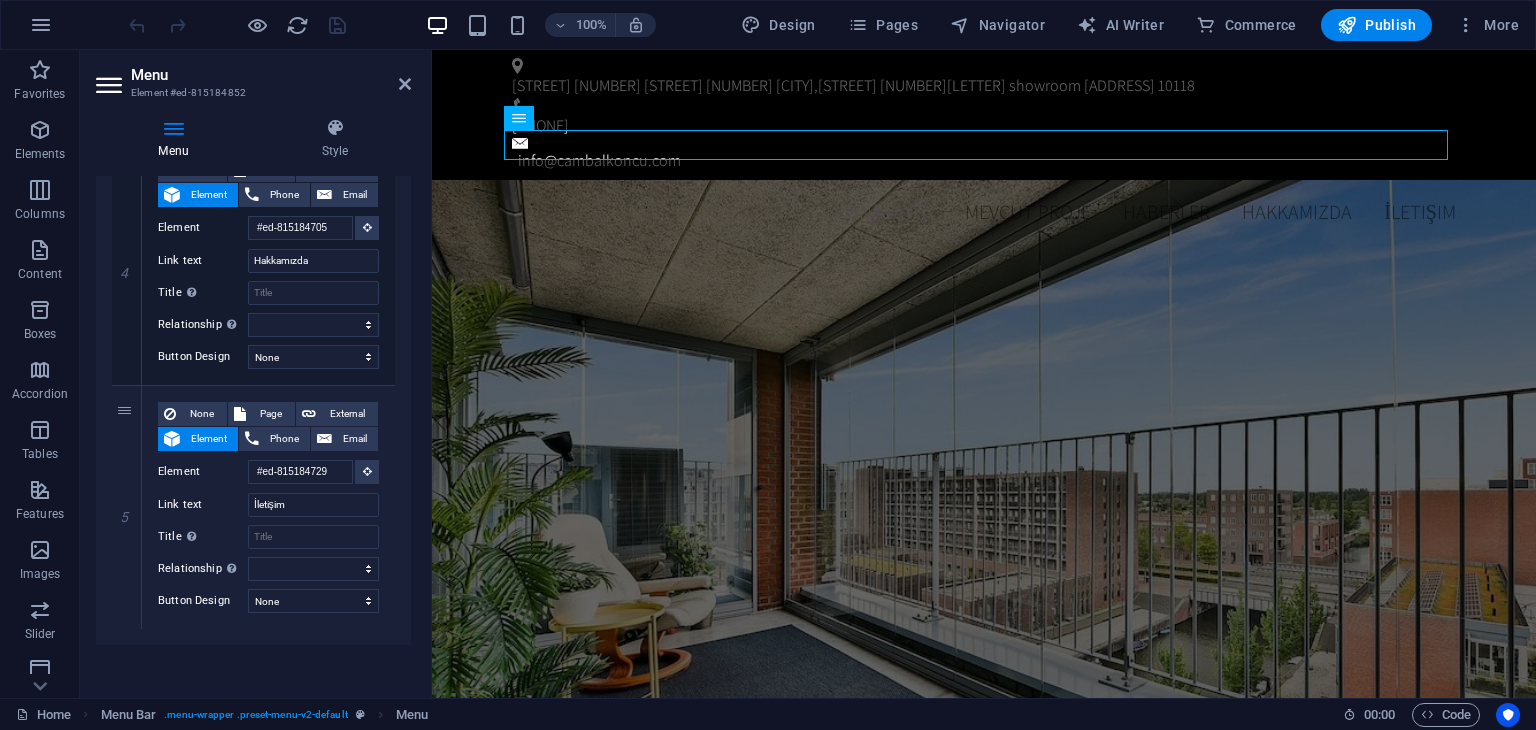 scroll, scrollTop: 958, scrollLeft: 0, axis: vertical 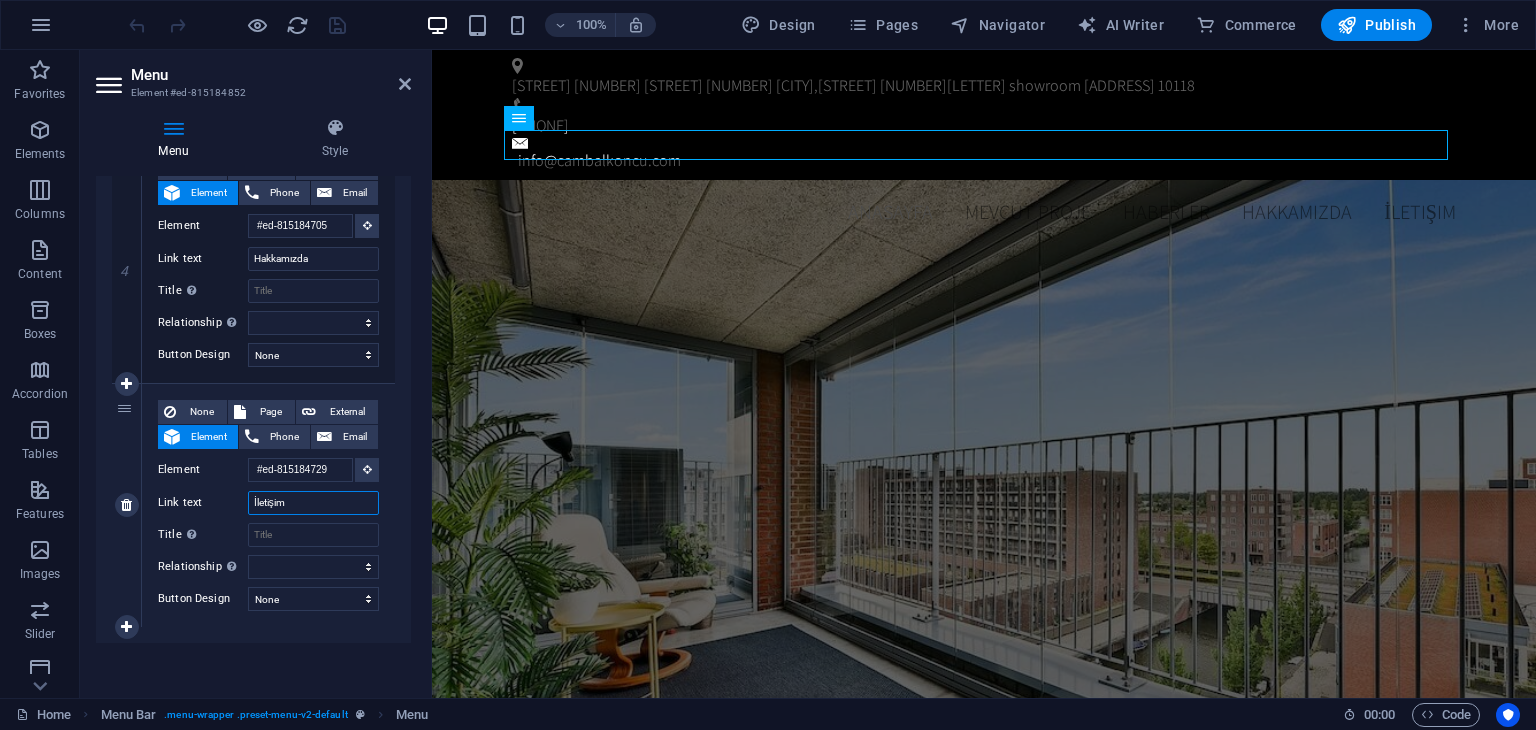 click on "İletişim" at bounding box center (313, 503) 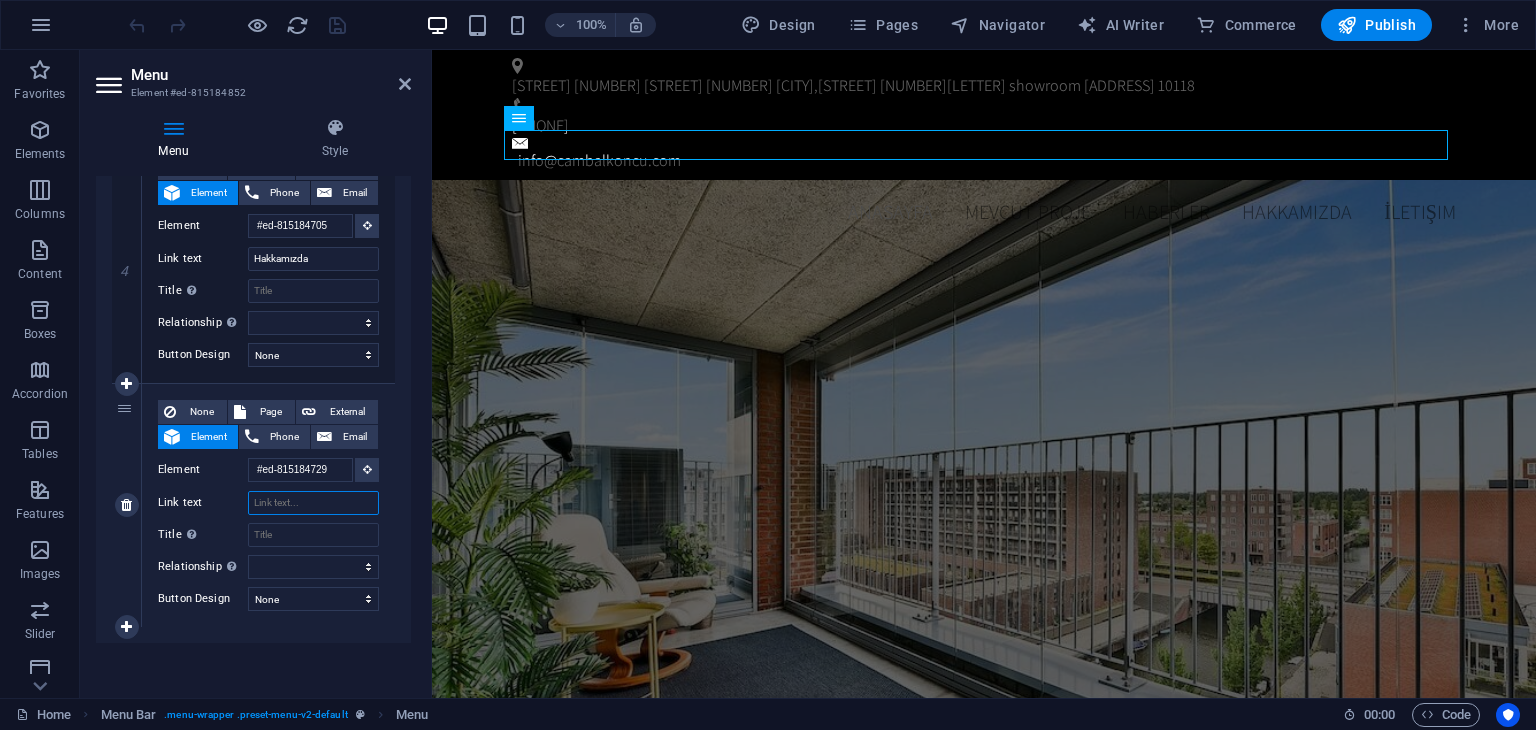 select 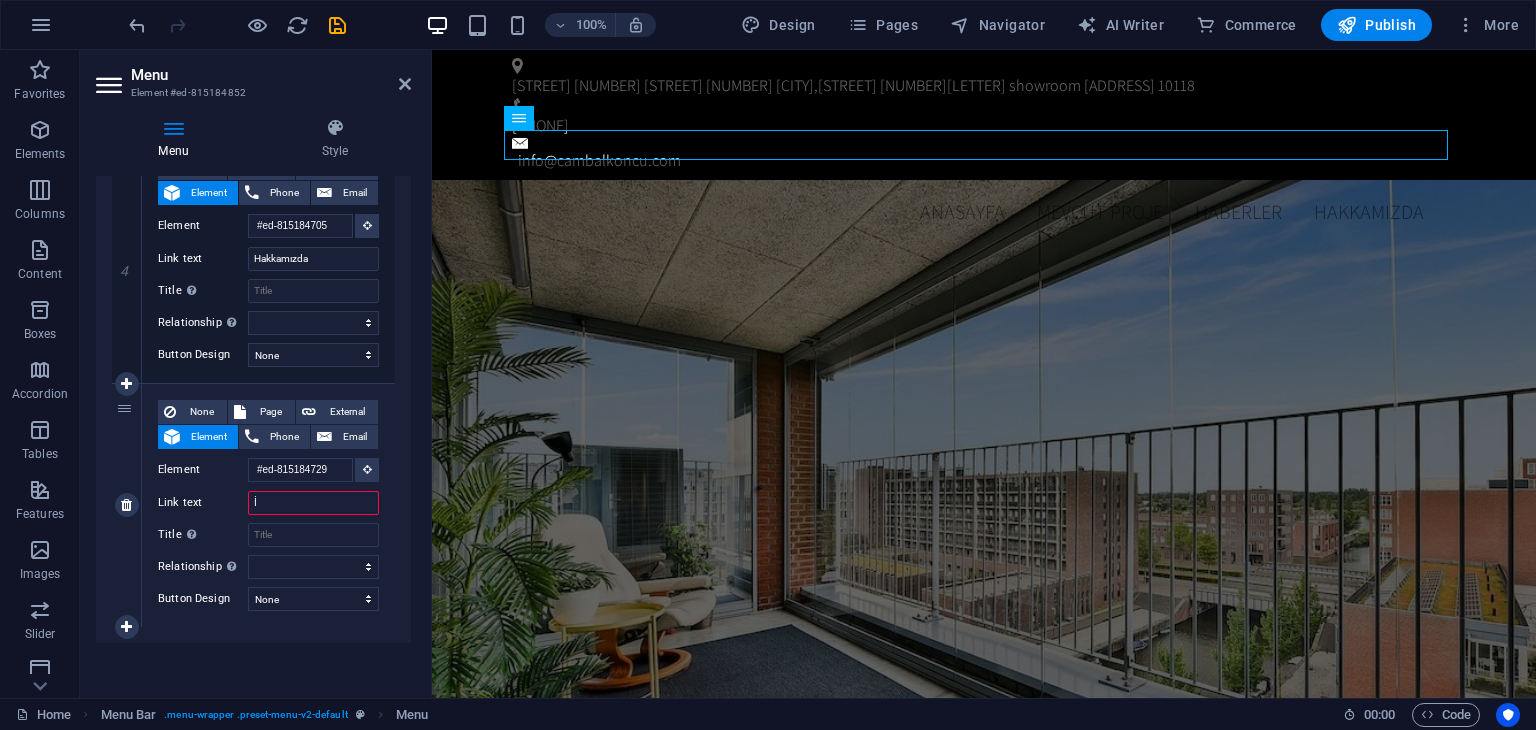 type on "İL" 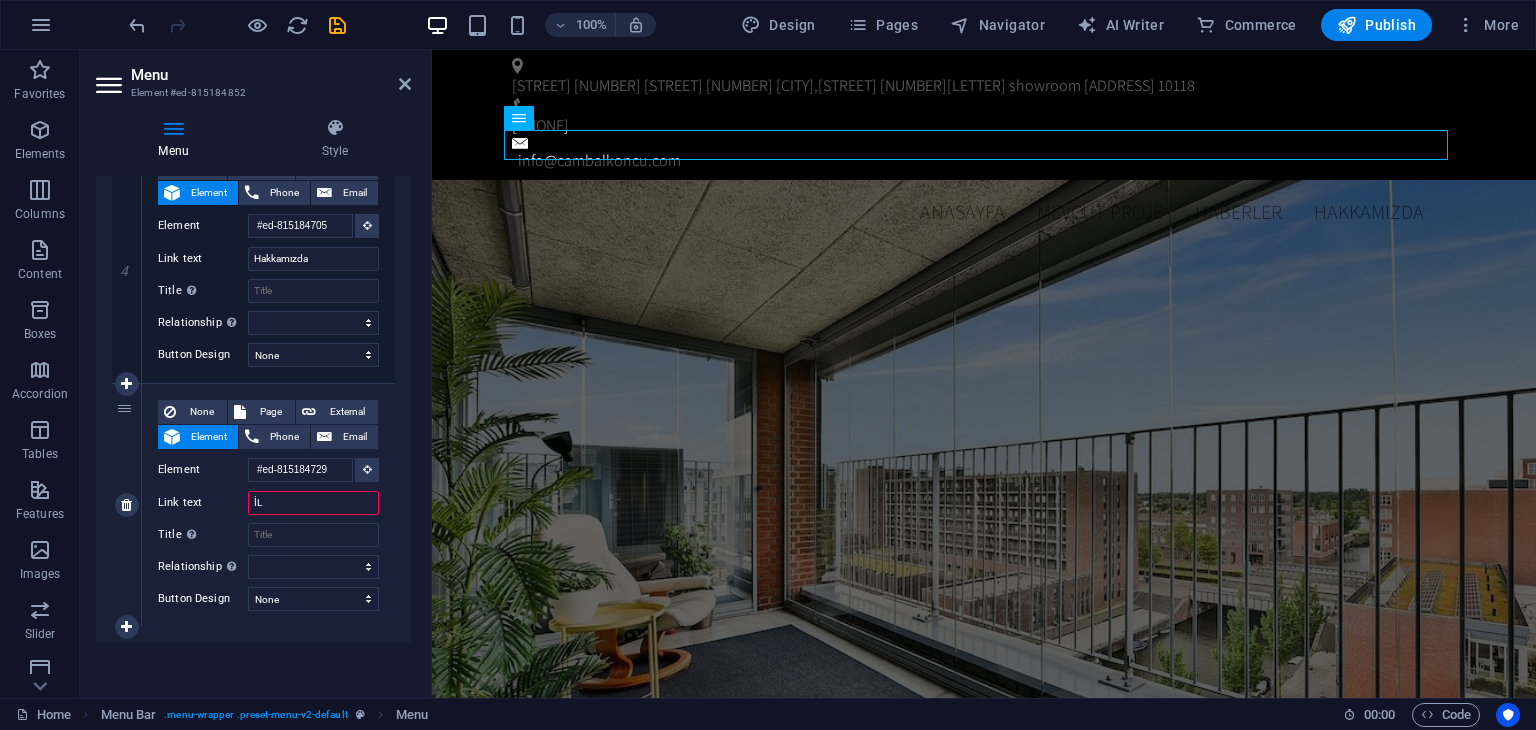 select 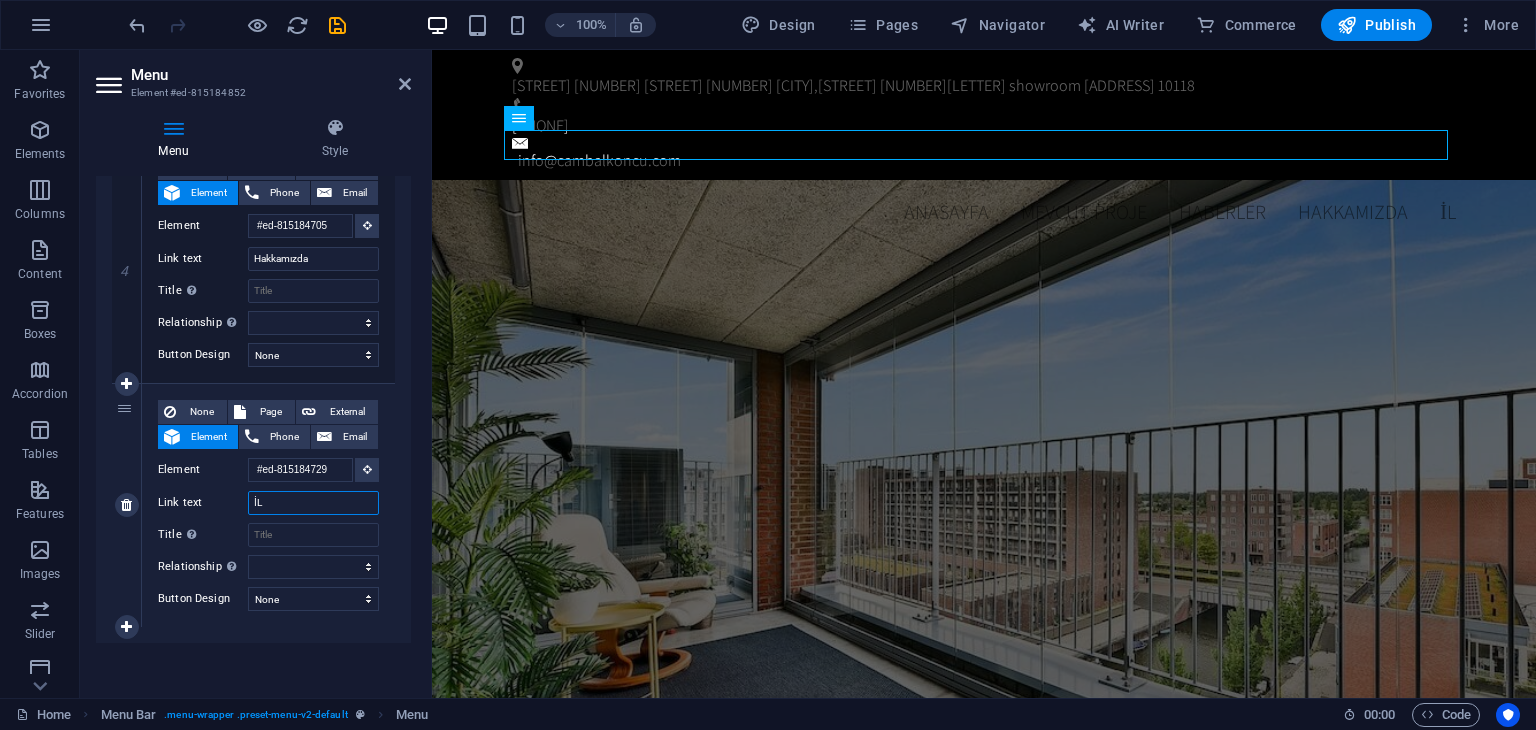 type on "İLE" 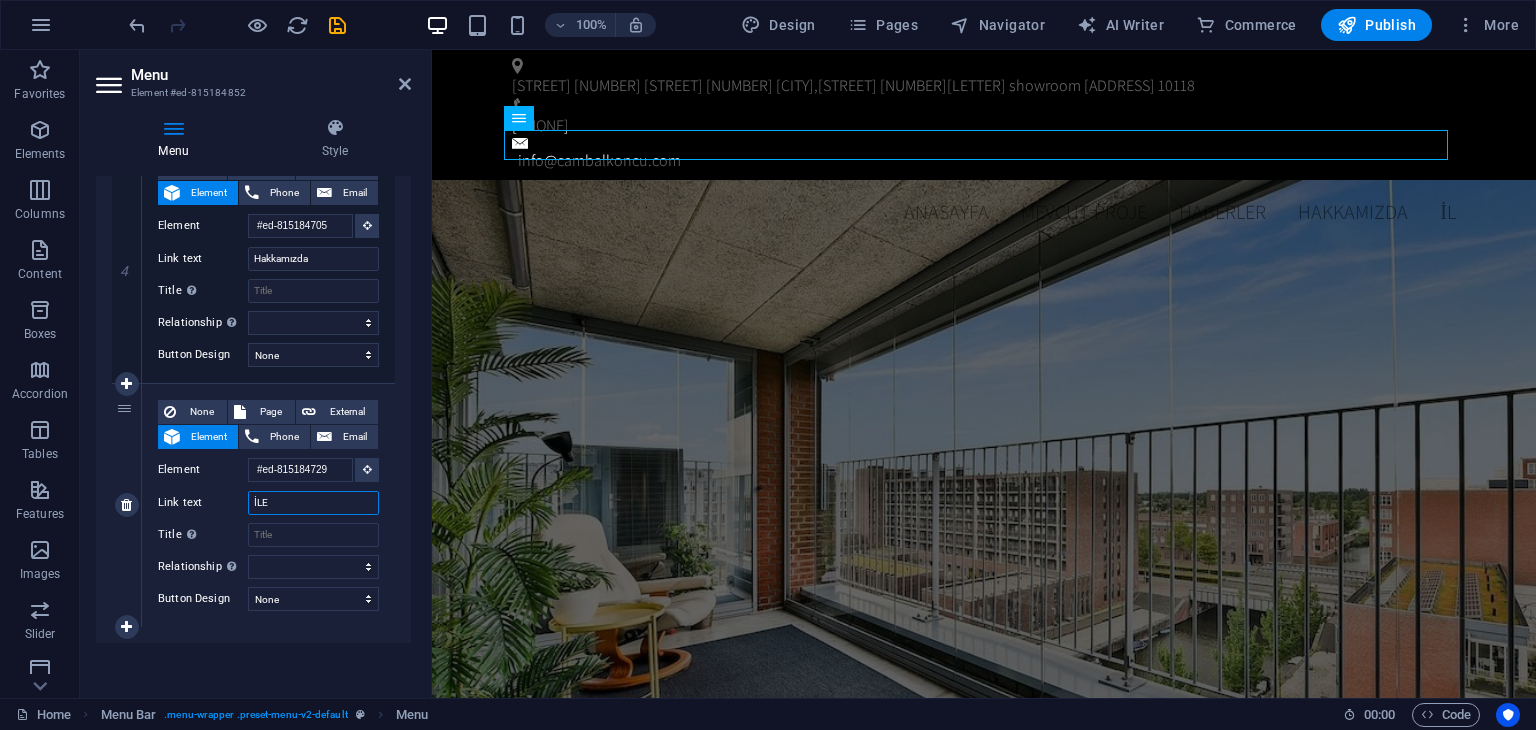 select 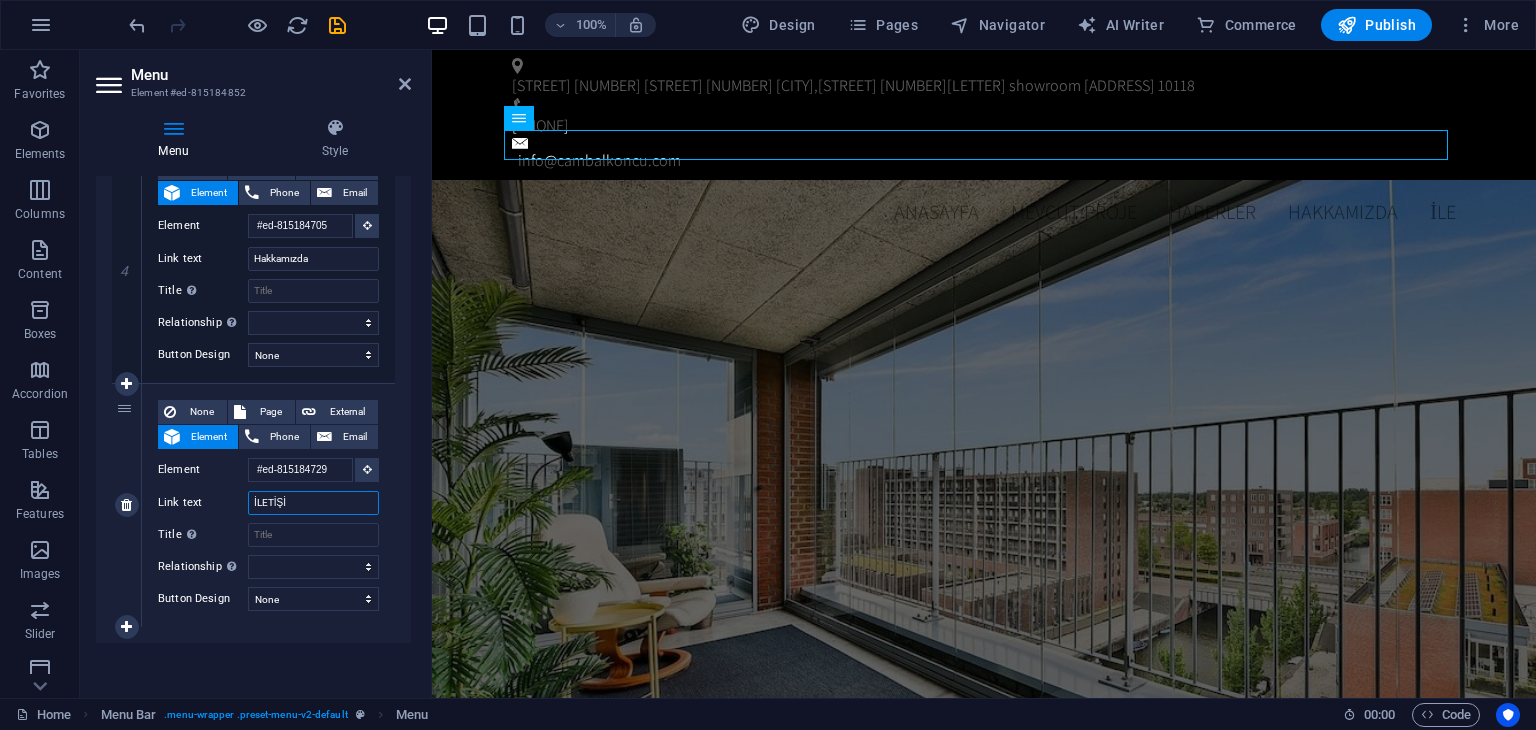 type on "İLETİŞİM" 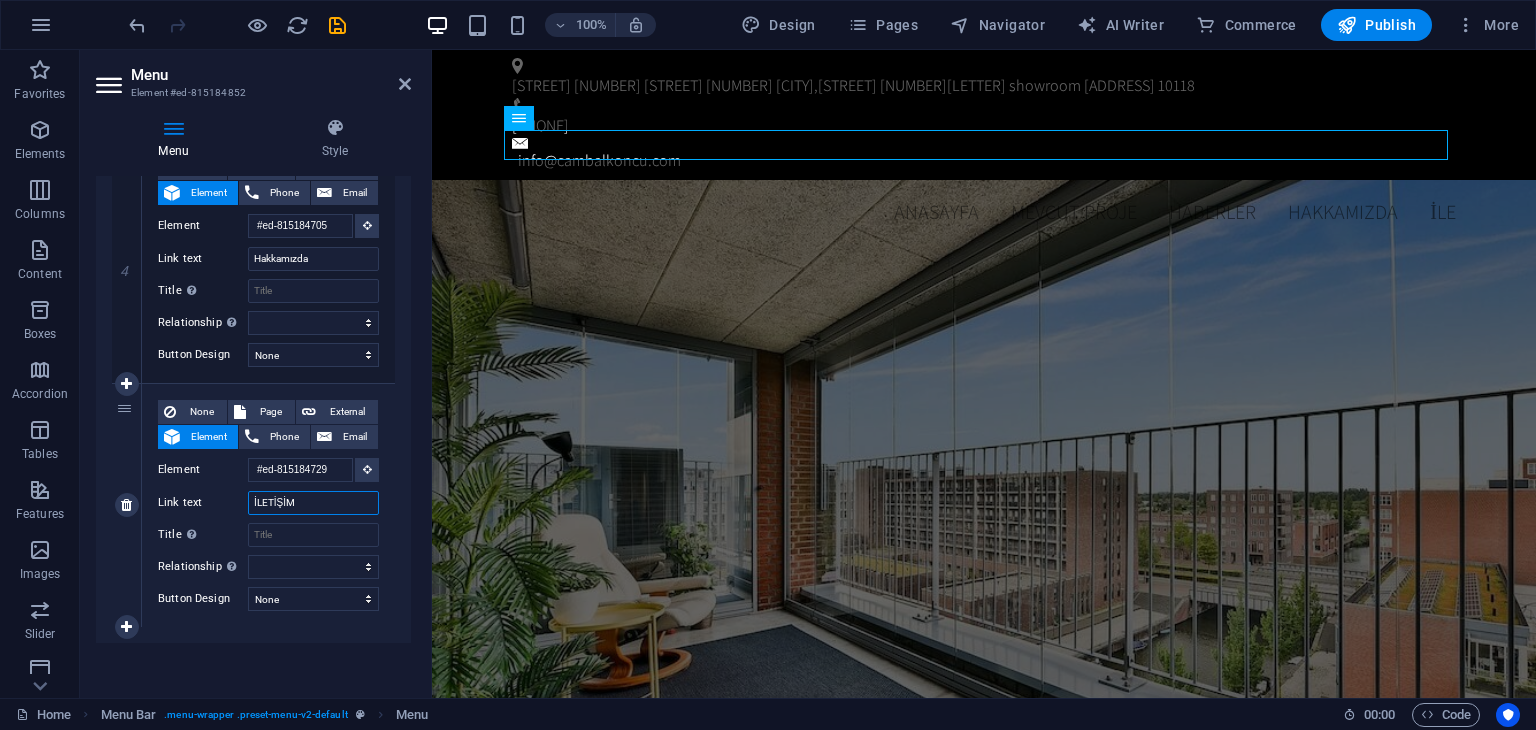 select 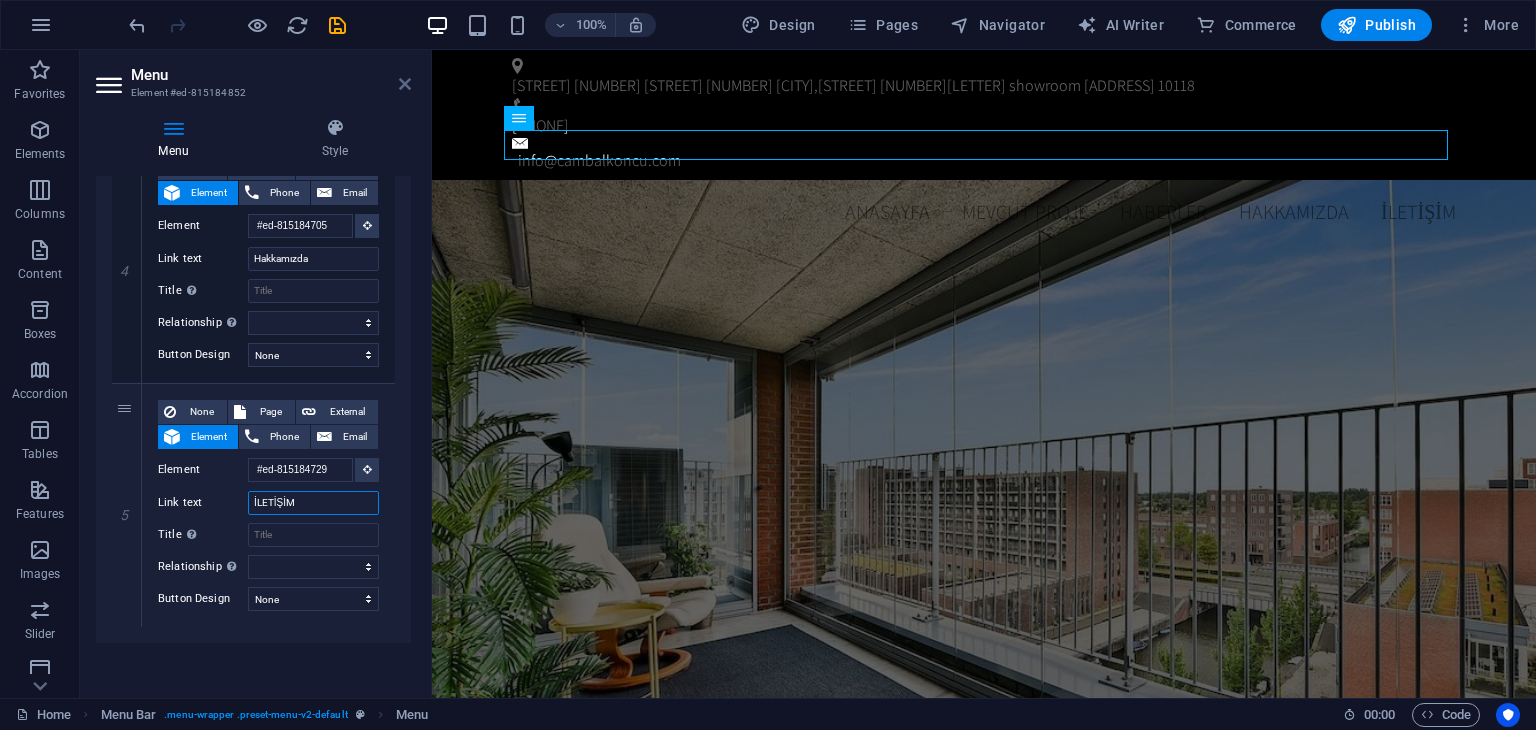 type on "İLETİŞİM" 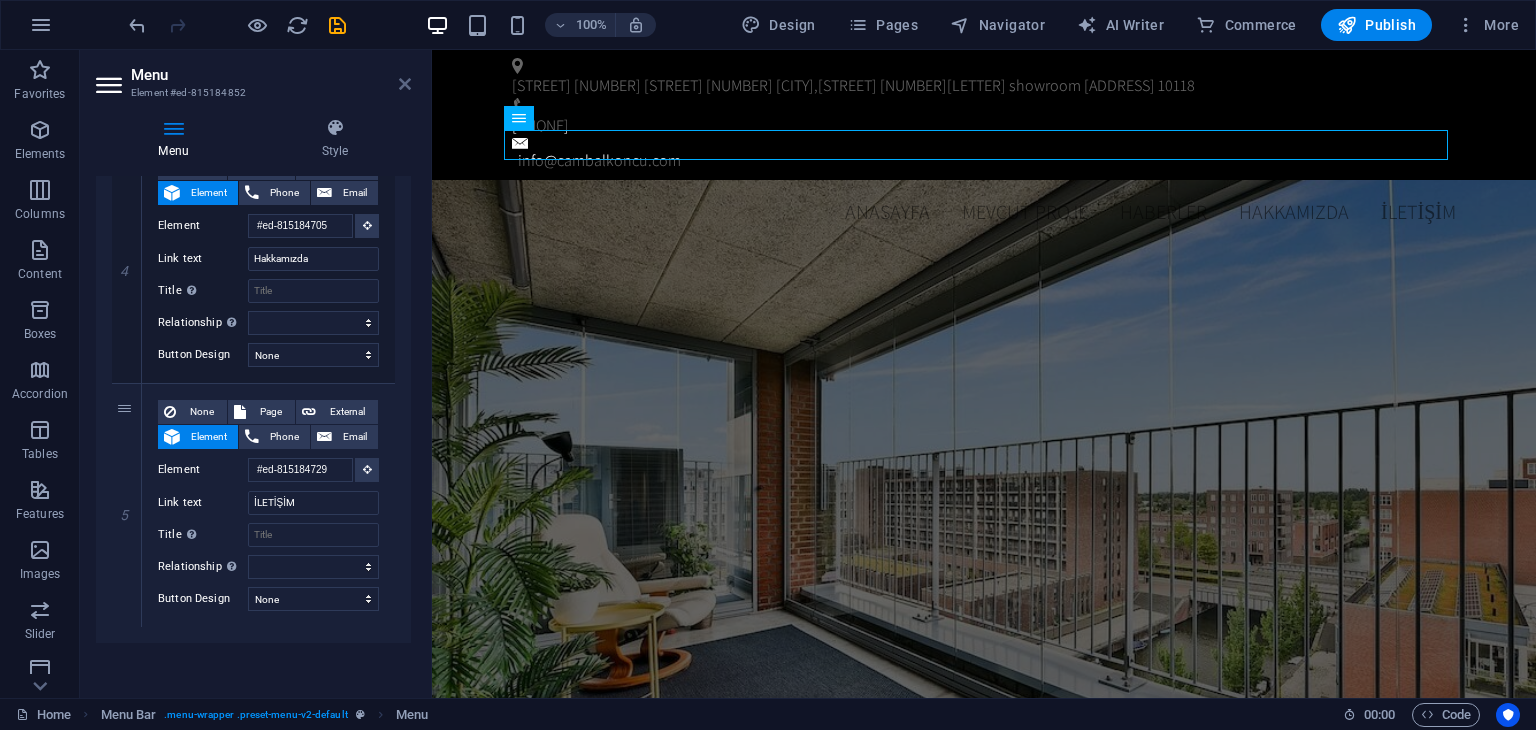 click at bounding box center [405, 84] 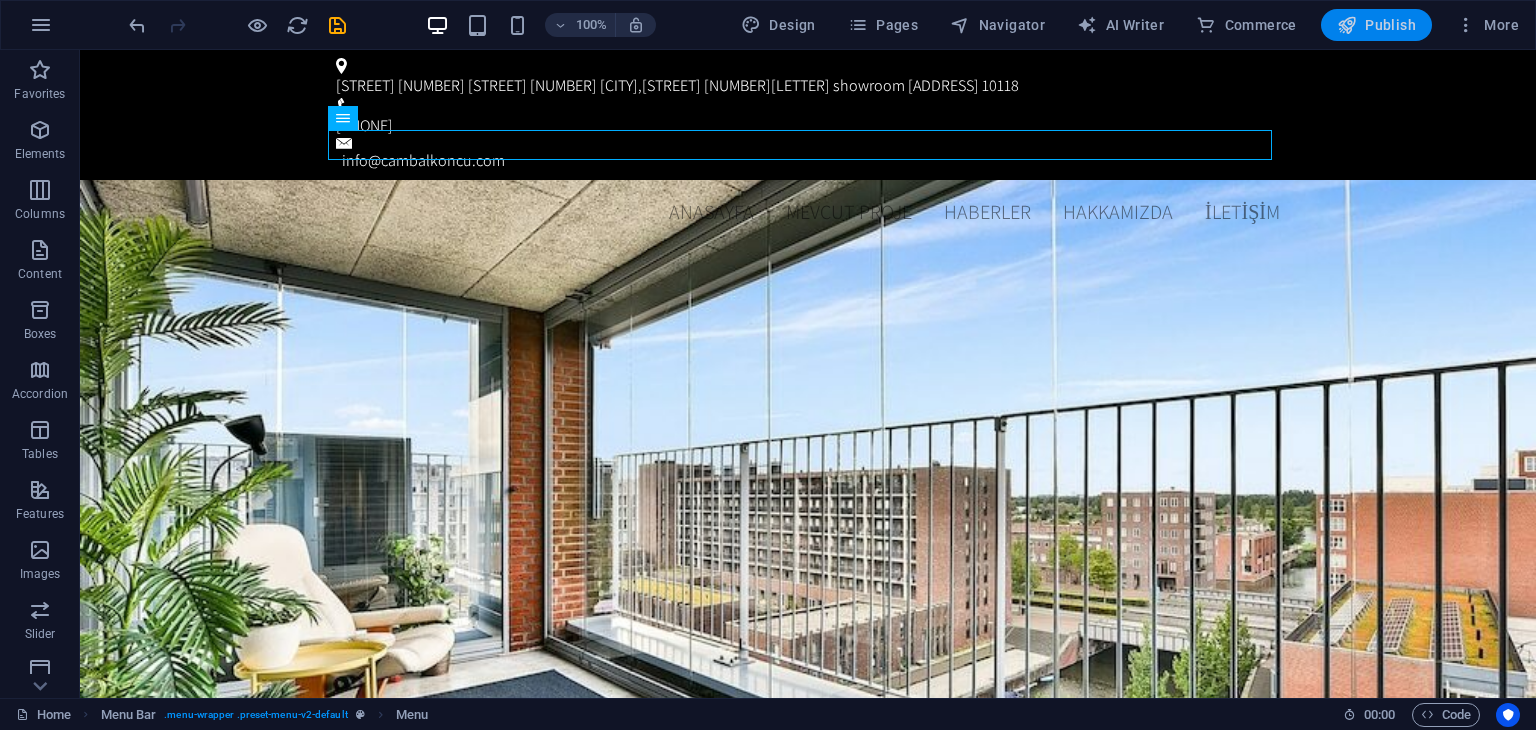 click on "Publish" at bounding box center [1376, 25] 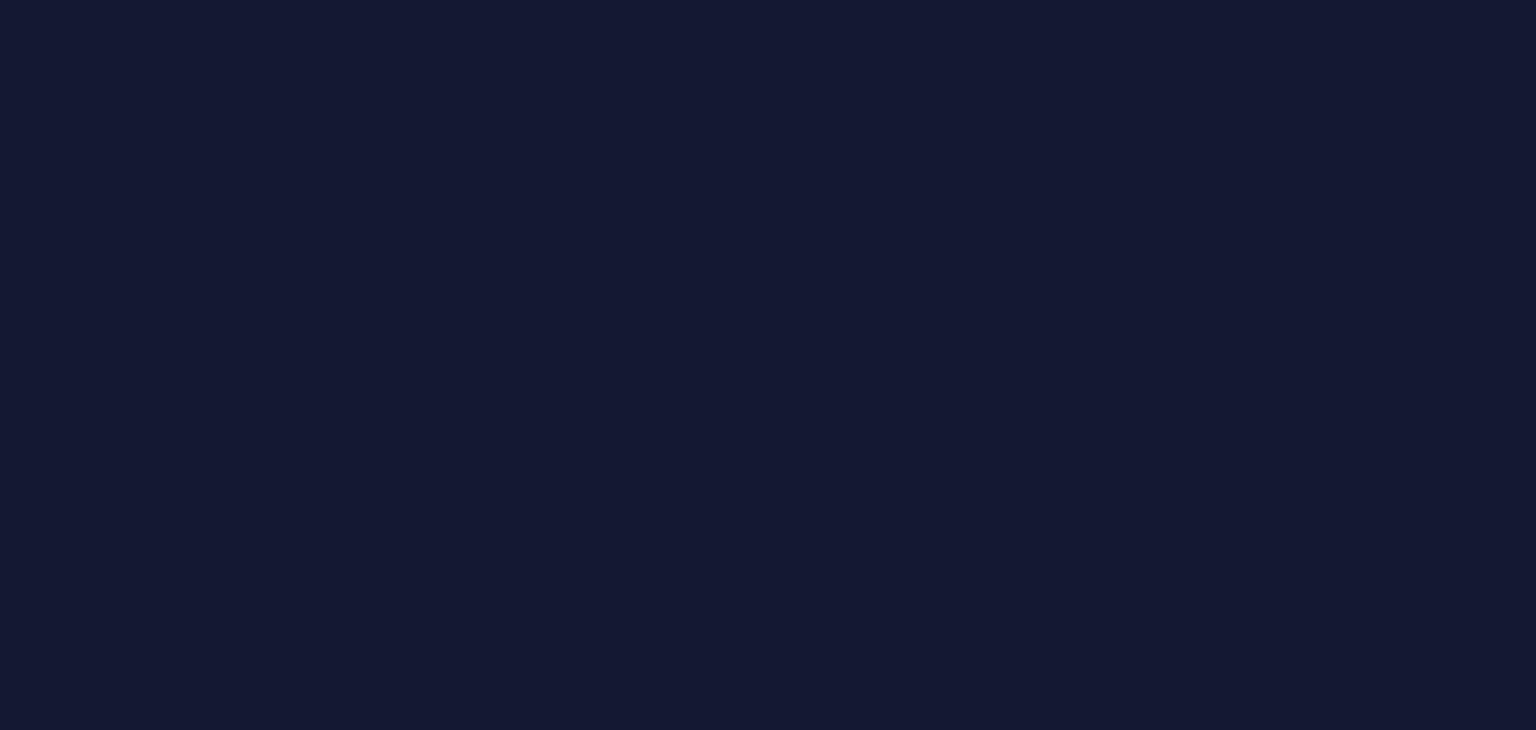 scroll, scrollTop: 0, scrollLeft: 0, axis: both 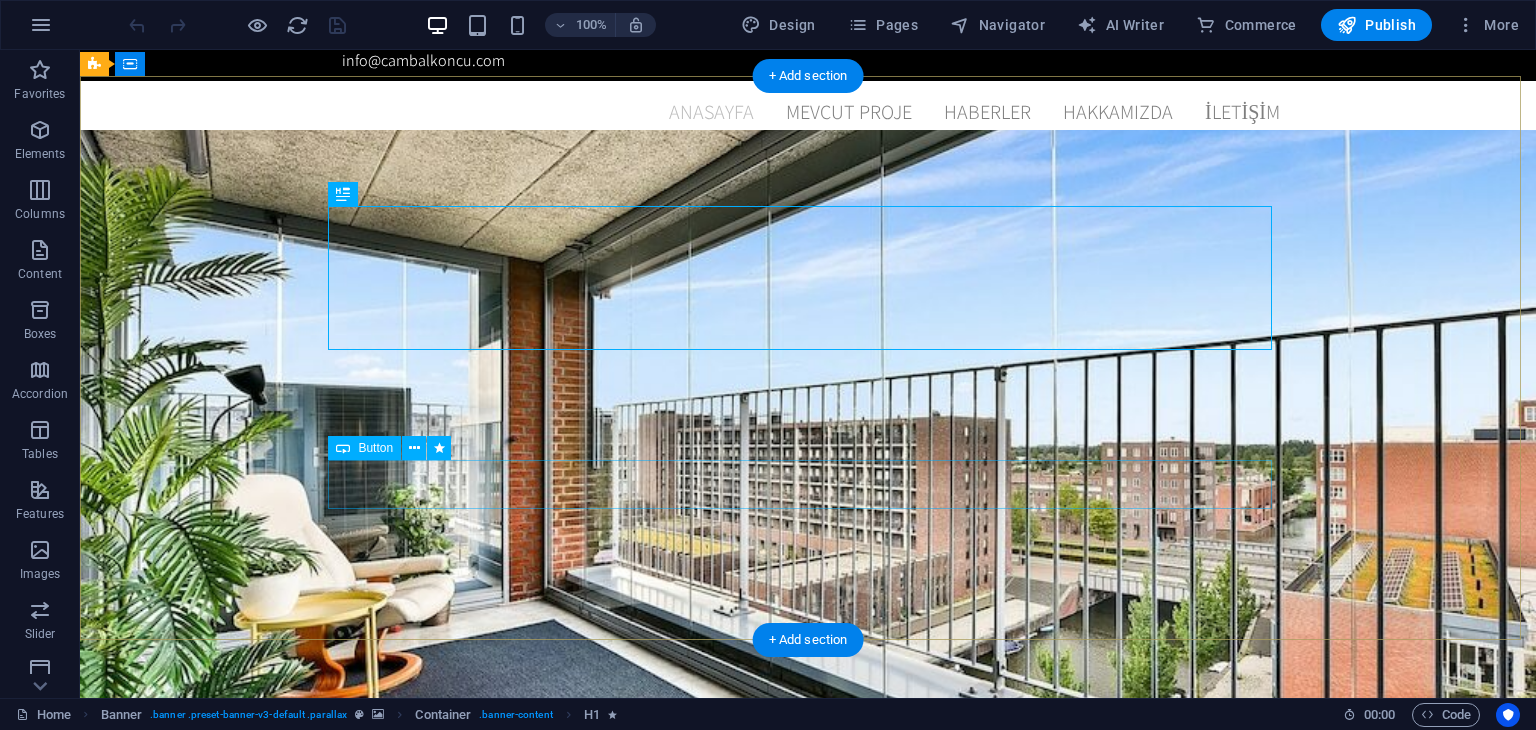 click on "Mevcut projemiz" at bounding box center (808, 1156) 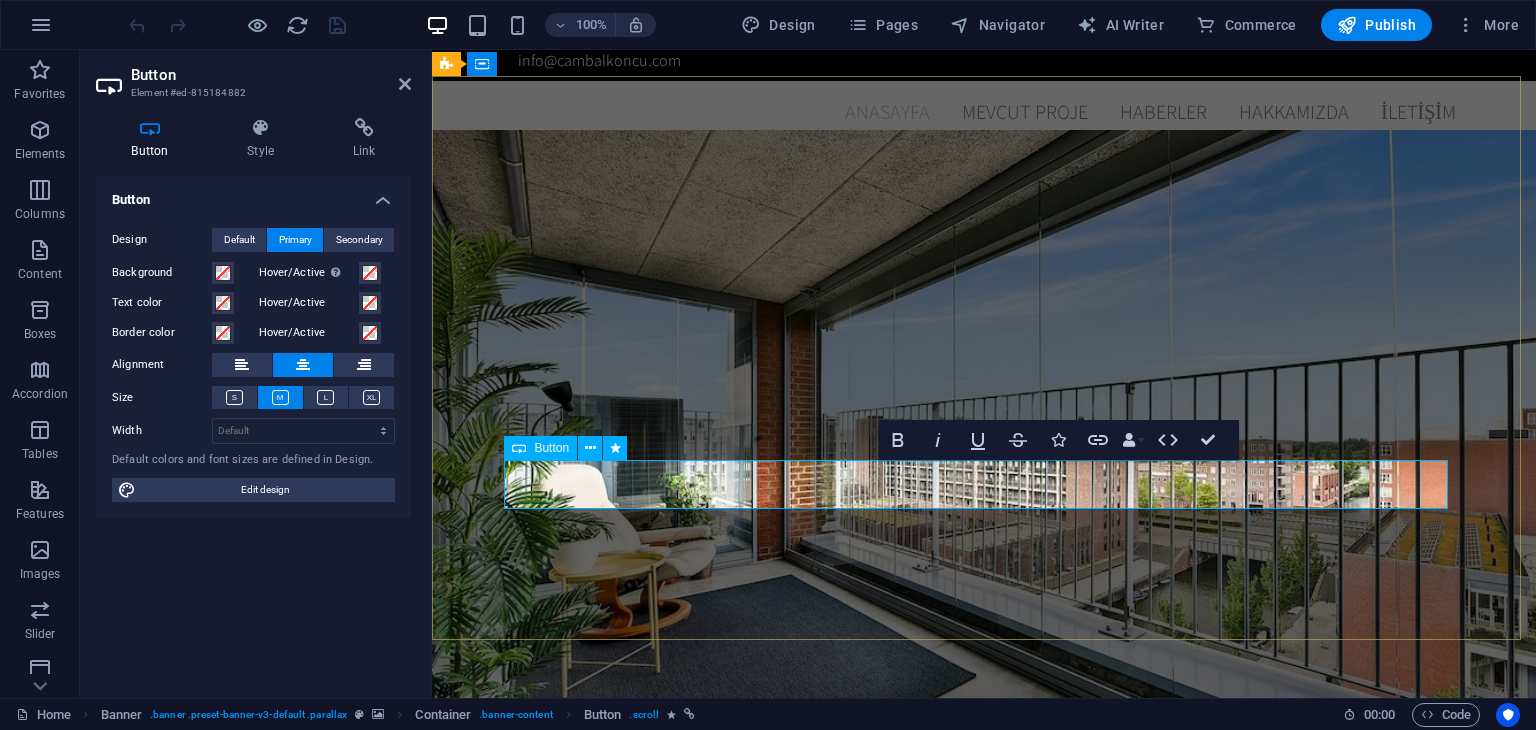 click on "Mevcut projemiz" at bounding box center [984, 1156] 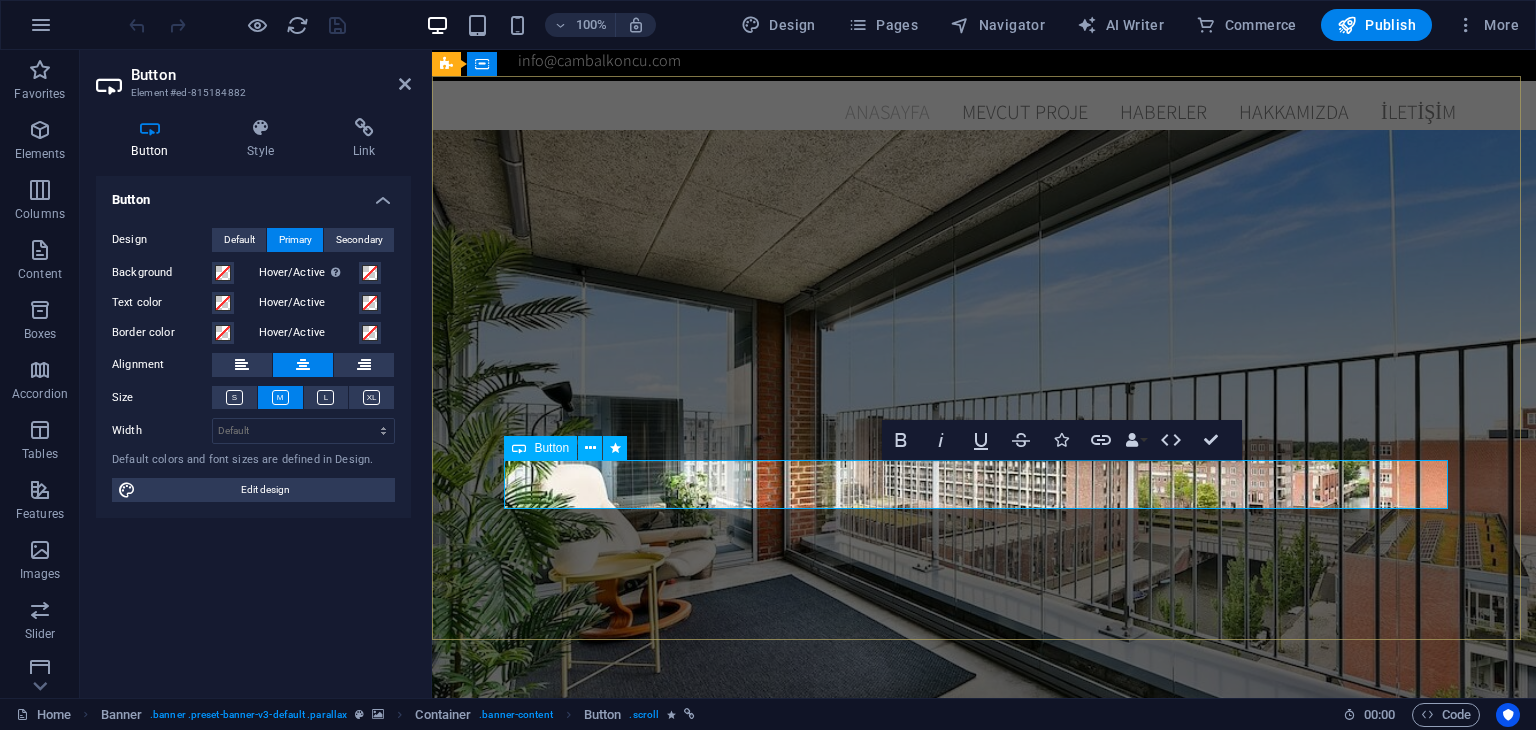 type 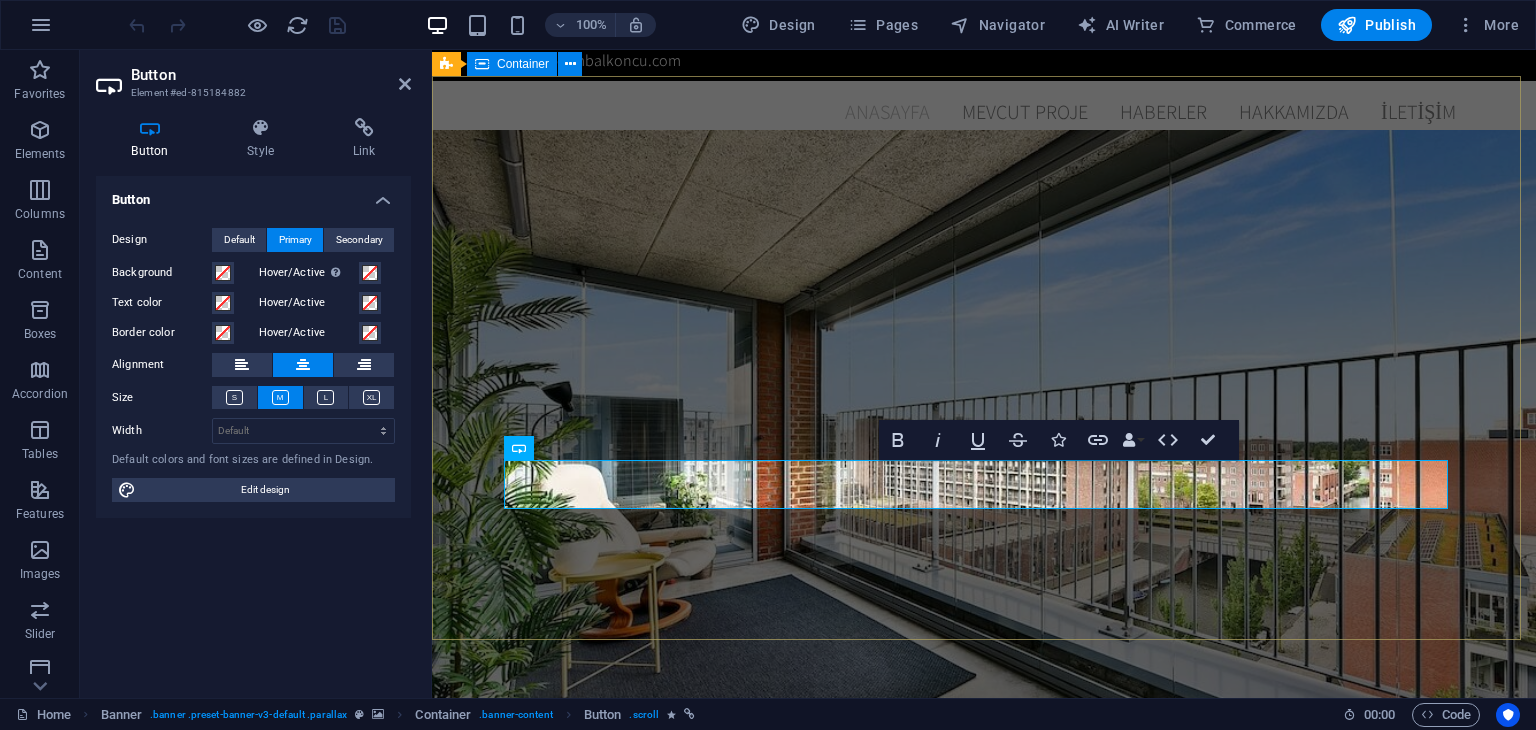 click on "Cam Balkoncu İzmİr | Estetik, Dayanıklı ve Uygun Fiyatlı Çözümler İzmir’de modern, dayanıklı ve estetik cam balkon çözümleriyle yaşam alanlarını genişletiyoruz. Ücretsiz keşif ve profesyonel montaj hizmetiyle yanınızdayız. Mevcut projemİz" at bounding box center [984, 1029] 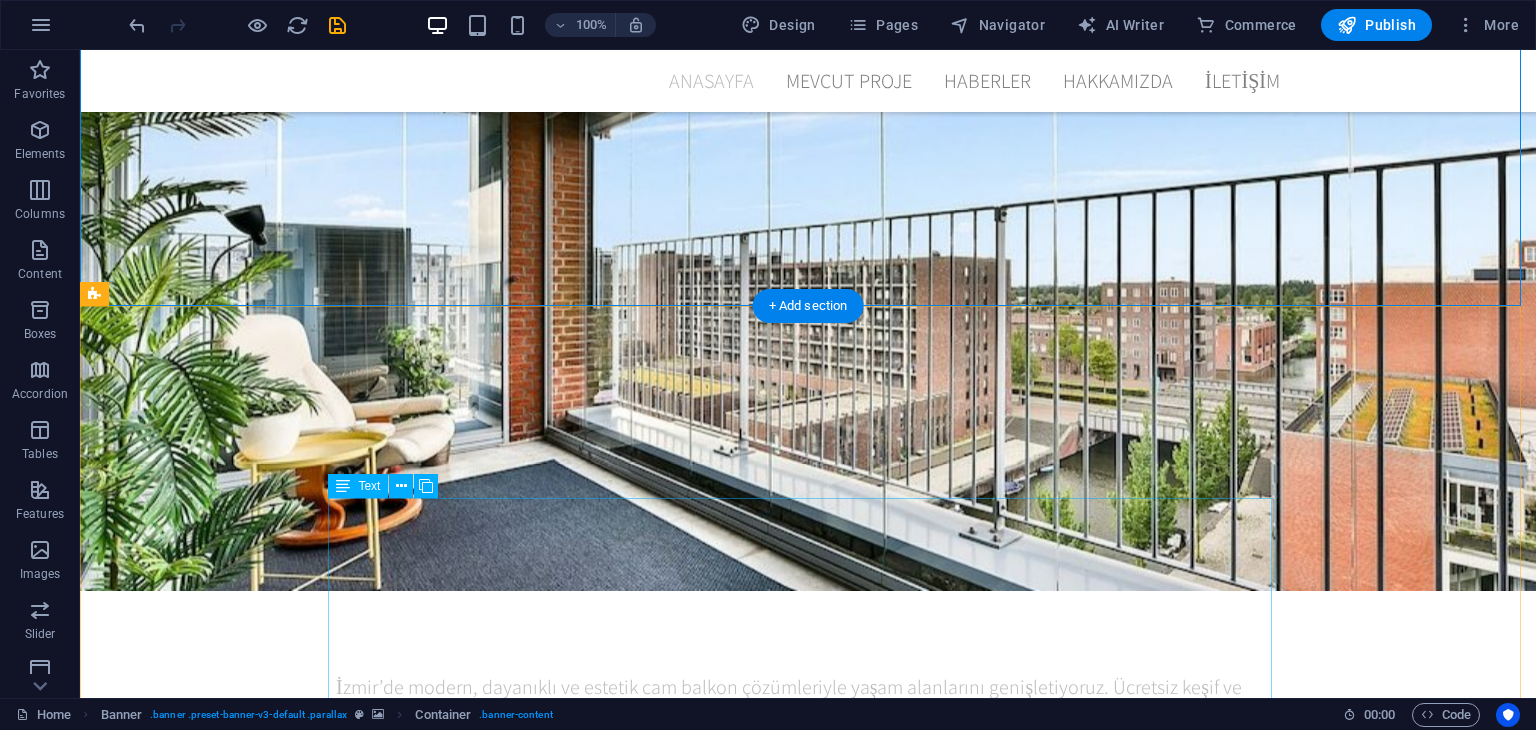 scroll, scrollTop: 500, scrollLeft: 0, axis: vertical 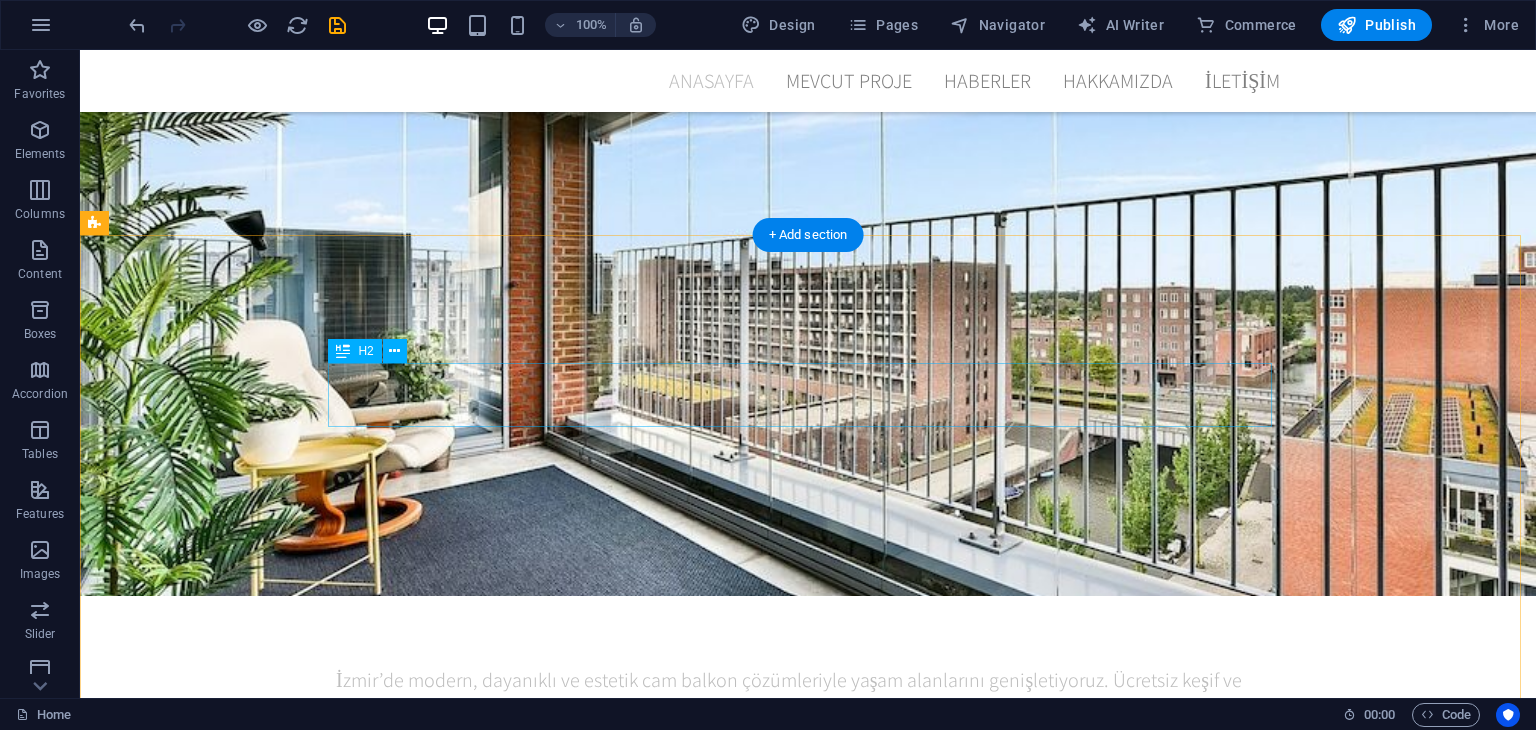 click on "İzmİr cam balkoncuya hoşgeldiniz" at bounding box center (808, 1090) 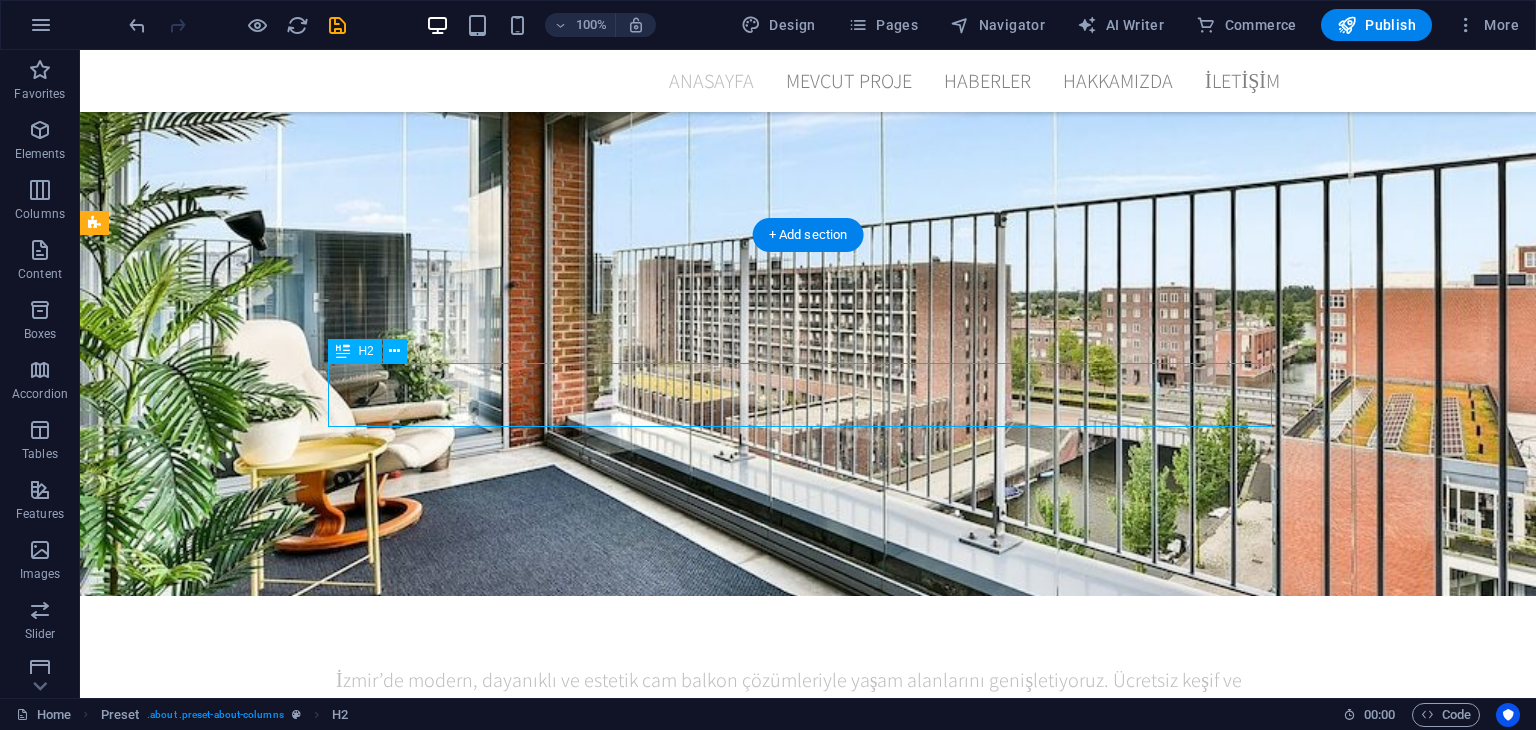 click on "İzmİr cam balkoncuya hoşgeldiniz" at bounding box center (808, 1090) 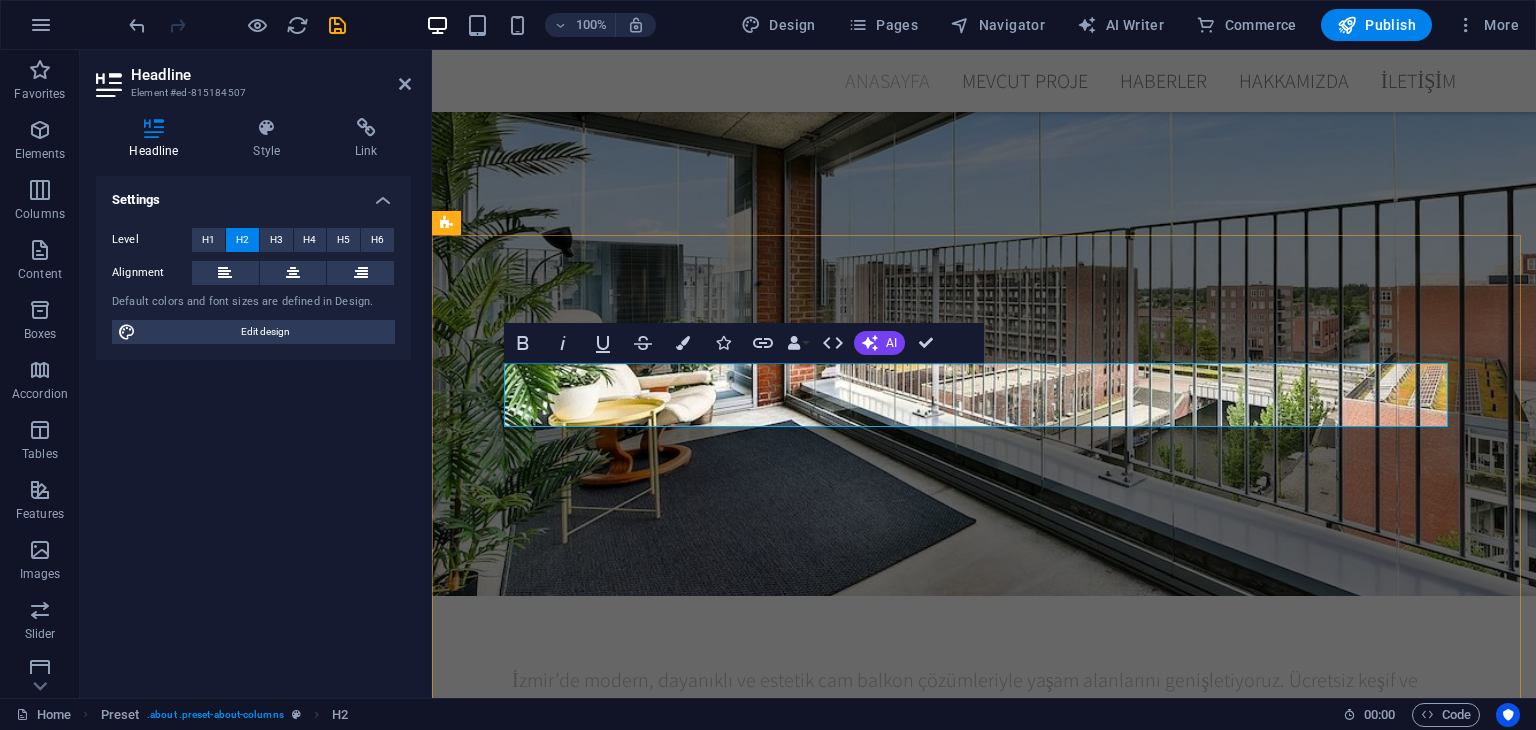 click on "İzmİr cam balkoncuya hoşgeldiniz" at bounding box center (984, 1090) 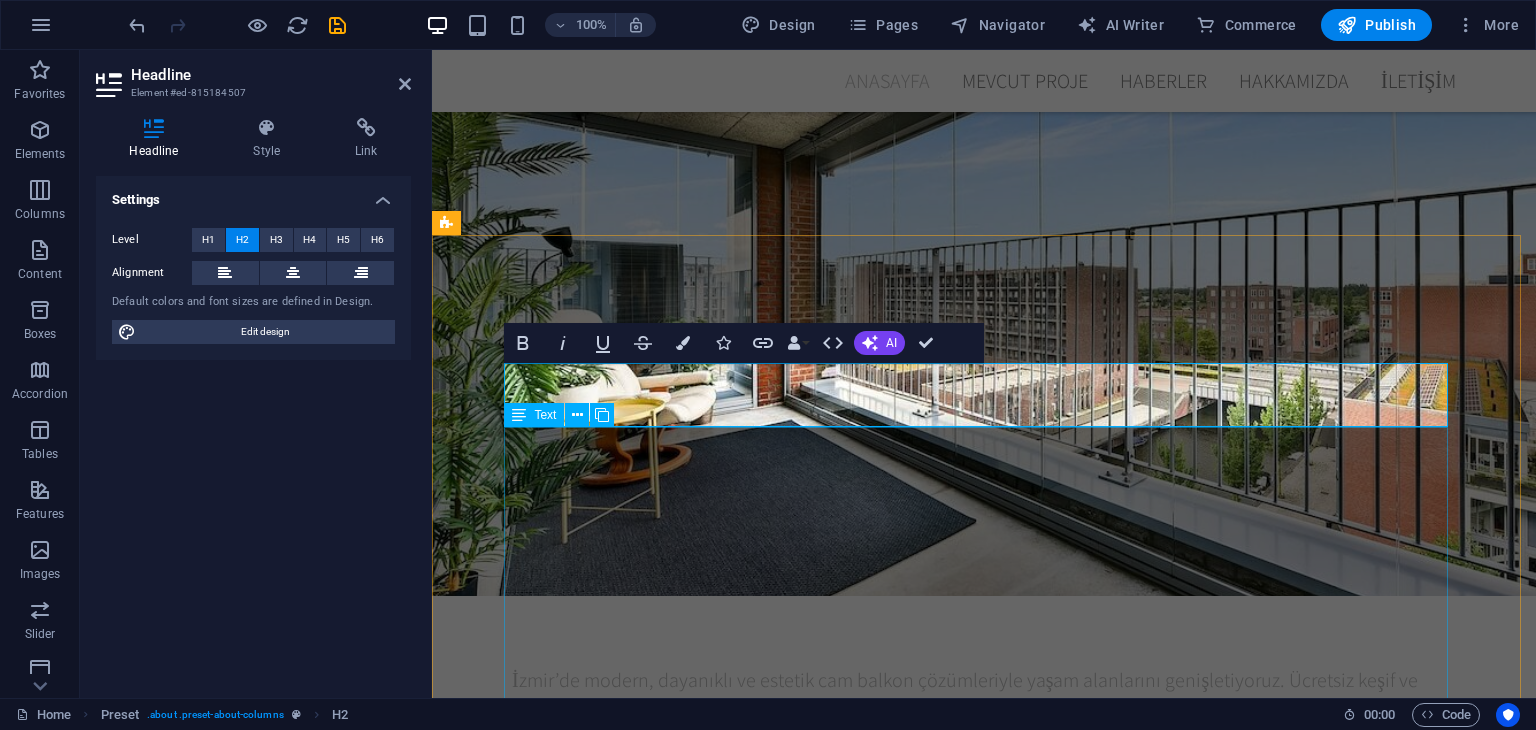 click on "İzmir cam balkoncu olarak balkonlarınızı dört mevsim kullanılabilir hale getiriyoruz. Modern tasarımlarımız sayesinde evinizin estetik değerini artırırken, aynı zamanda ısı ve ses yalıtımı sağlıyoruz. Dayanıklı ve kaliteli cam sistemlerimiz uzun ömürlü kullanım sunar. Uzman ekibimizle hızlı ve sorunsuz montaj hizmeti veriyoruz. Cam balkon uygulamalarıyla İzmir’de balkonlarınızı yaşam alanına dönüştürüyoruz. Kışın soğuktan, yazın tozdan ve gürültüden korunmak artık çok kolay. Sürgülü, katlanır ve tam açılır sistem seçeneklerimizle her ihtiyaca hitap ediyoruz. Profesyonel montaj ekibimizle hızlı ve temiz işçilik sağlıyoruz.   İzmir’de cam balkon sistemlerinde profesyonel çözümler sunan ekibimizle tanışın. Her yapıya ve zevke uygun cam balkon tasarımlarıyla evinizi daha kullanışlı hale getiriyoruz. Kullandığımız kaliteli malzemelerle güvenli ve şık alanlar oluşturuyoruz. Sizin için tüm çabamızla çalışıyoruz" at bounding box center (984, 1430) 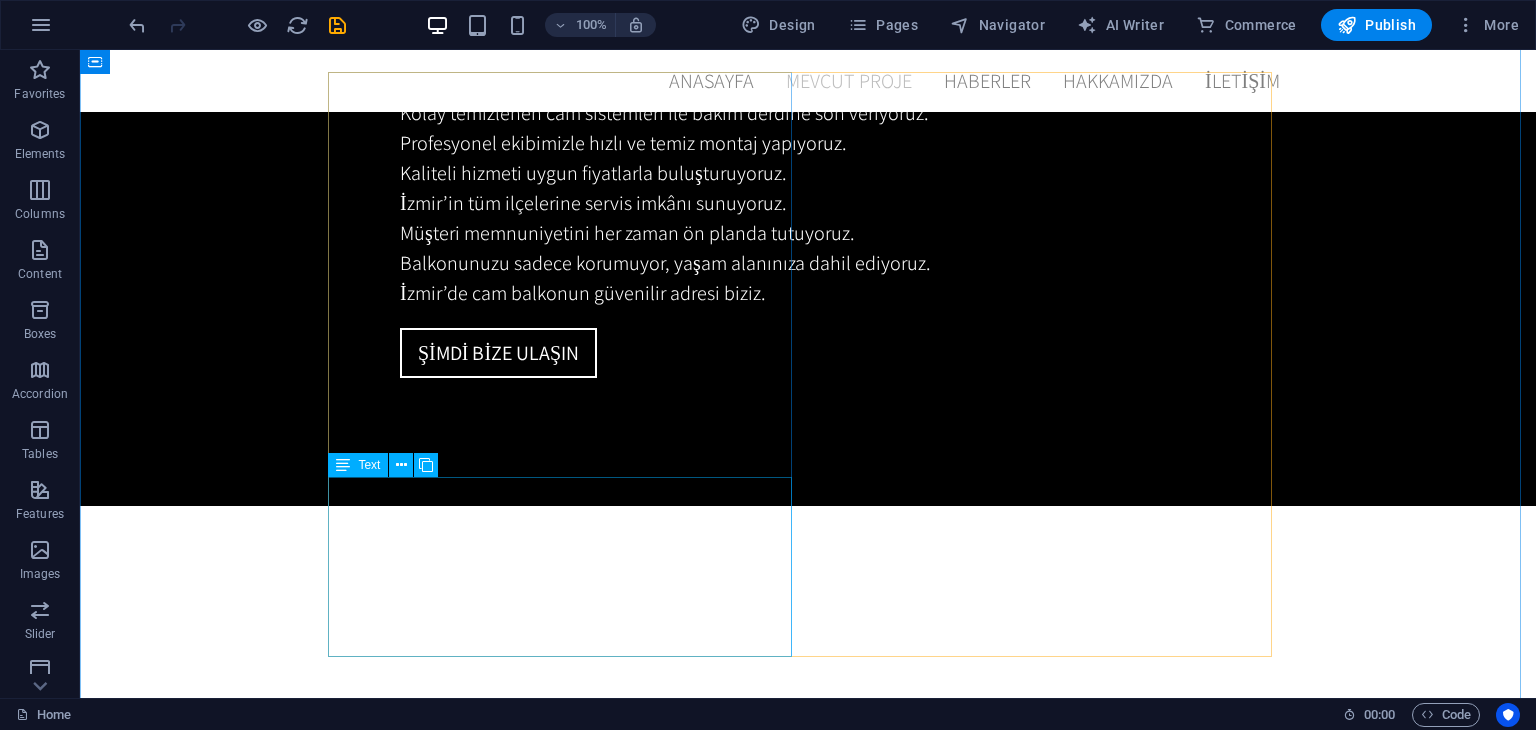 scroll, scrollTop: 2600, scrollLeft: 0, axis: vertical 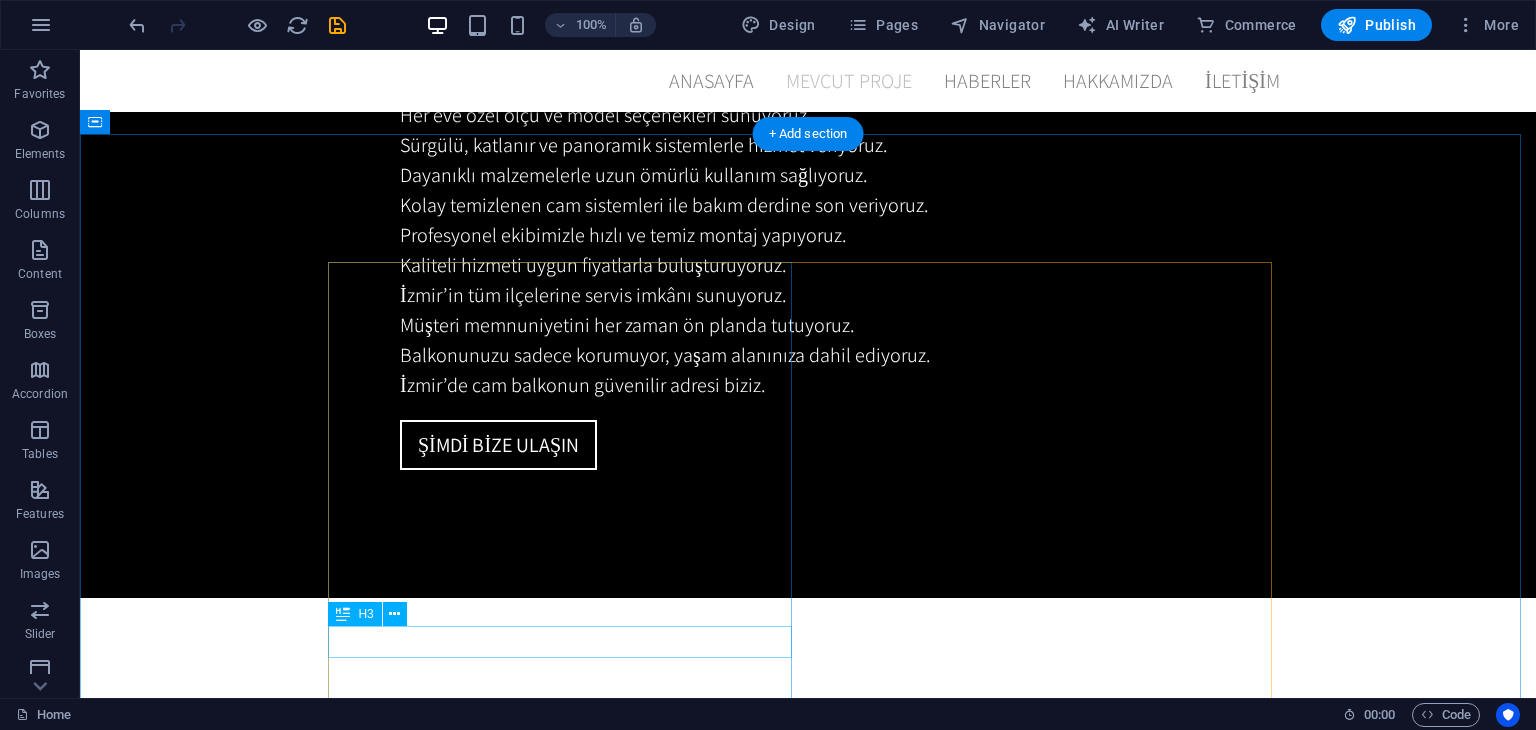 click on "bireysel tasarım" at bounding box center (808, 2021) 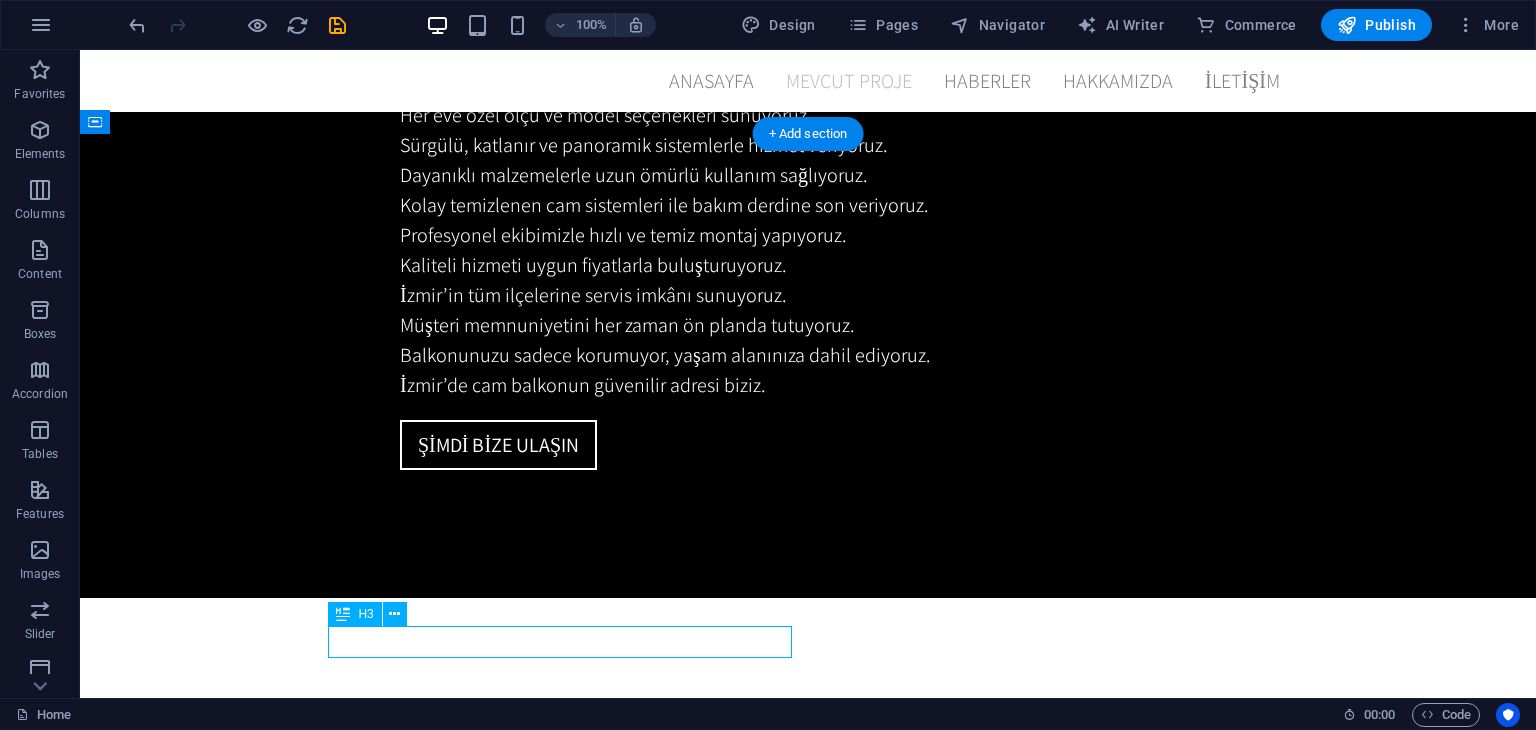 click on "bireysel tasarım" at bounding box center (808, 2021) 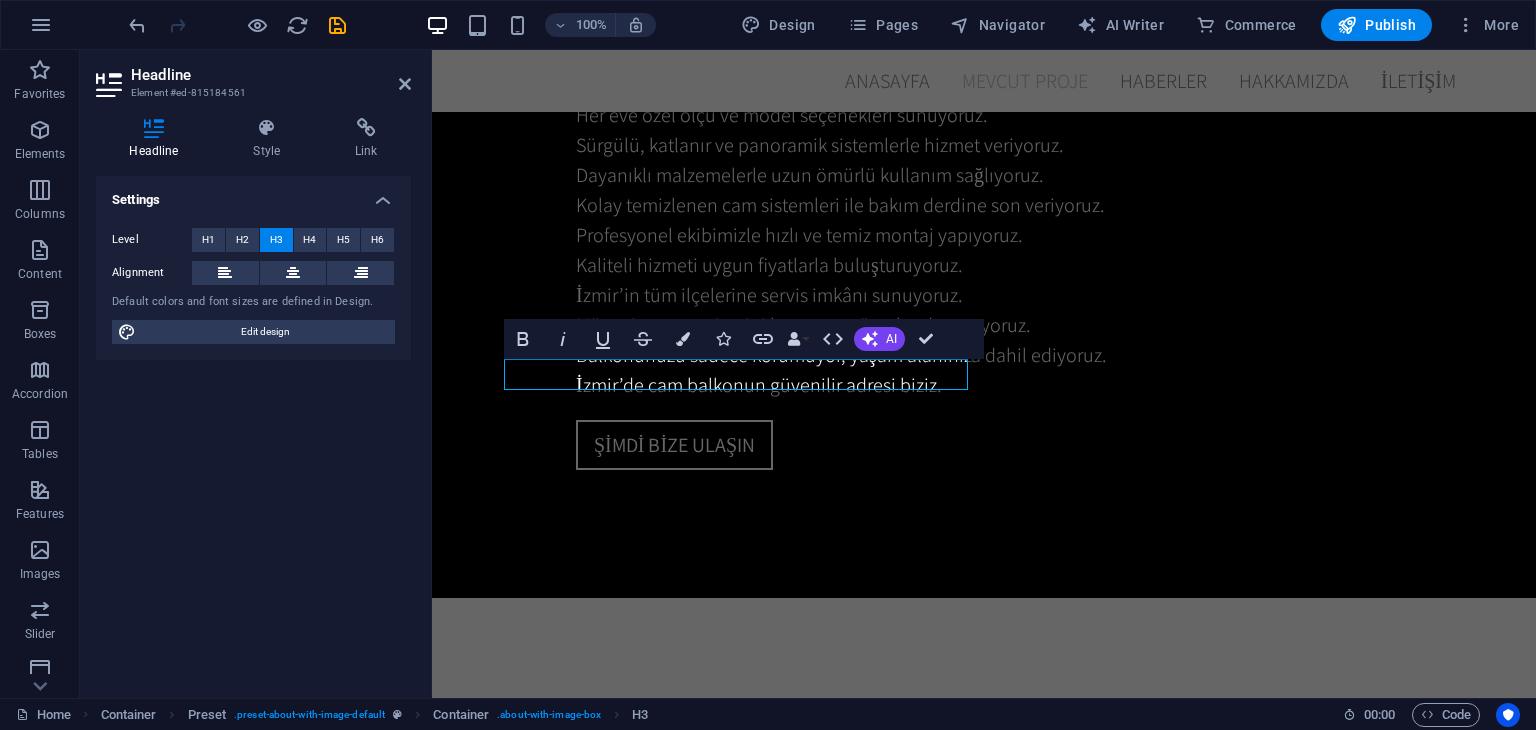 scroll, scrollTop: 3125, scrollLeft: 0, axis: vertical 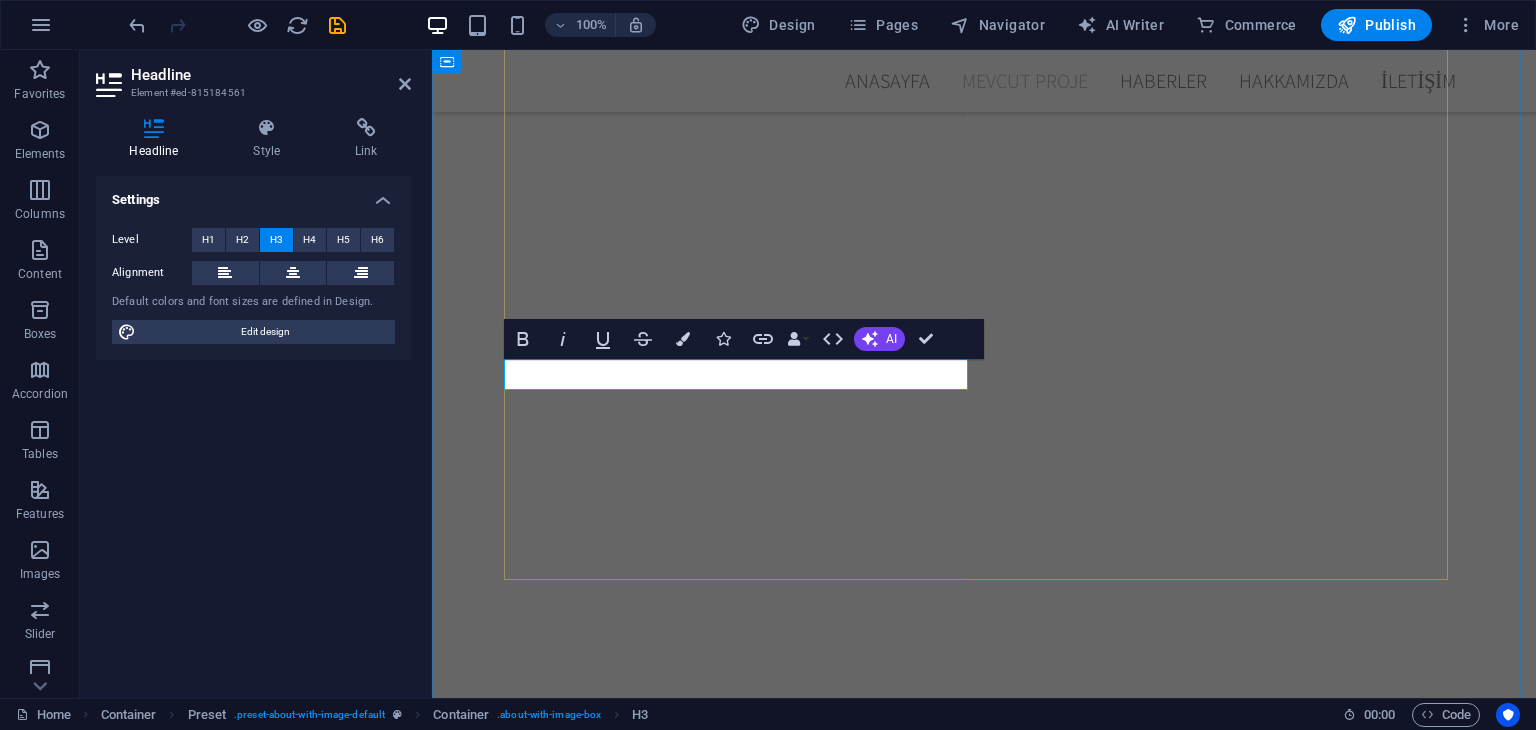 click on "bireysel tasarım" at bounding box center [984, 1625] 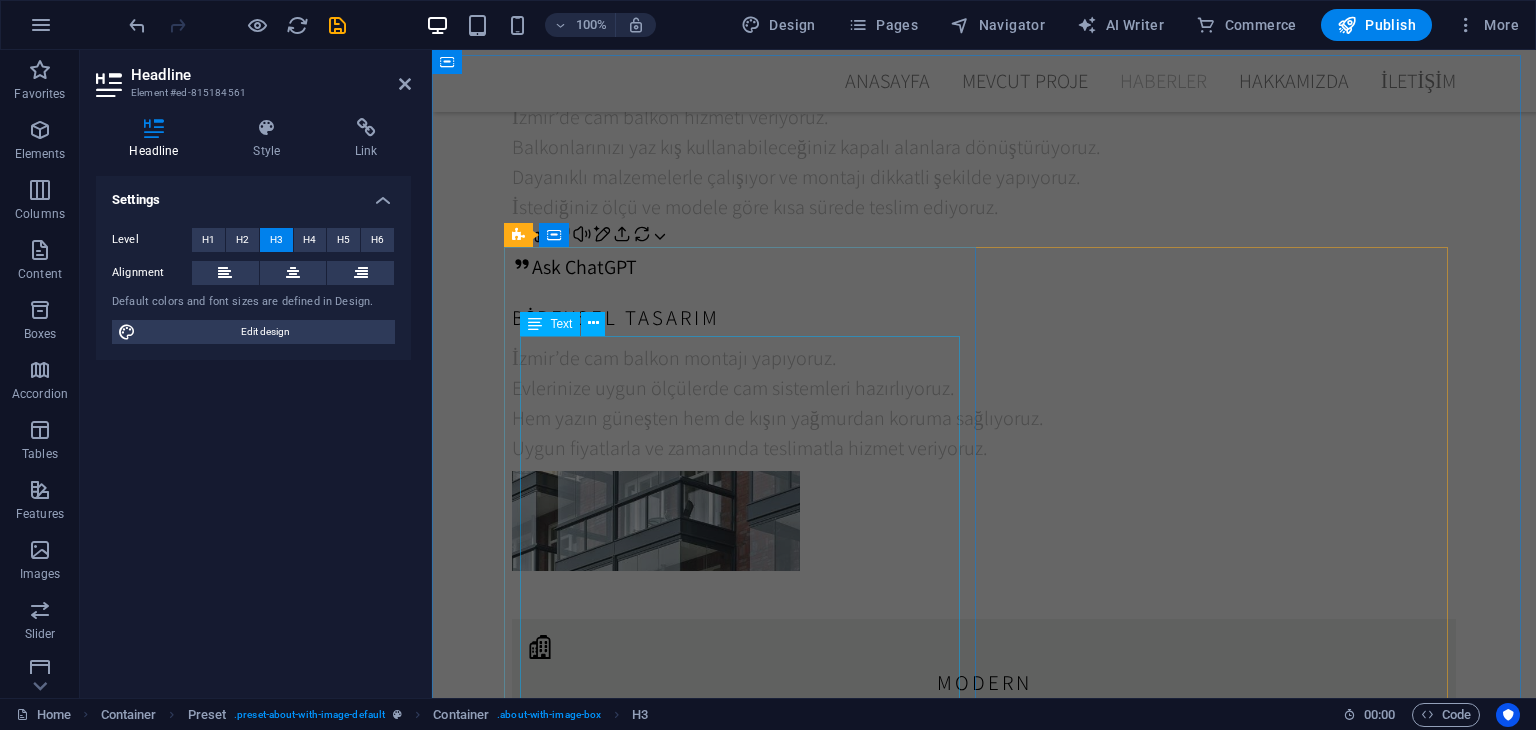 scroll, scrollTop: 4425, scrollLeft: 0, axis: vertical 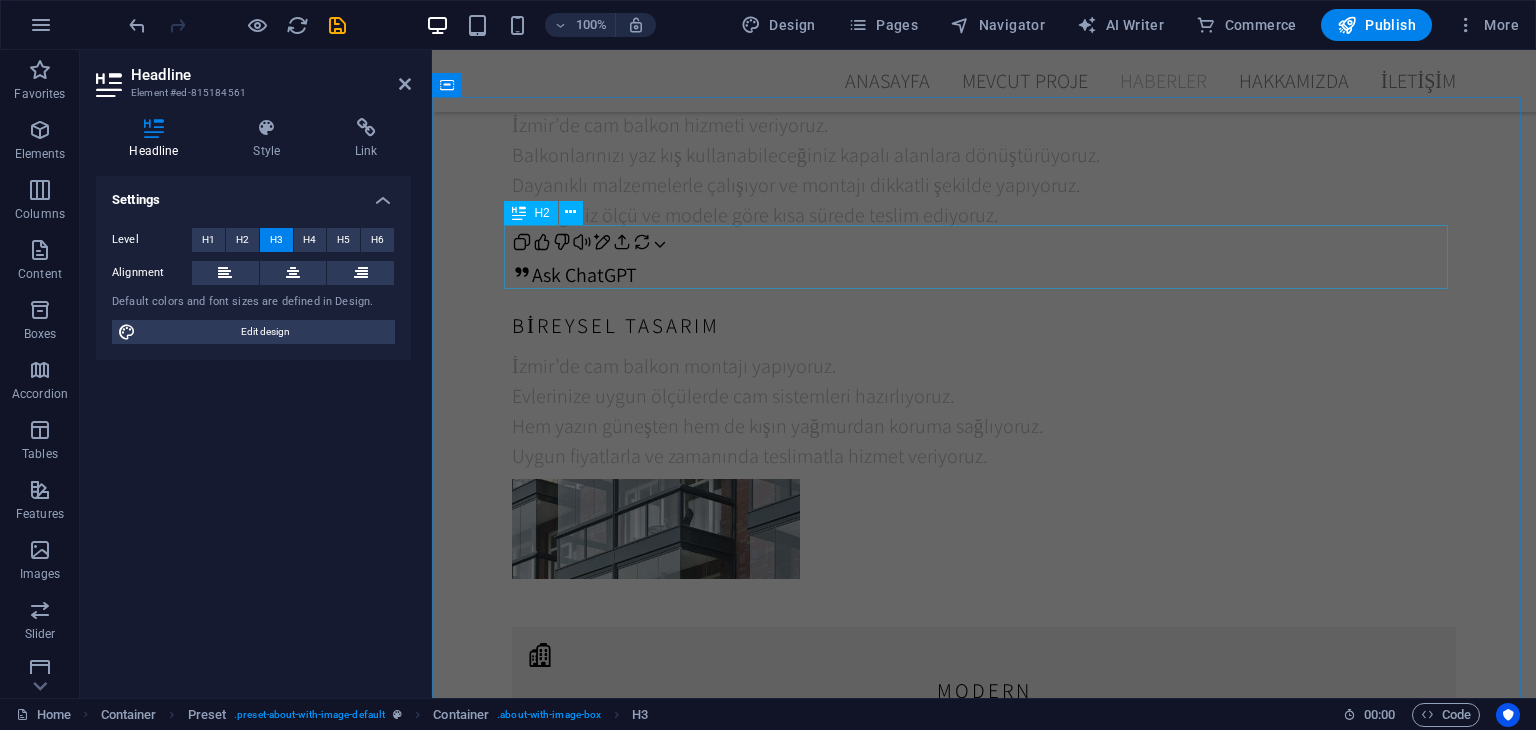 click on "Yapım Aşaması / İnşaatın İlerlemesi" at bounding box center (984, 1837) 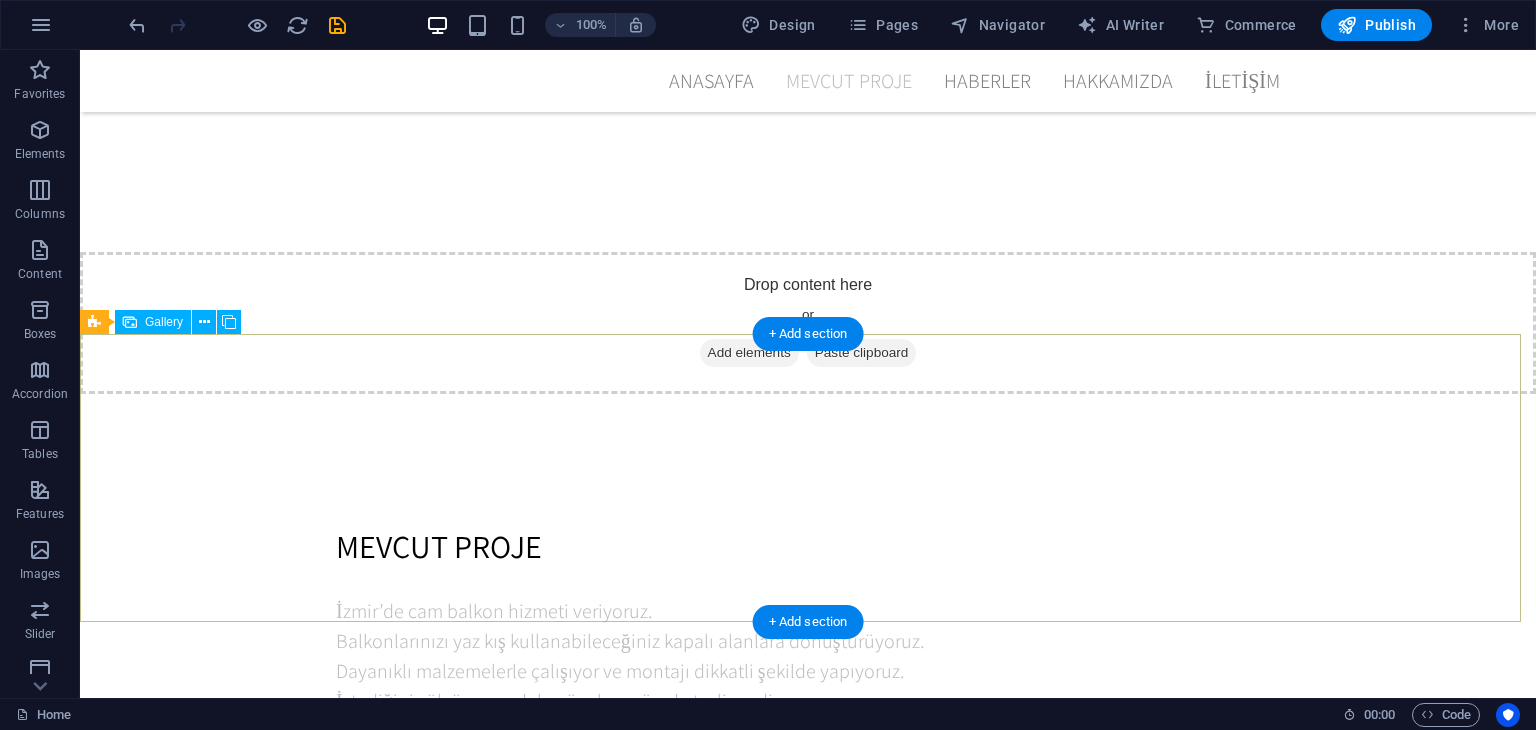 scroll, scrollTop: 4112, scrollLeft: 0, axis: vertical 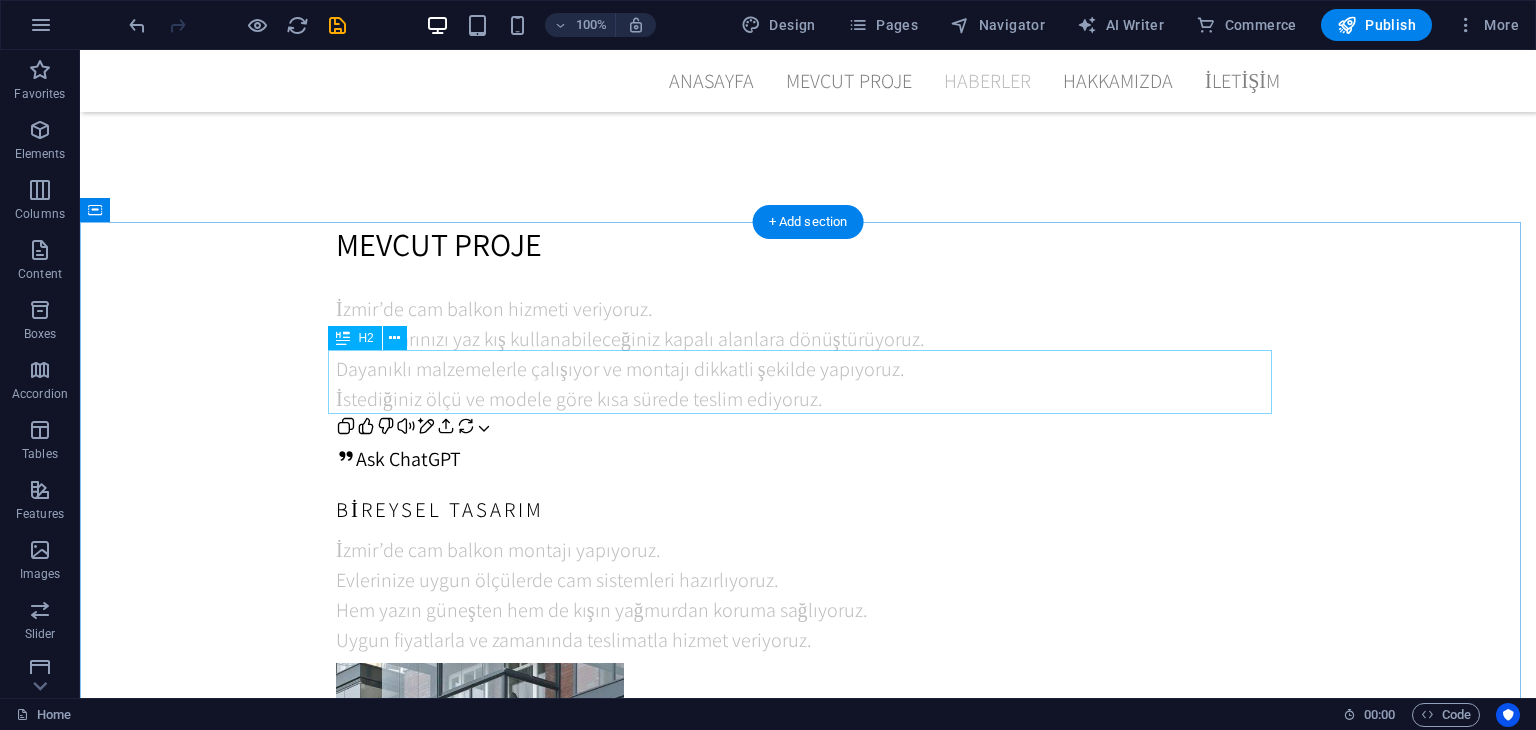 click on "Yapım Aşaması / İnşaatın İlerlemesi" at bounding box center [808, 2091] 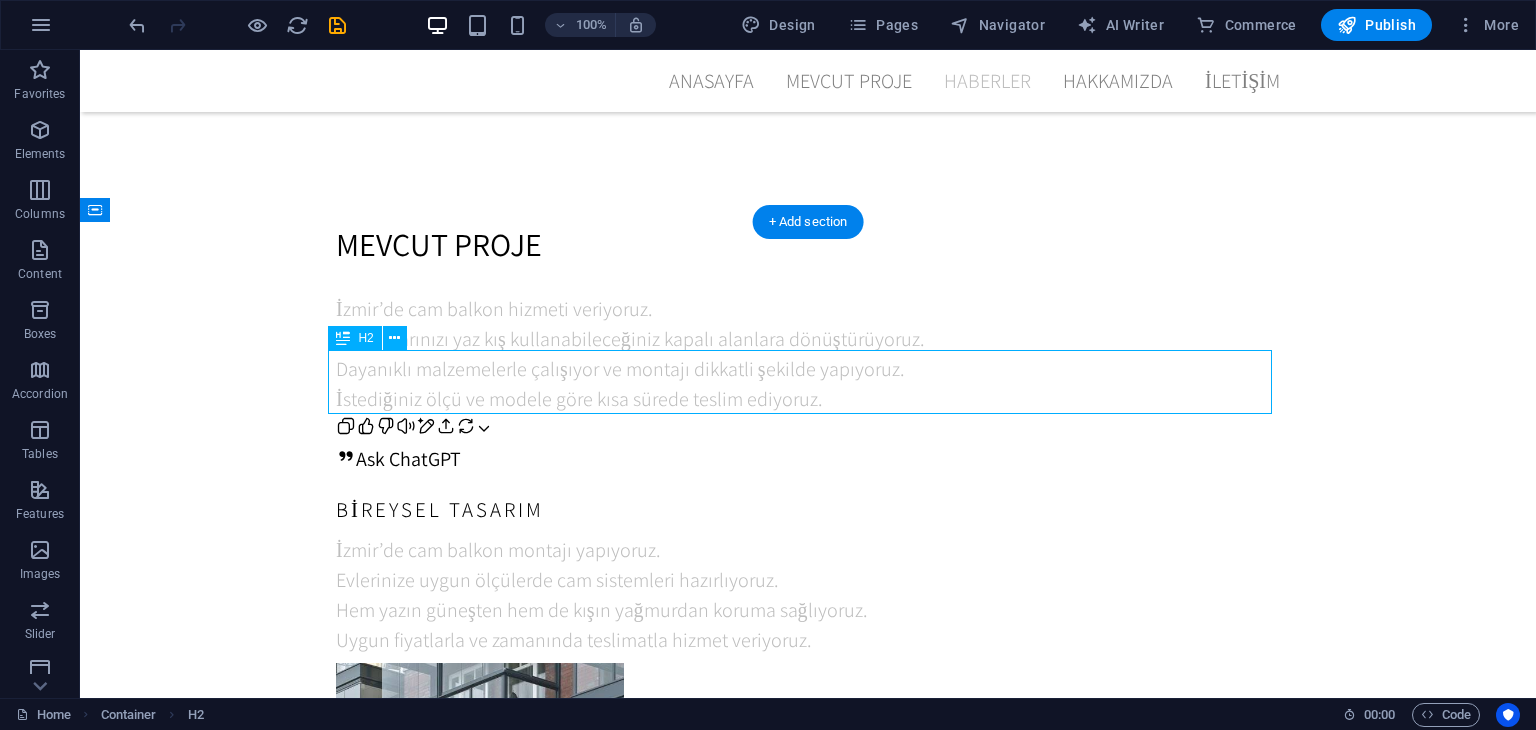 click on "Yapım Aşaması / İnşaatın İlerlemesi" at bounding box center (808, 2091) 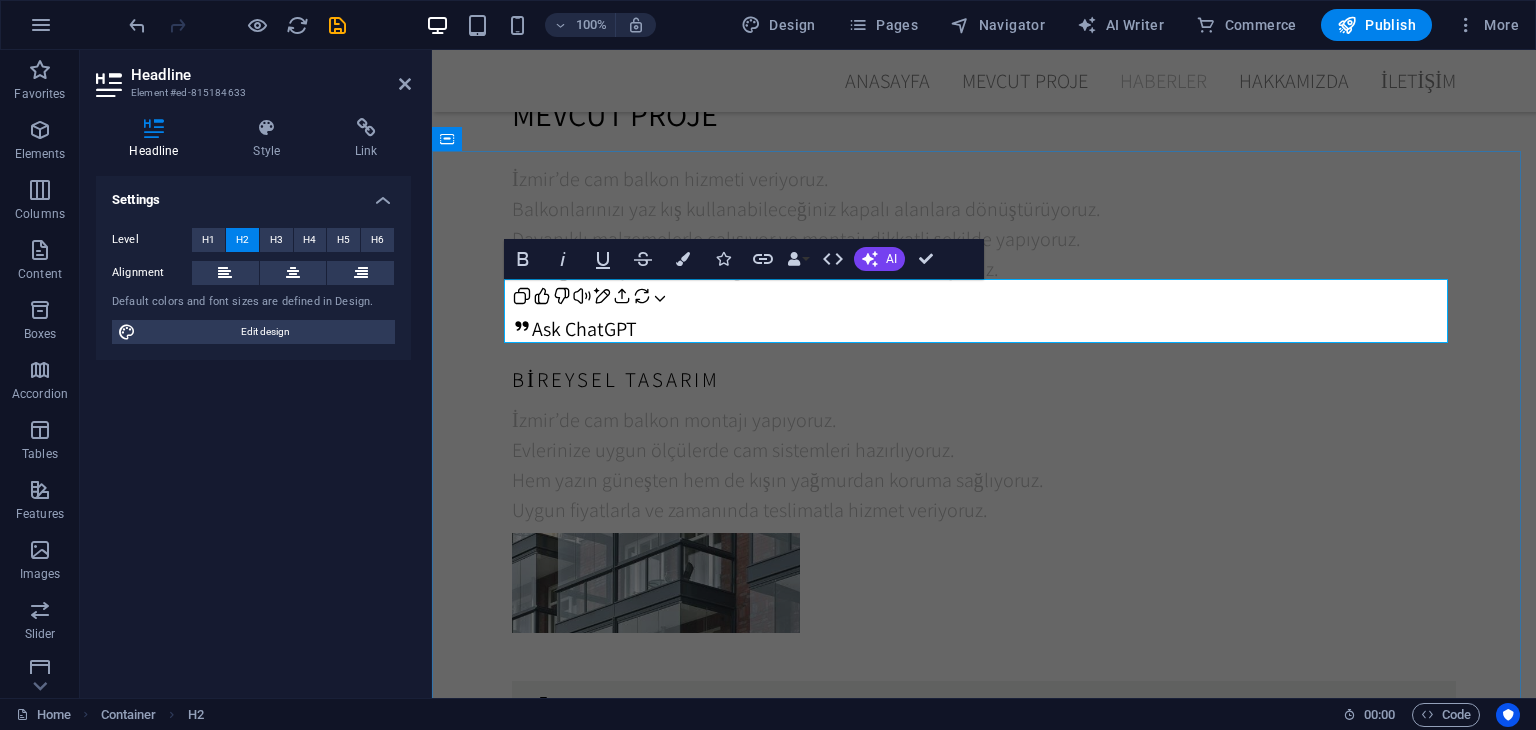 click on "Yapım Aşaması / İnşaatın İlerlemesi" at bounding box center (984, 1891) 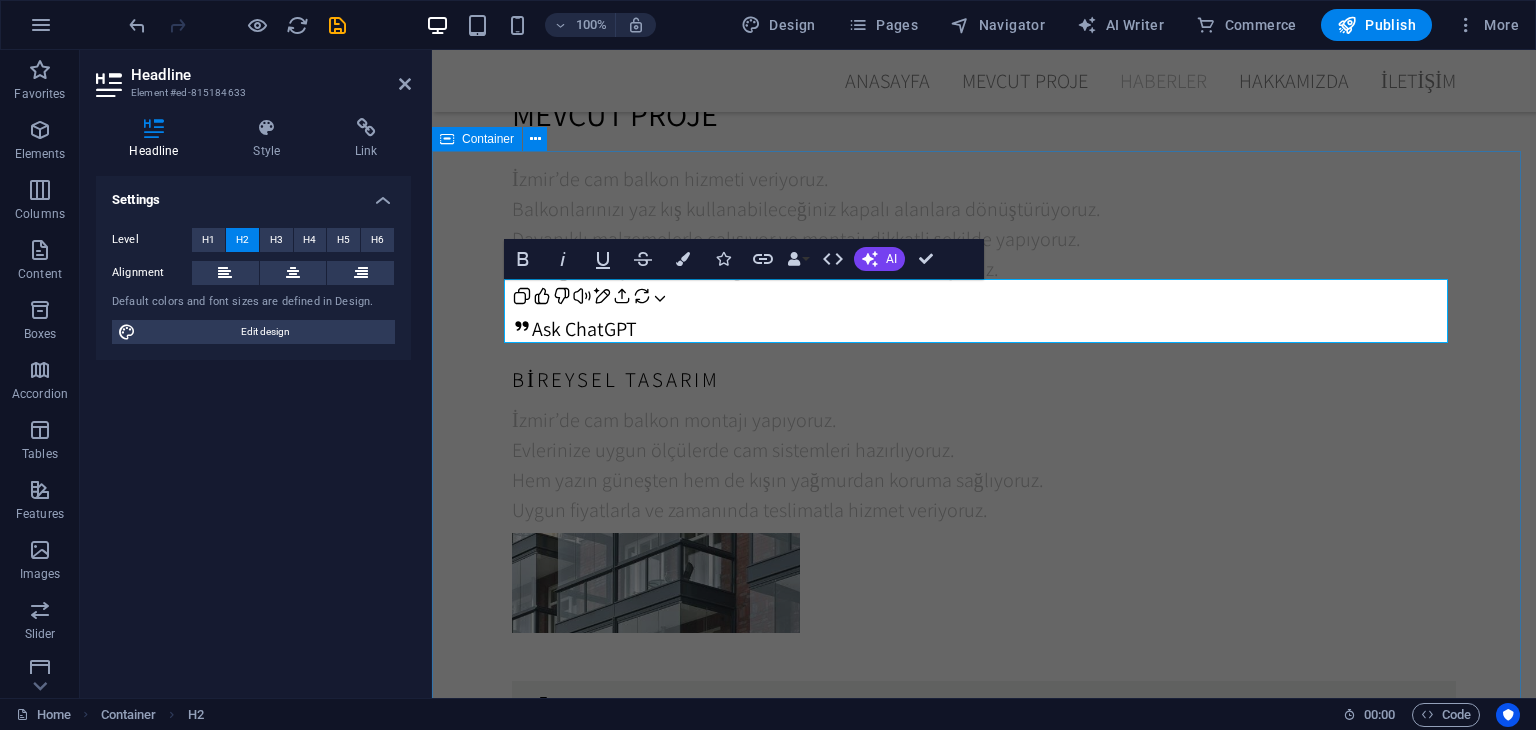 drag, startPoint x: 1166, startPoint y: 241, endPoint x: 1520, endPoint y: 241, distance: 354 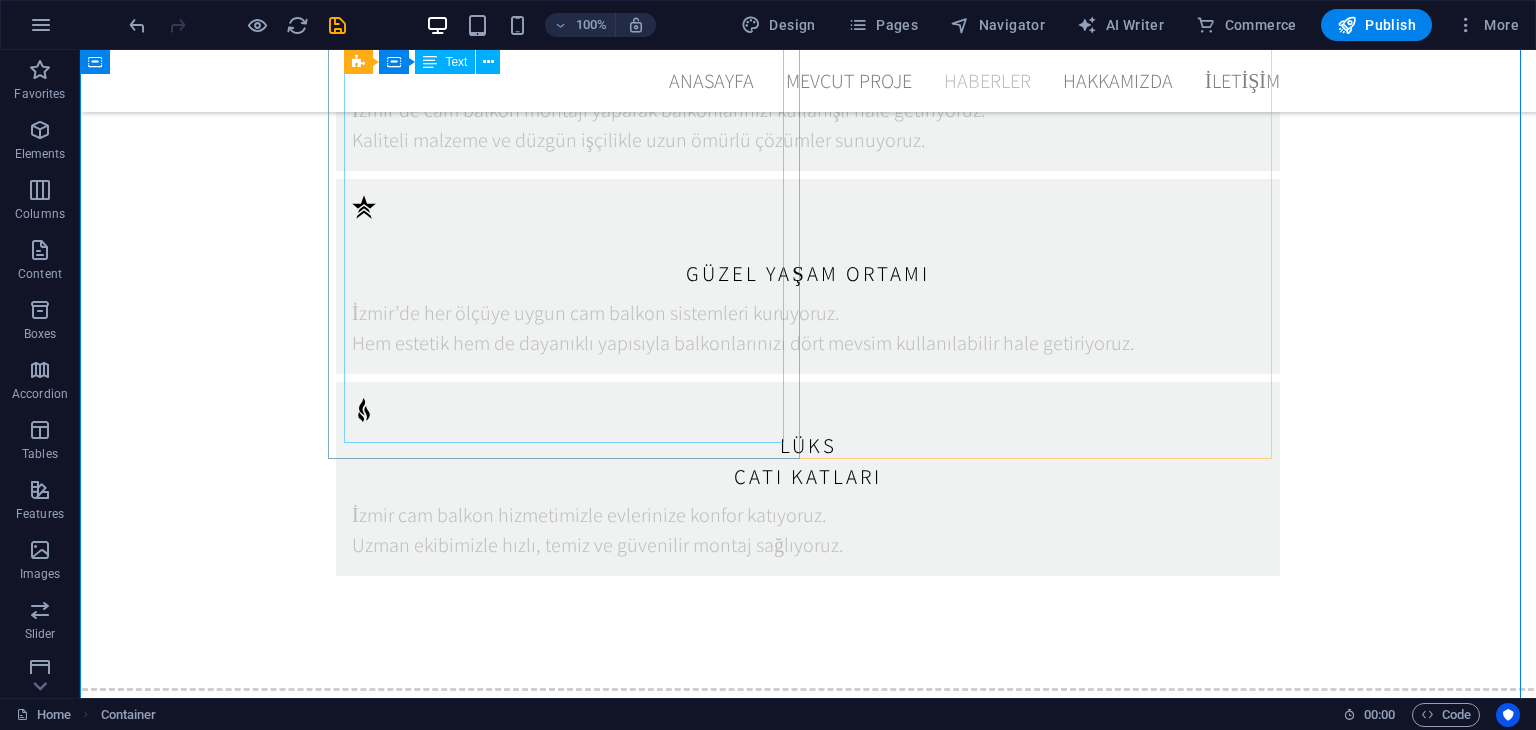 scroll, scrollTop: 5083, scrollLeft: 0, axis: vertical 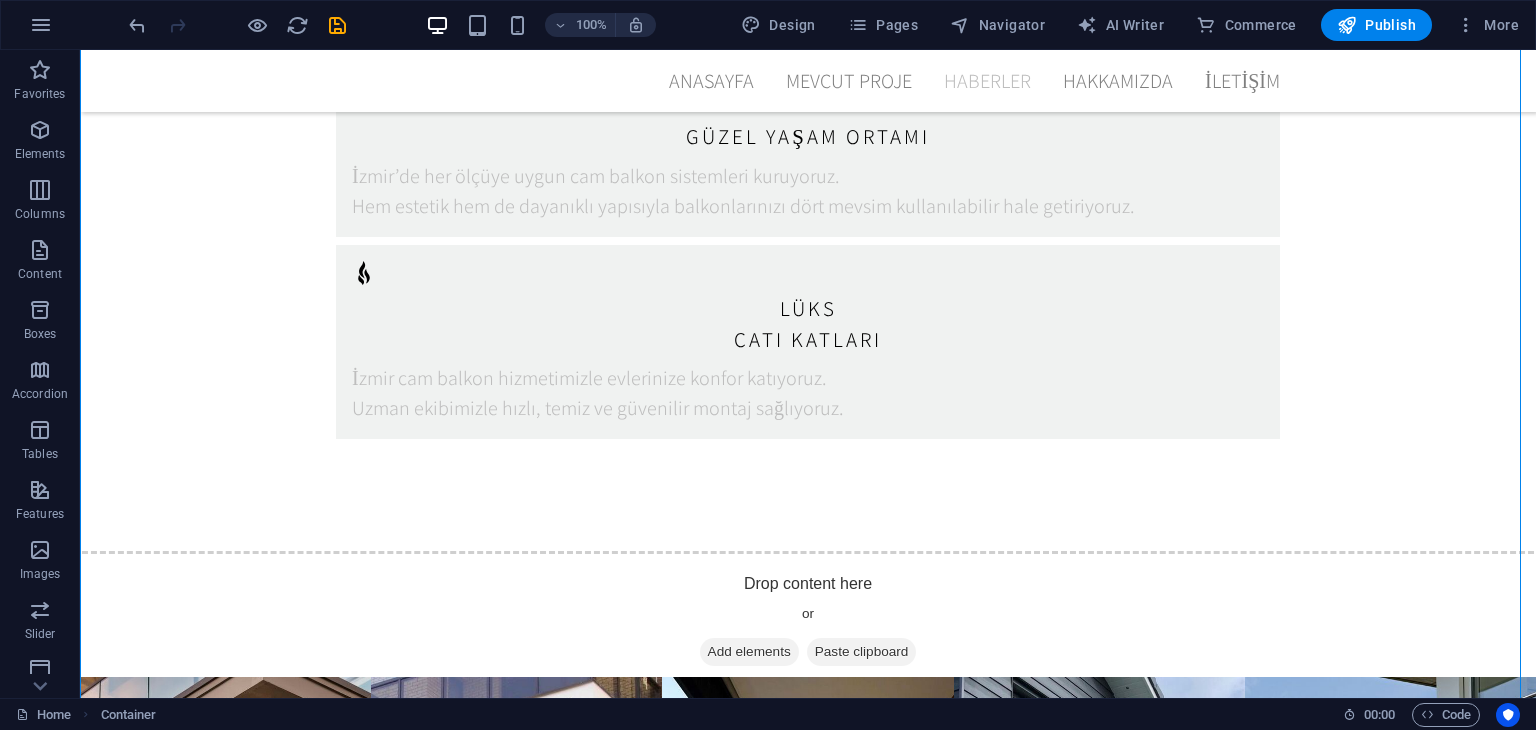 click on "100% Design Pages Navigator AI Writer Commerce Publish More" at bounding box center (768, 25) 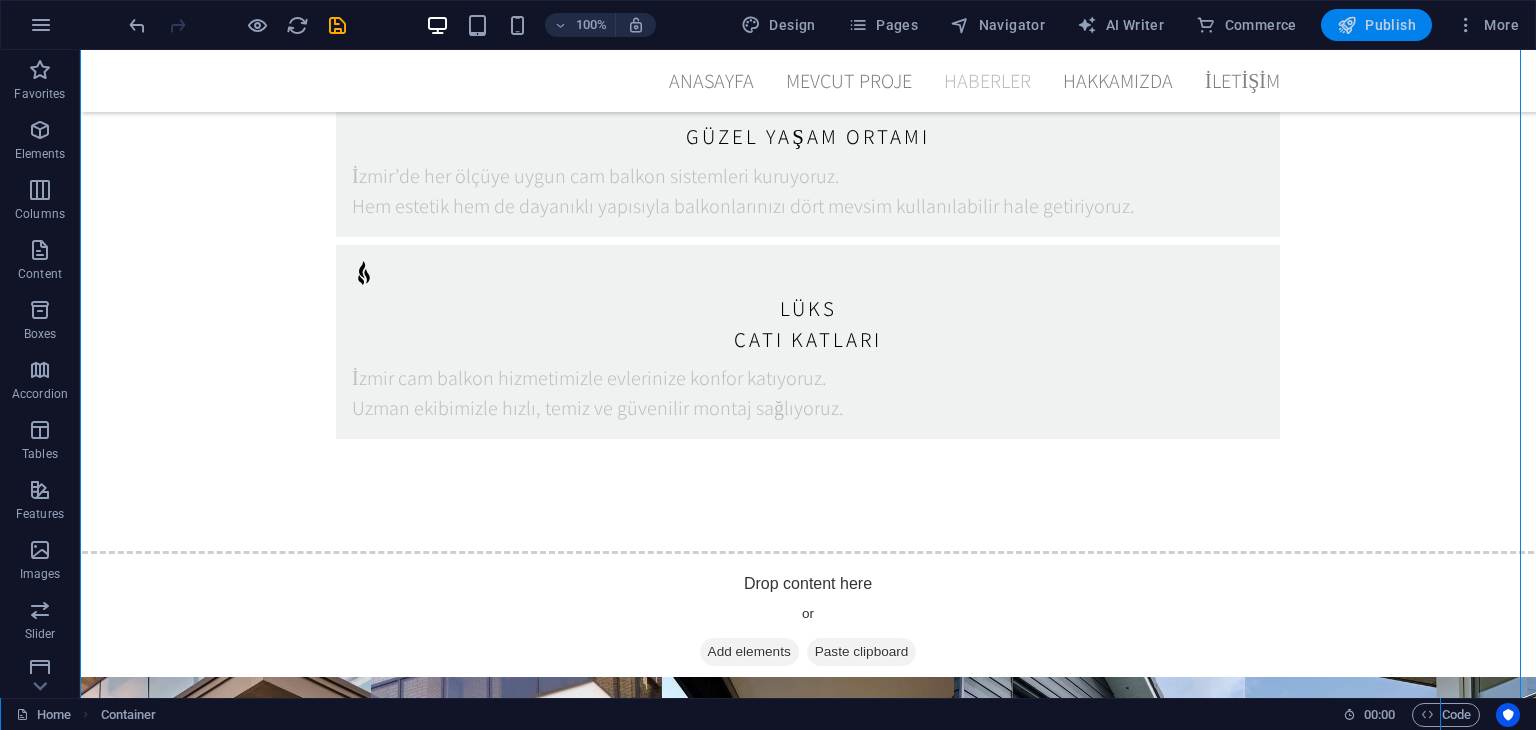 click on "Publish" at bounding box center [1376, 25] 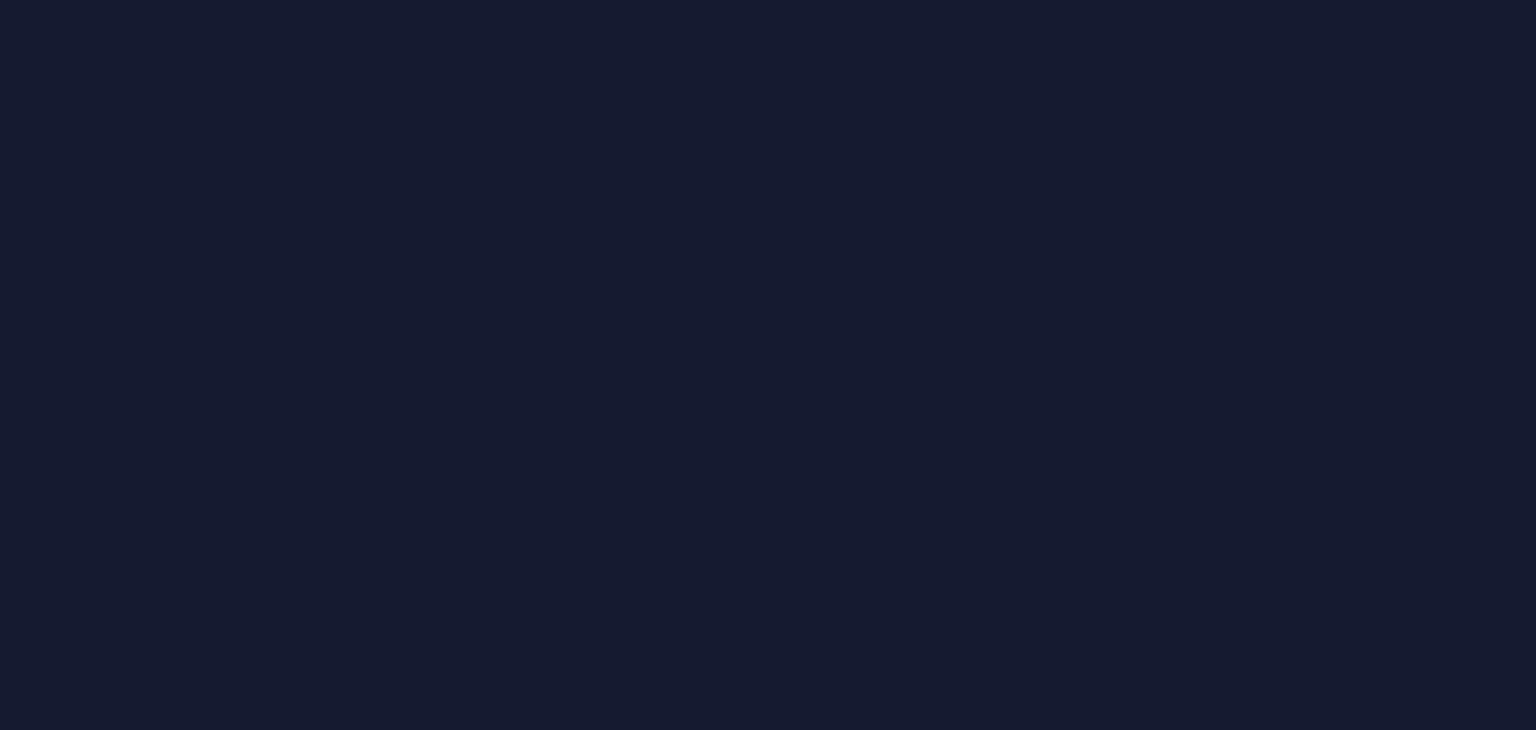 scroll, scrollTop: 0, scrollLeft: 0, axis: both 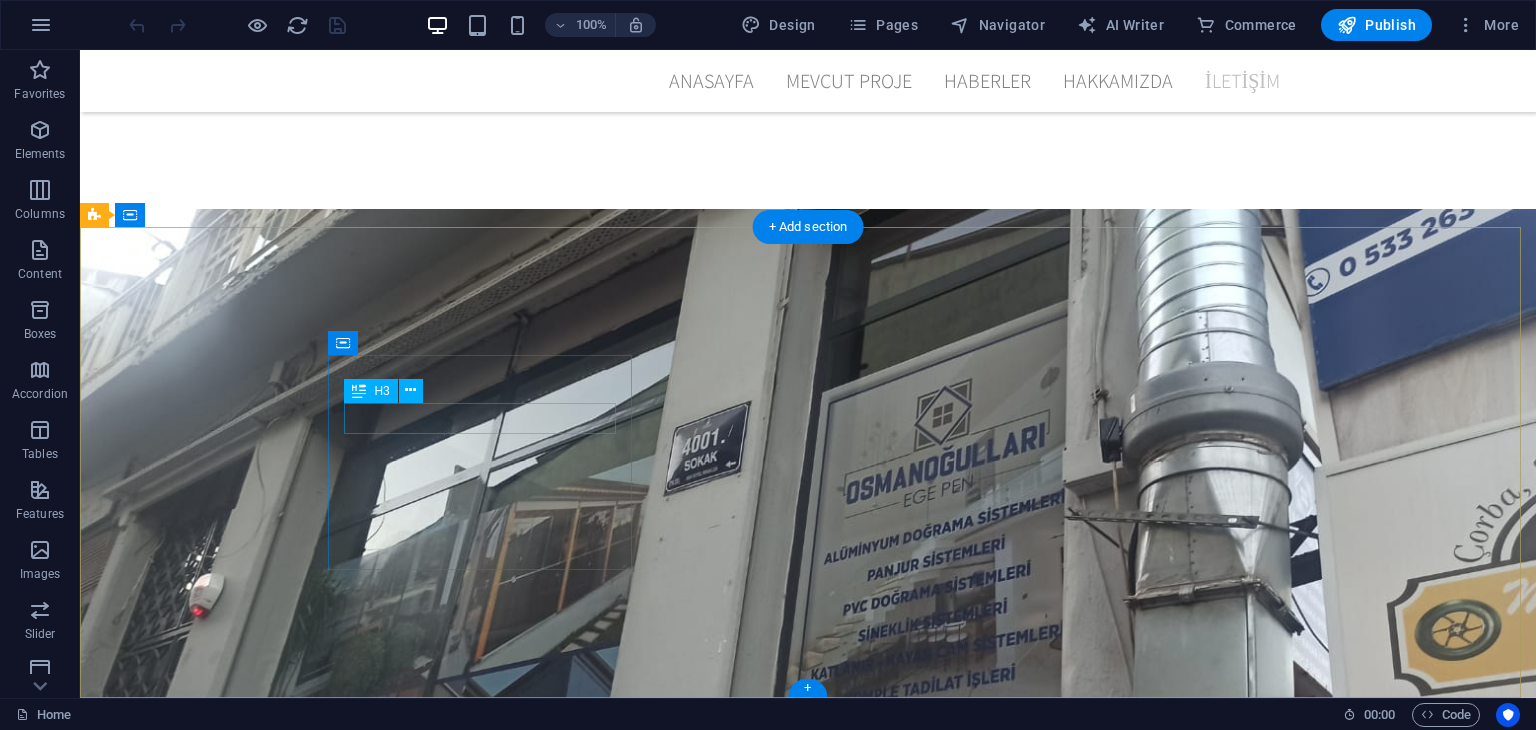 click on "Addres" at bounding box center [568, 2375] 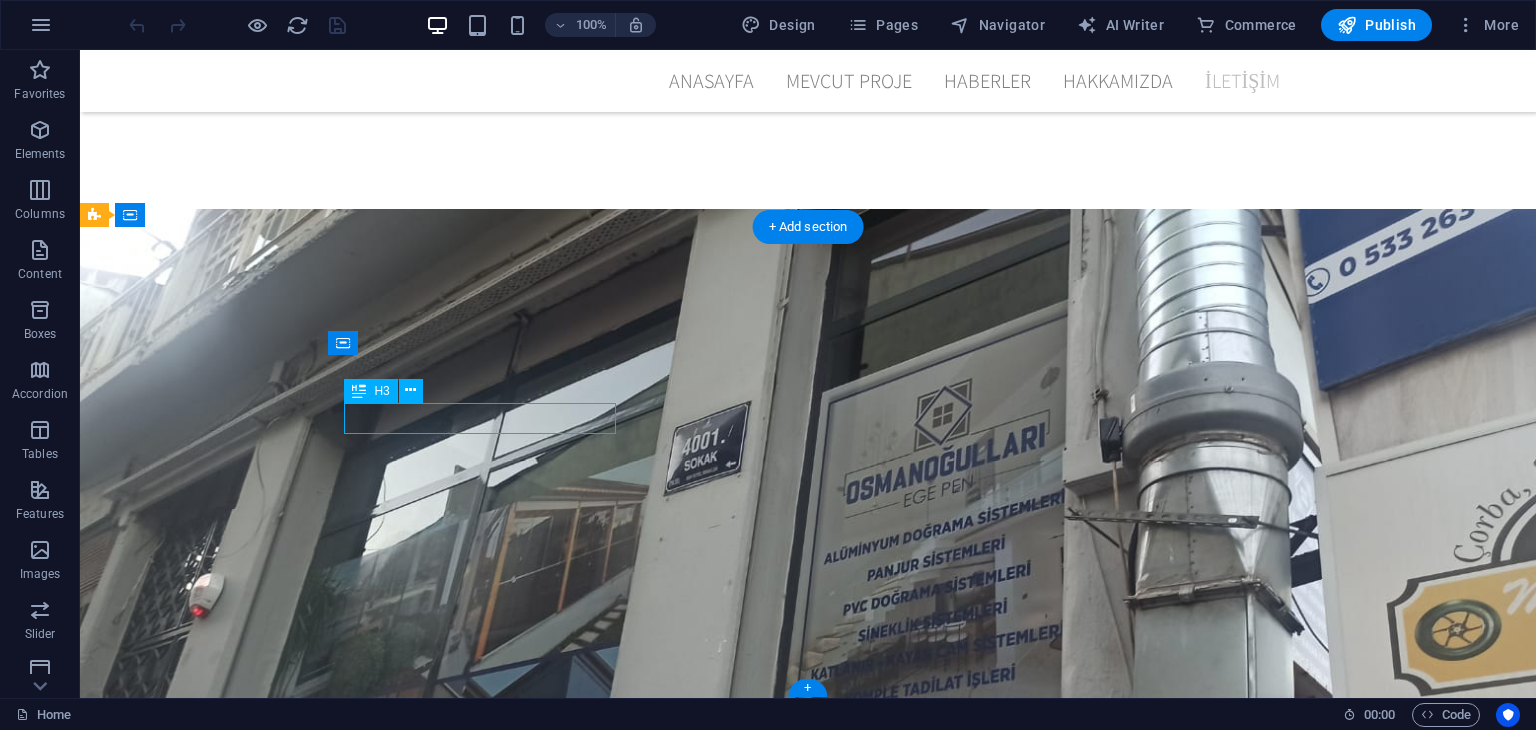click on "Addres" at bounding box center (568, 2375) 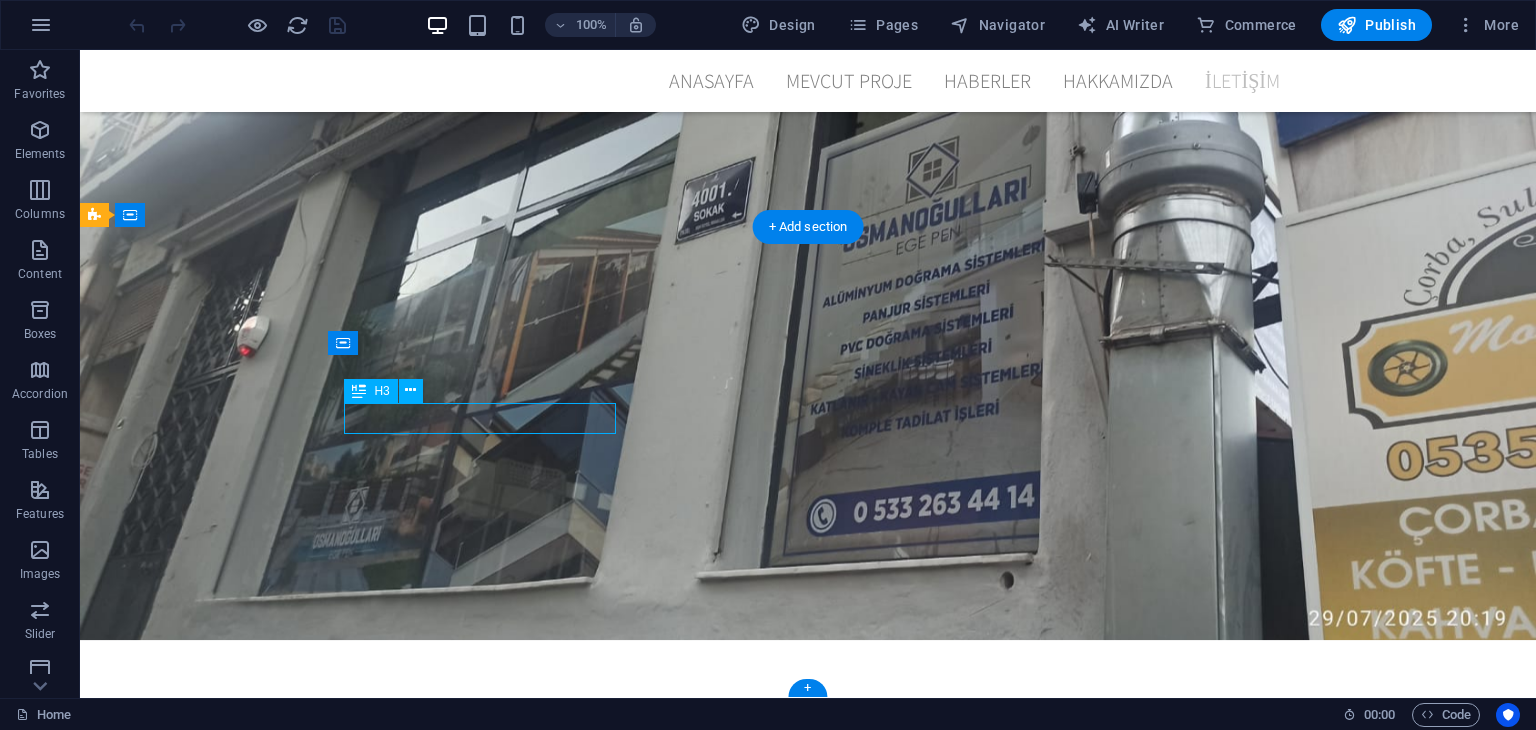 scroll, scrollTop: 8334, scrollLeft: 0, axis: vertical 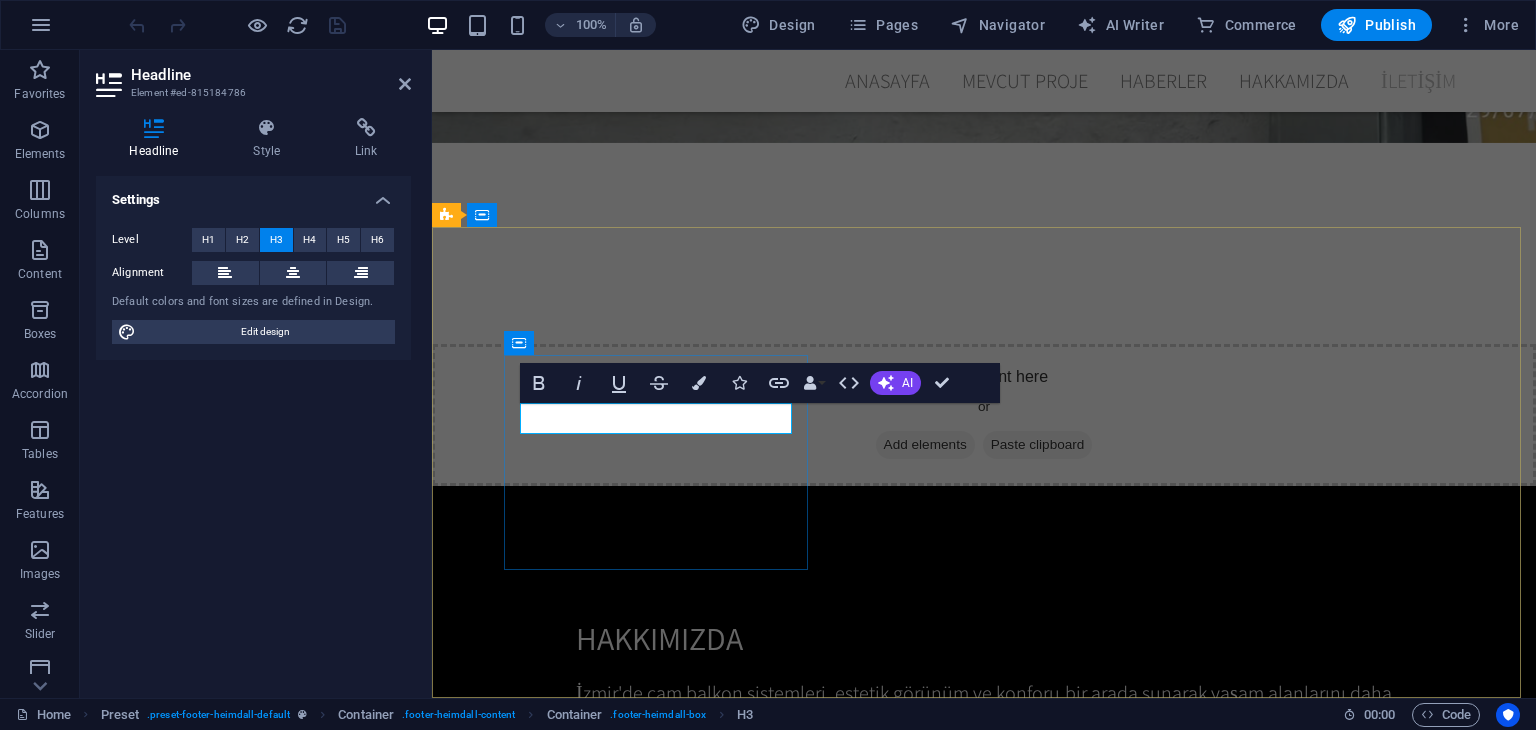 click on "Addres" at bounding box center [920, 2156] 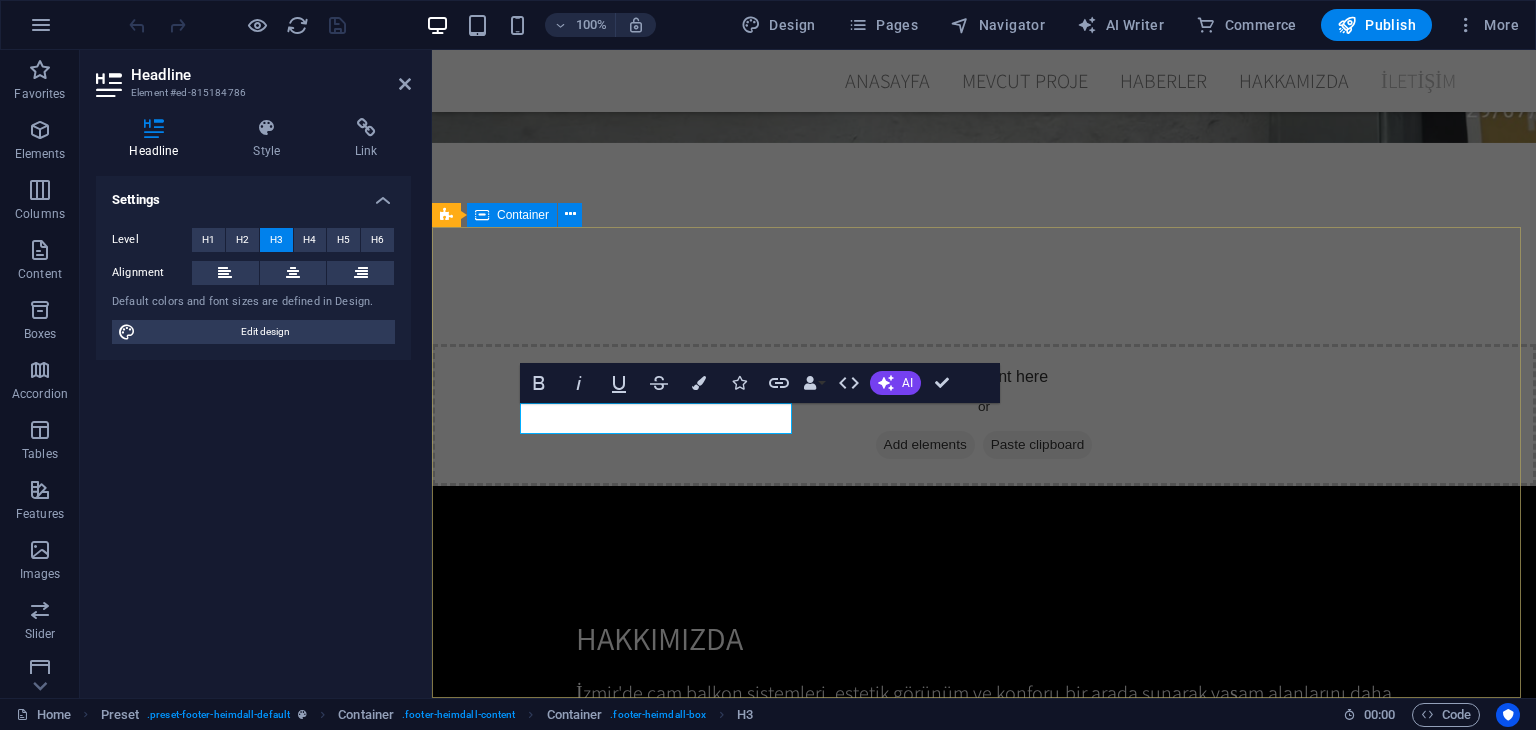 click on "Adres Aşık Veysel mahallesi 4001 sokak 11 a Karabağlar Onur mahallesi dalya sokak 32c showroom adresi   10118 iletişim Telefon:  + 90 533 263 44 14 Email:  info@cambalkoncu.com BİLGİ Osmanoğulları Ege Pen" at bounding box center (984, 2334) 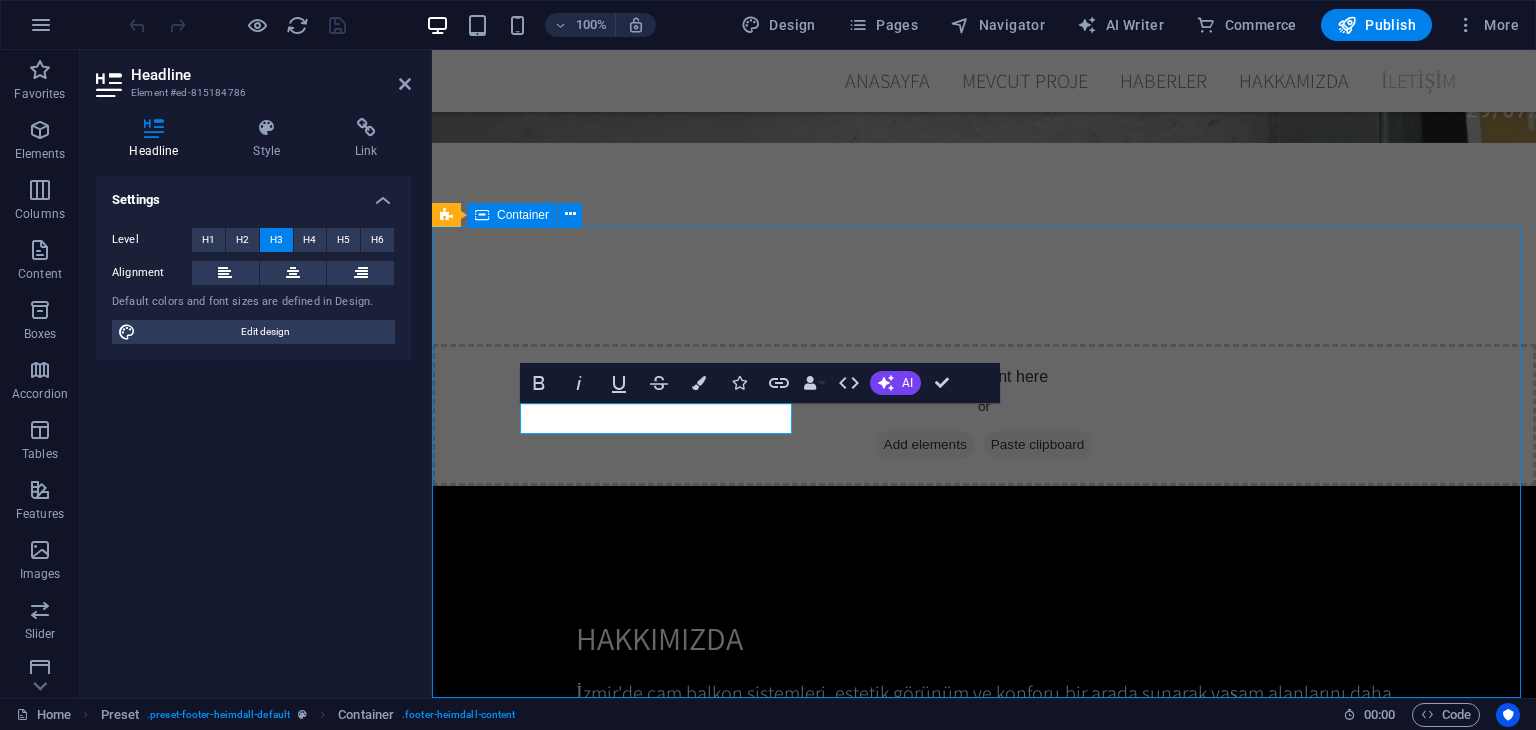 scroll, scrollTop: 7907, scrollLeft: 0, axis: vertical 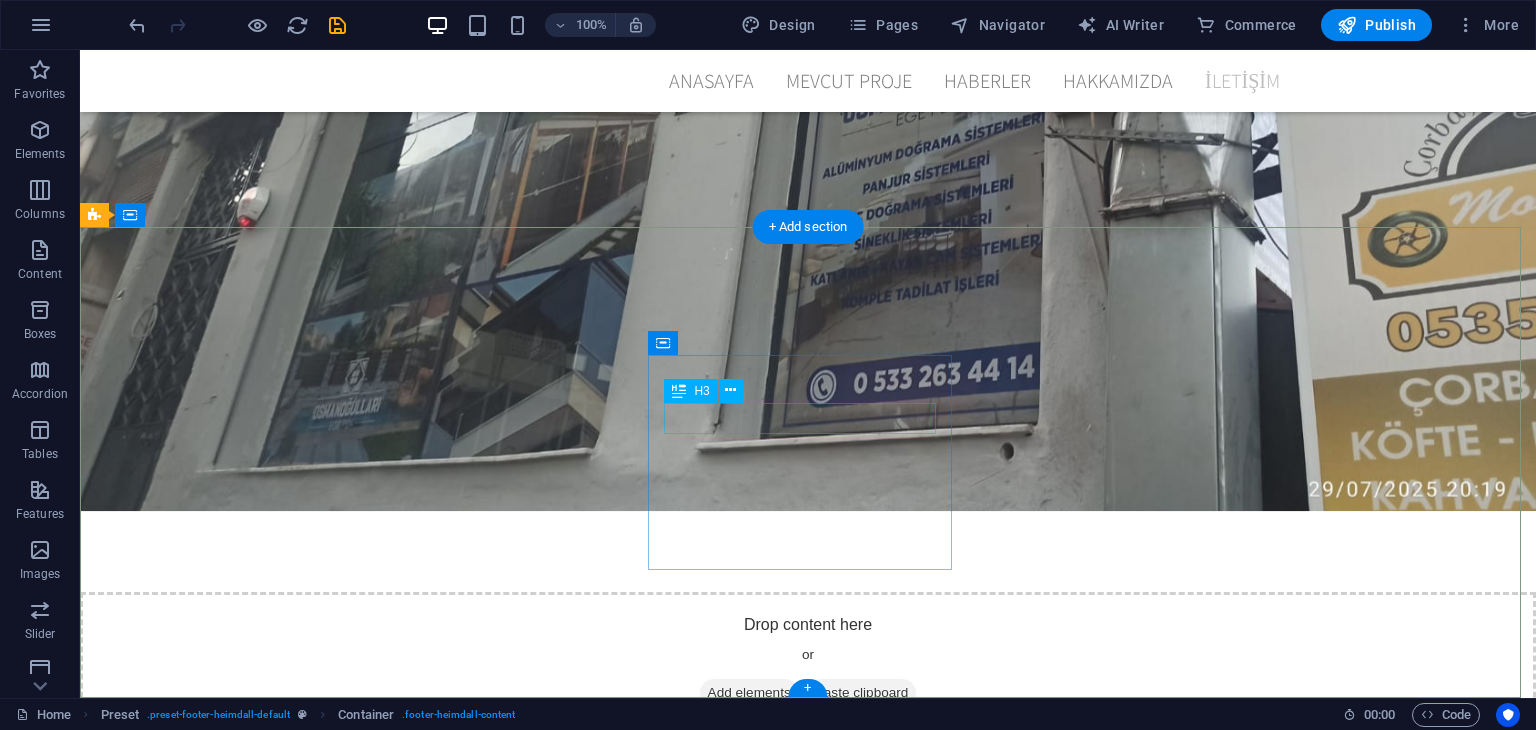 click on "Telefon:  + 90 533 263 44 14 Email:  info@cambalkoncu.com" at bounding box center [568, 2614] 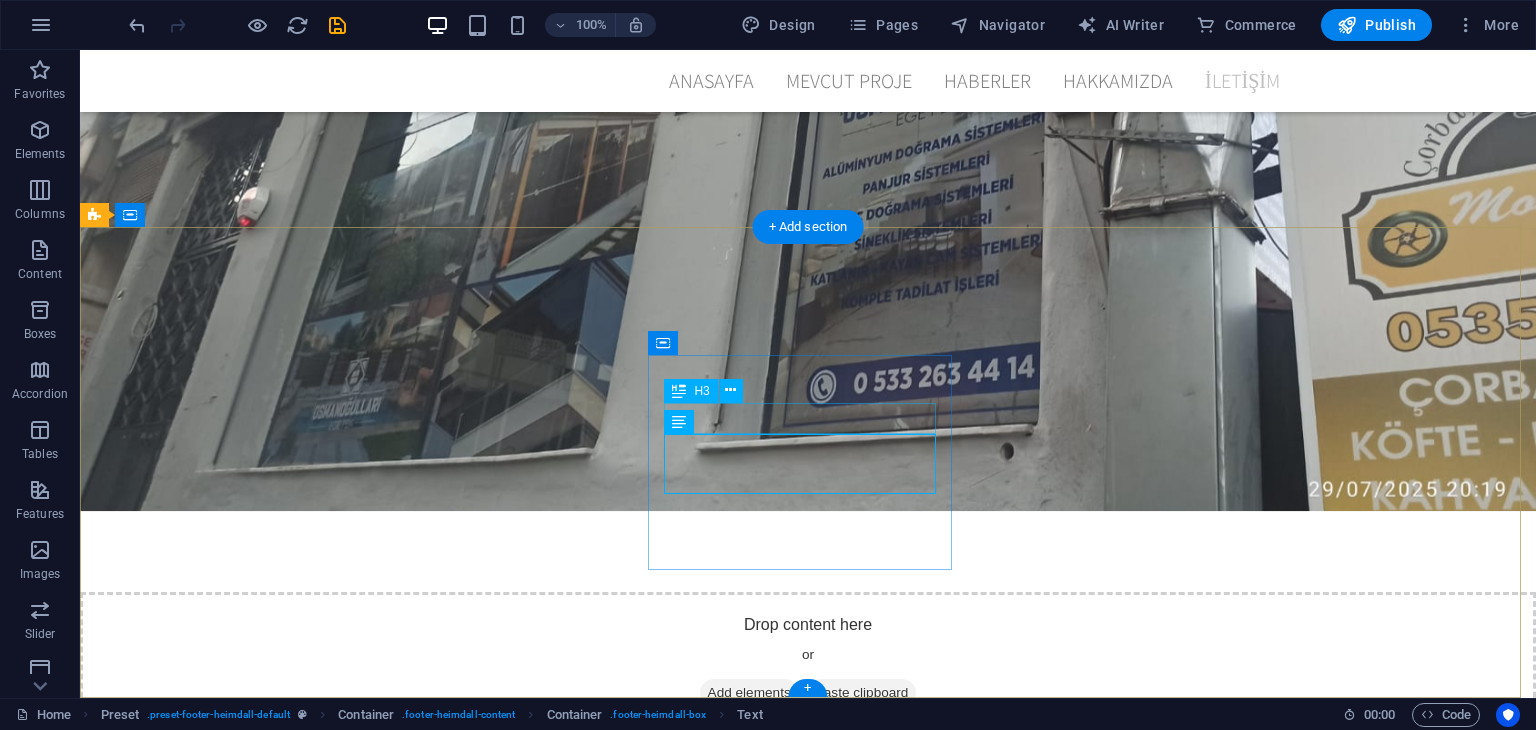 click on "iletişim" at bounding box center (568, 2568) 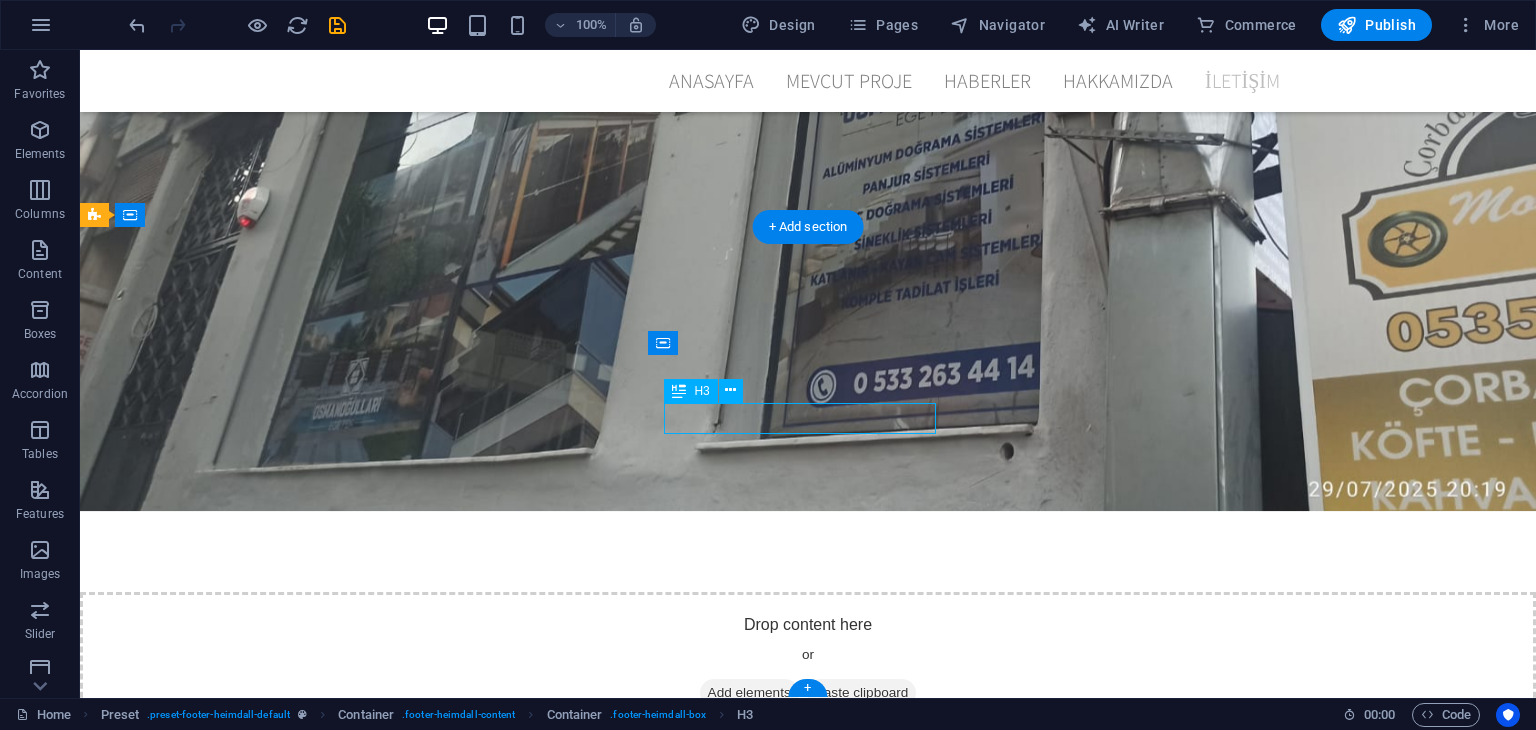 click on "iletişim" at bounding box center [568, 2568] 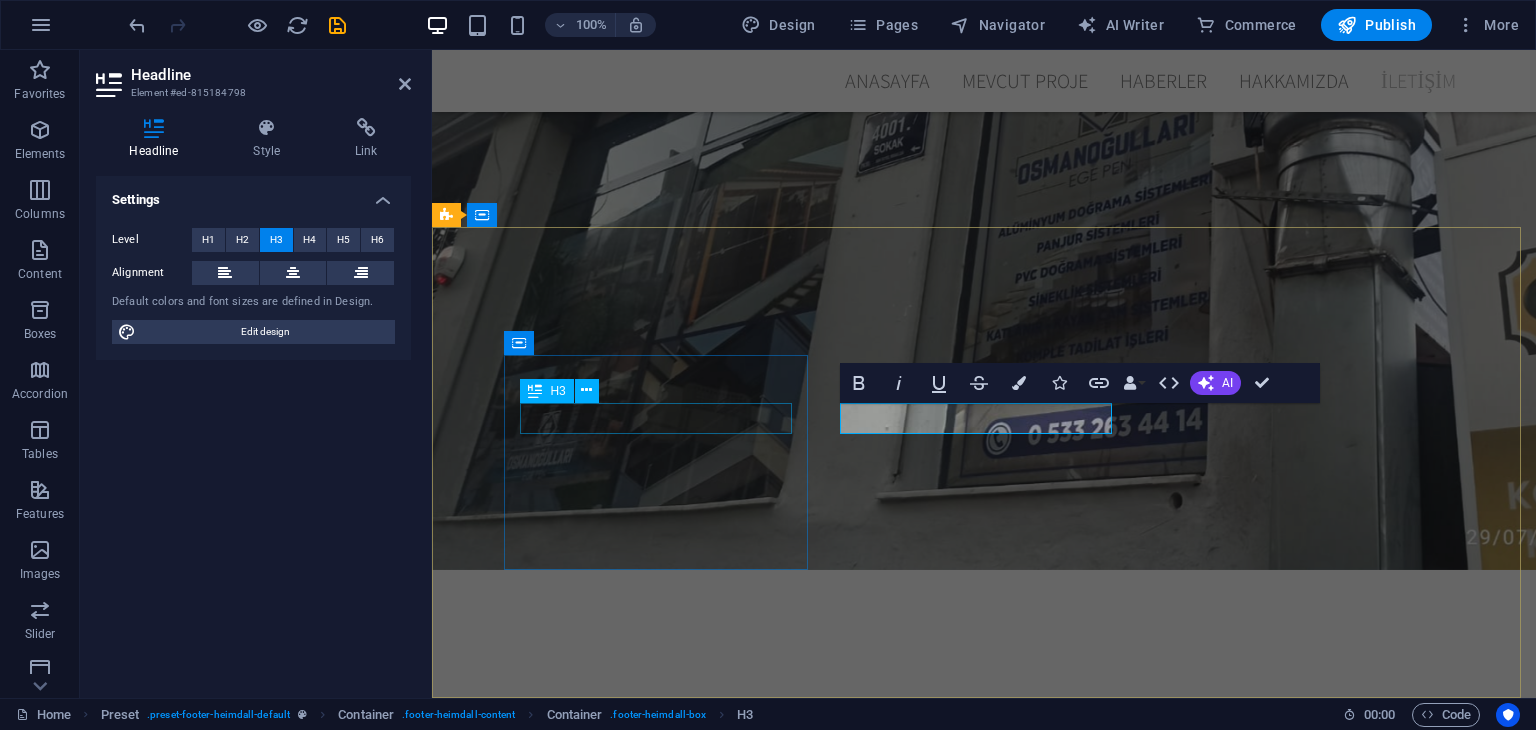 scroll, scrollTop: 8334, scrollLeft: 0, axis: vertical 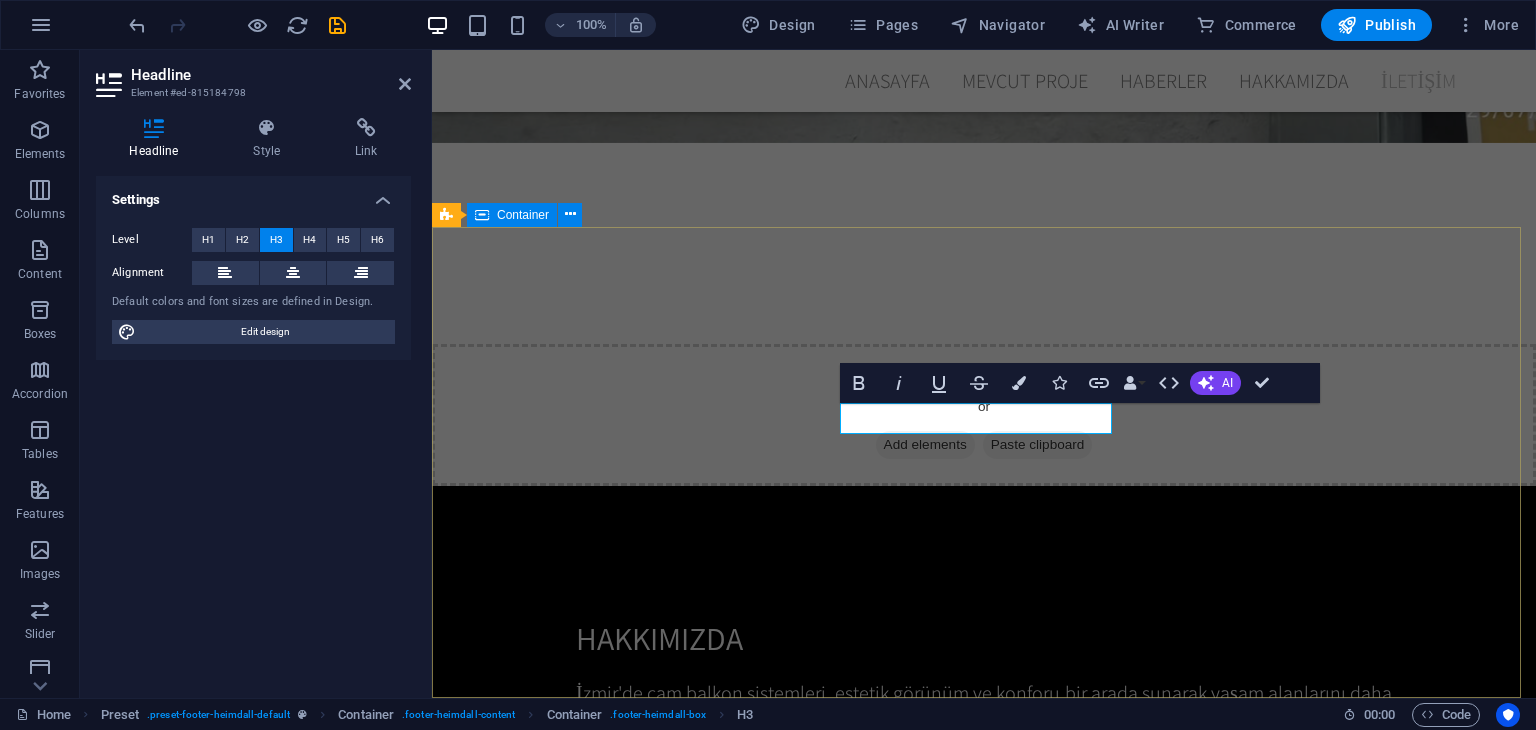 click on "Adres Aşık Veysel mahallesi 4001 sokak 11 a Karabağlar Onur mahallesi dalya sokak 32c showroom adresi   10118 İletİşİm Telefon:  + 90 533 263 44 14 Email:  info@cambalkoncu.com BİLGİ Osmanoğulları Ege Pen" at bounding box center [984, 2334] 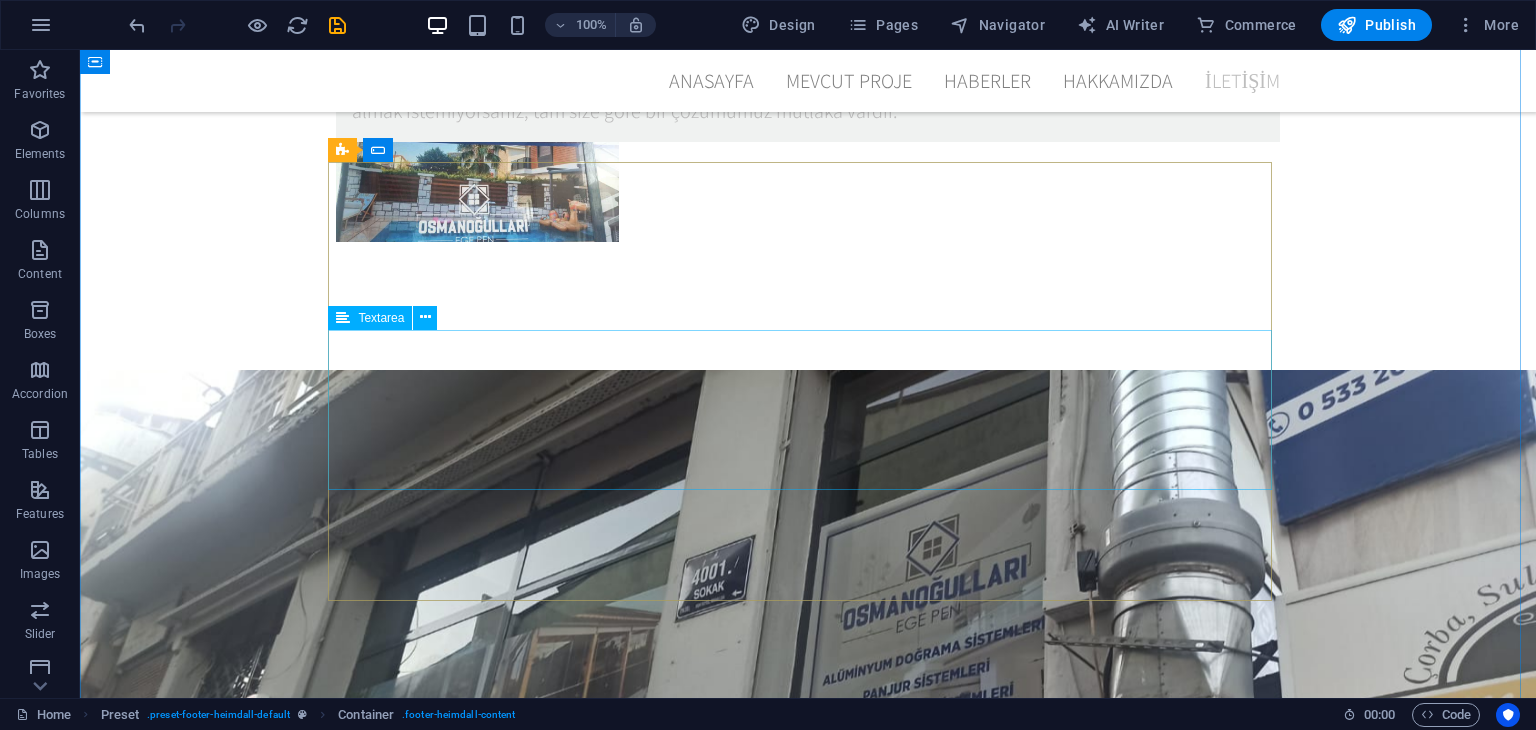 scroll, scrollTop: 7307, scrollLeft: 0, axis: vertical 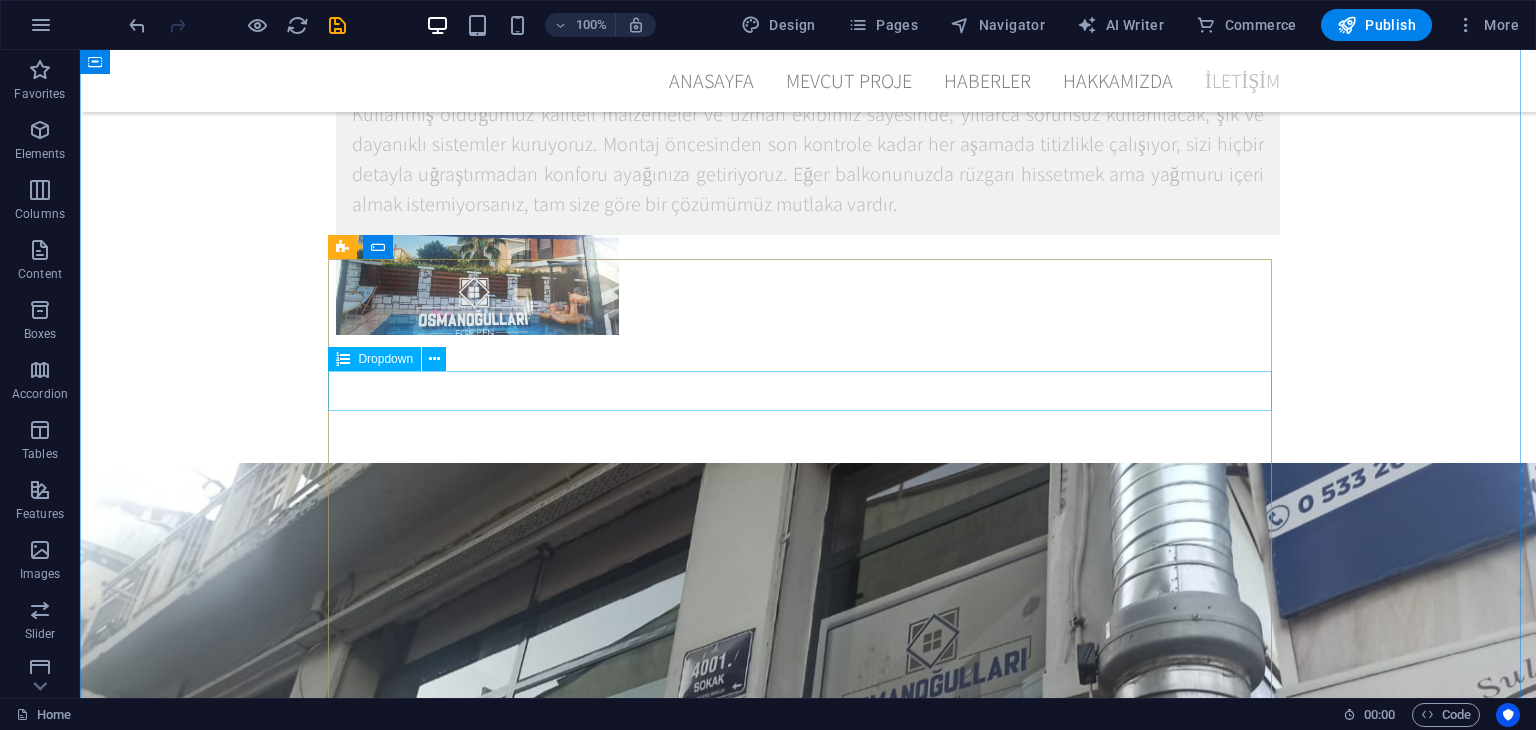 click on "Sizin için ne yapabiliriz?
Lütfen beni ara. Lütfen benimle e-posta yoluyla iletişime geçin." 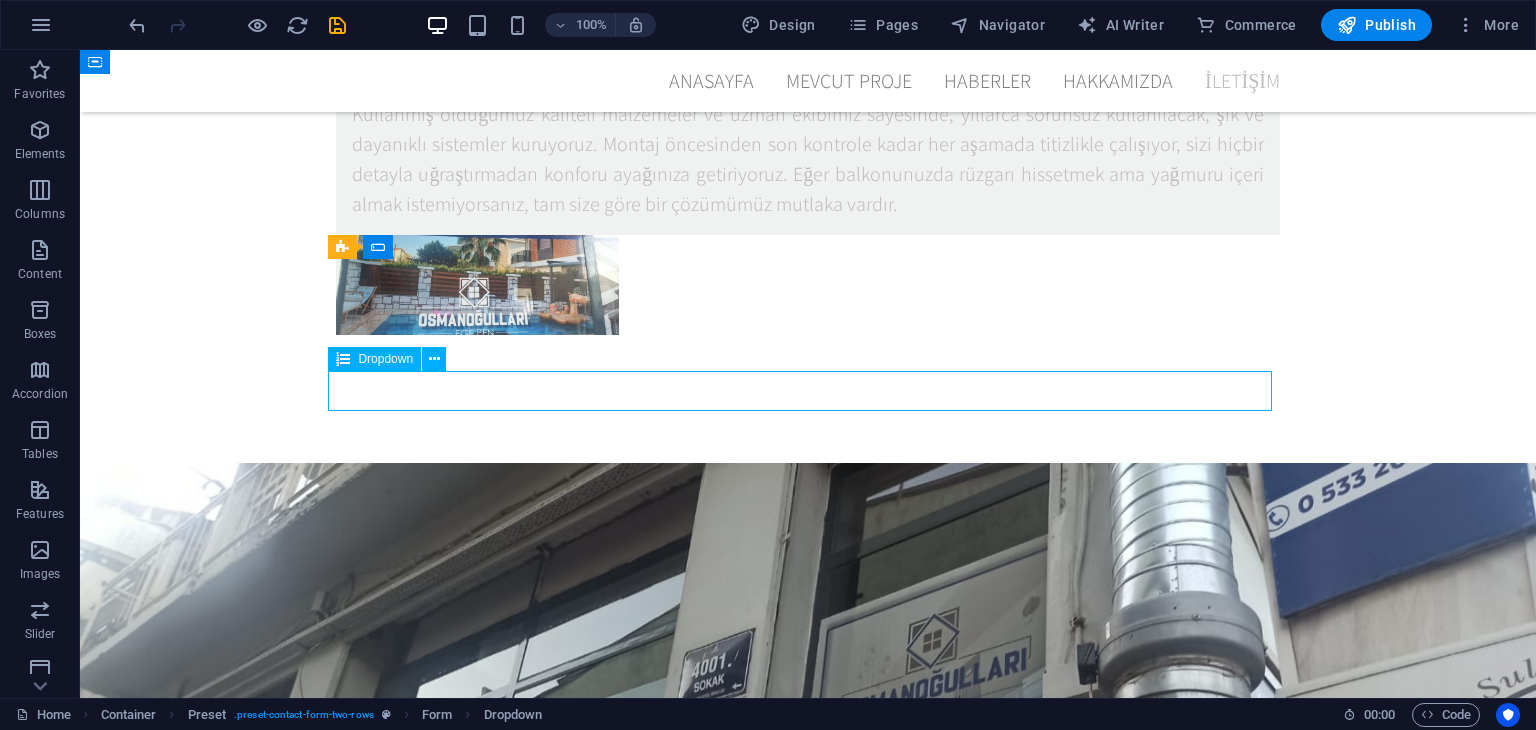 click on "Sizin için ne yapabiliriz?
Lütfen beni ara. Lütfen benimle e-posta yoluyla iletişime geçin." 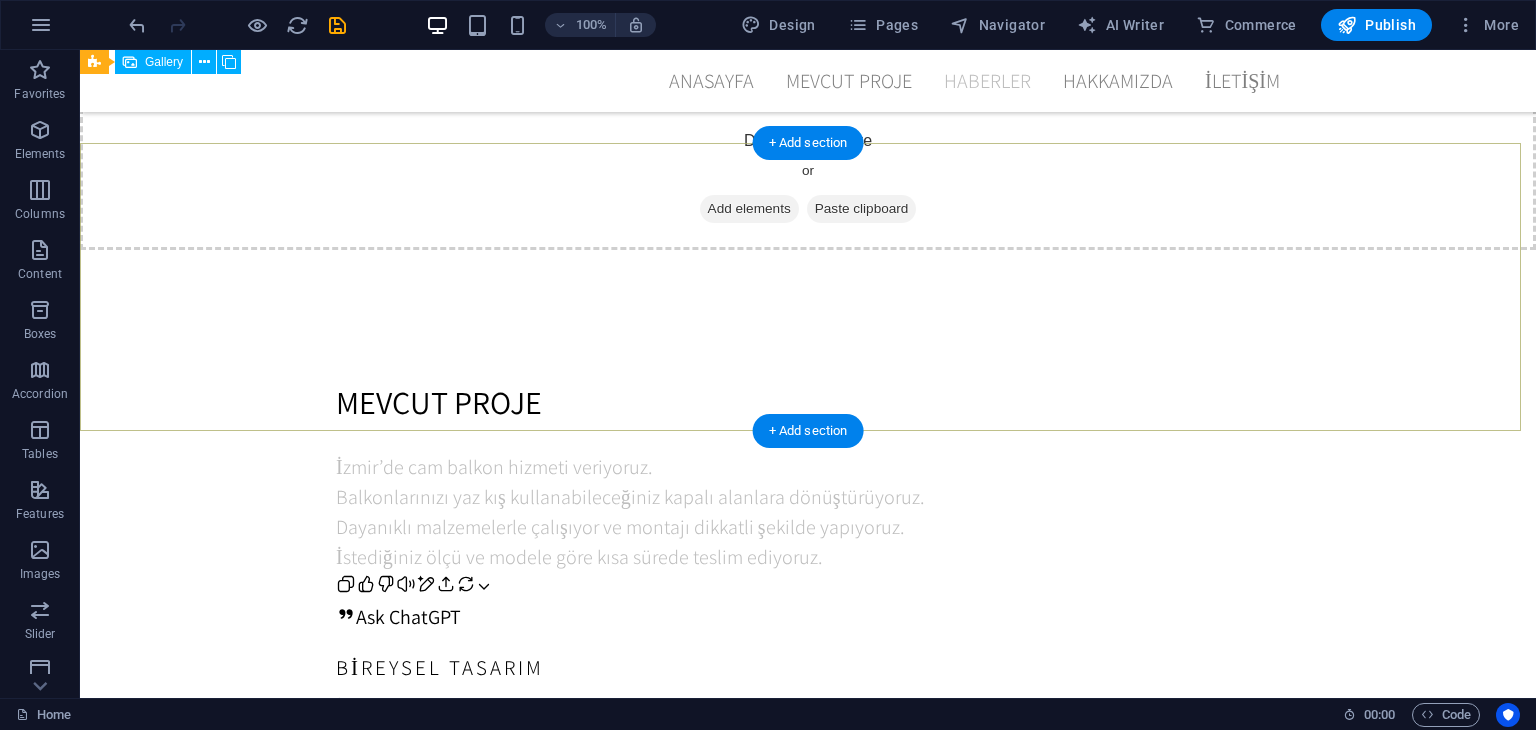 scroll, scrollTop: 3707, scrollLeft: 0, axis: vertical 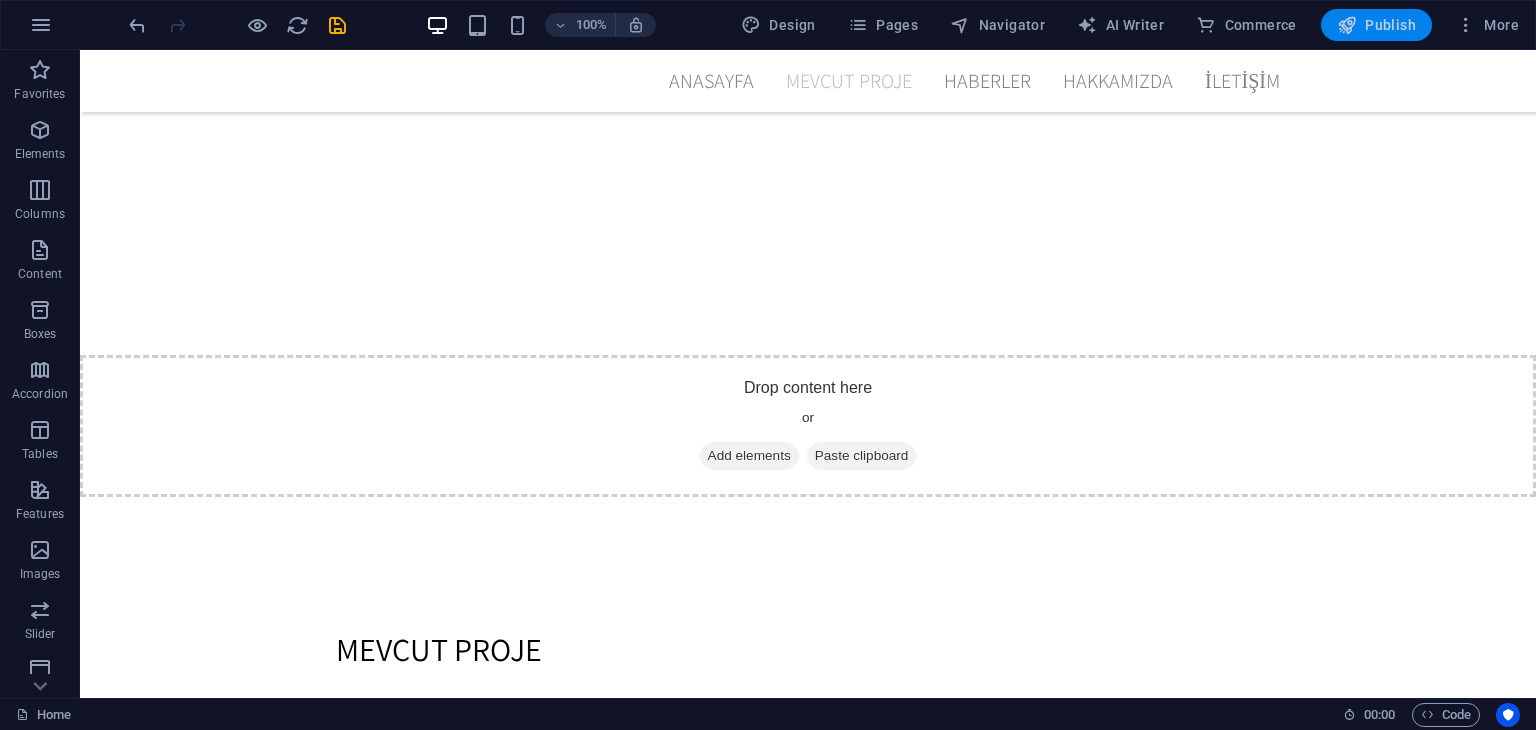 drag, startPoint x: 1384, startPoint y: 20, endPoint x: 1392, endPoint y: 11, distance: 12.0415945 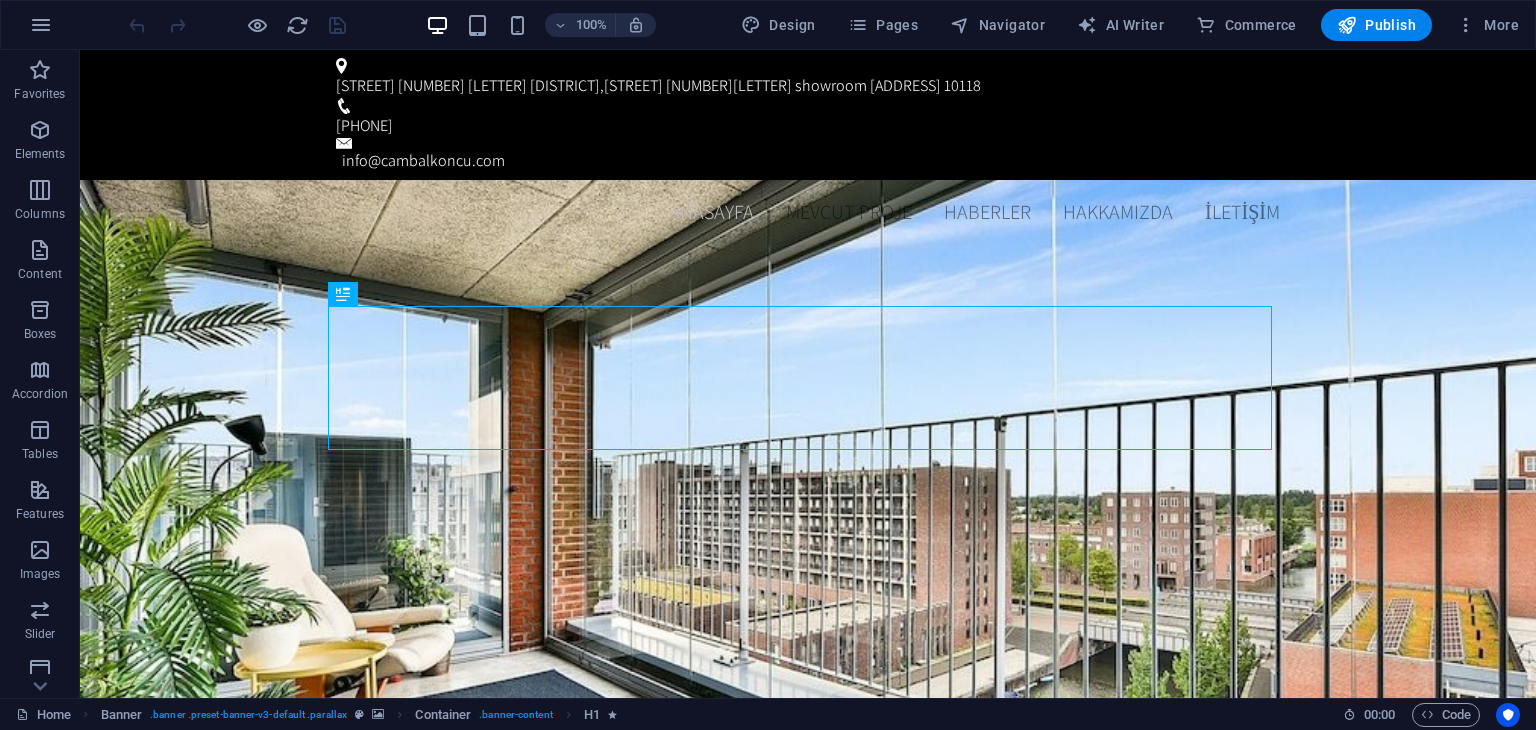 scroll, scrollTop: 0, scrollLeft: 0, axis: both 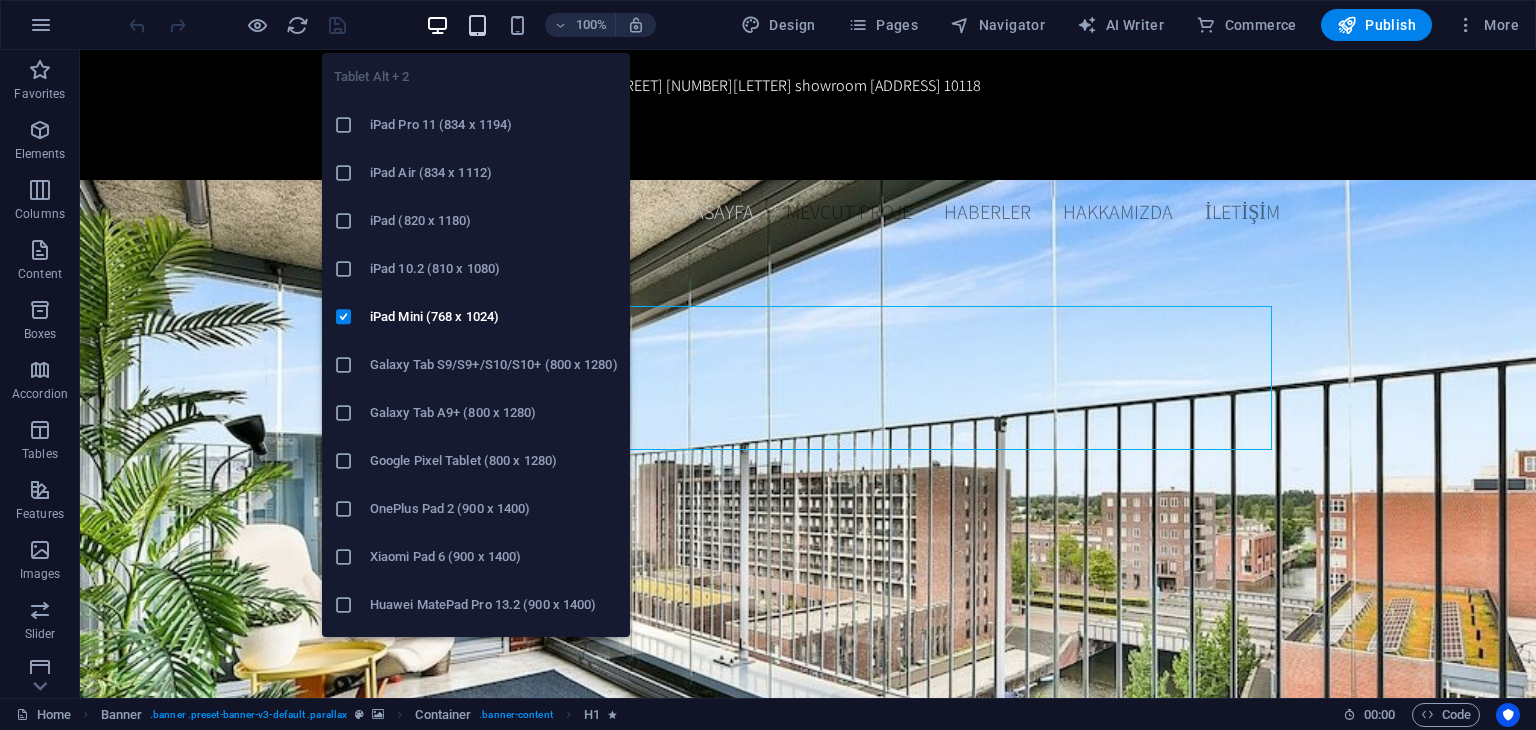 click at bounding box center [477, 25] 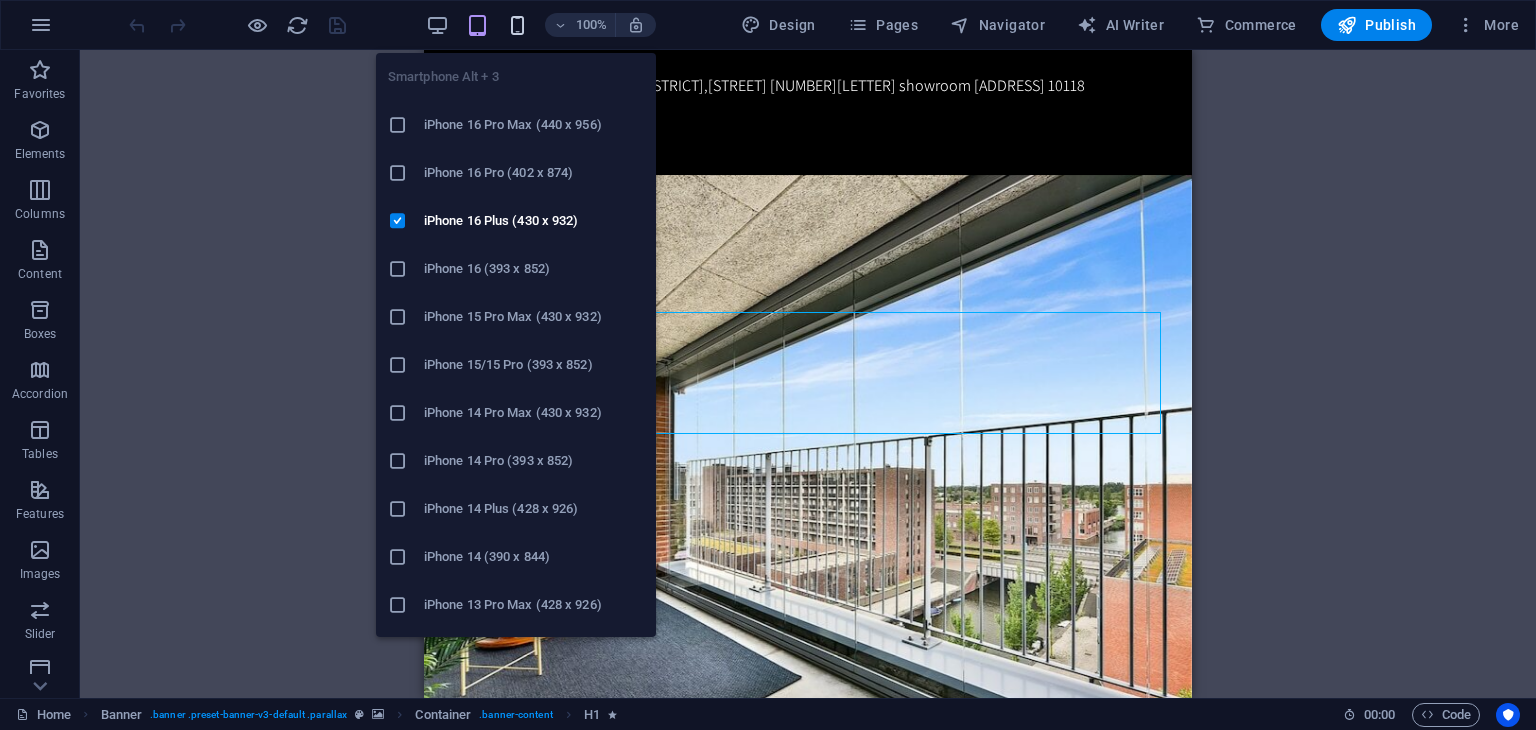 click at bounding box center (517, 25) 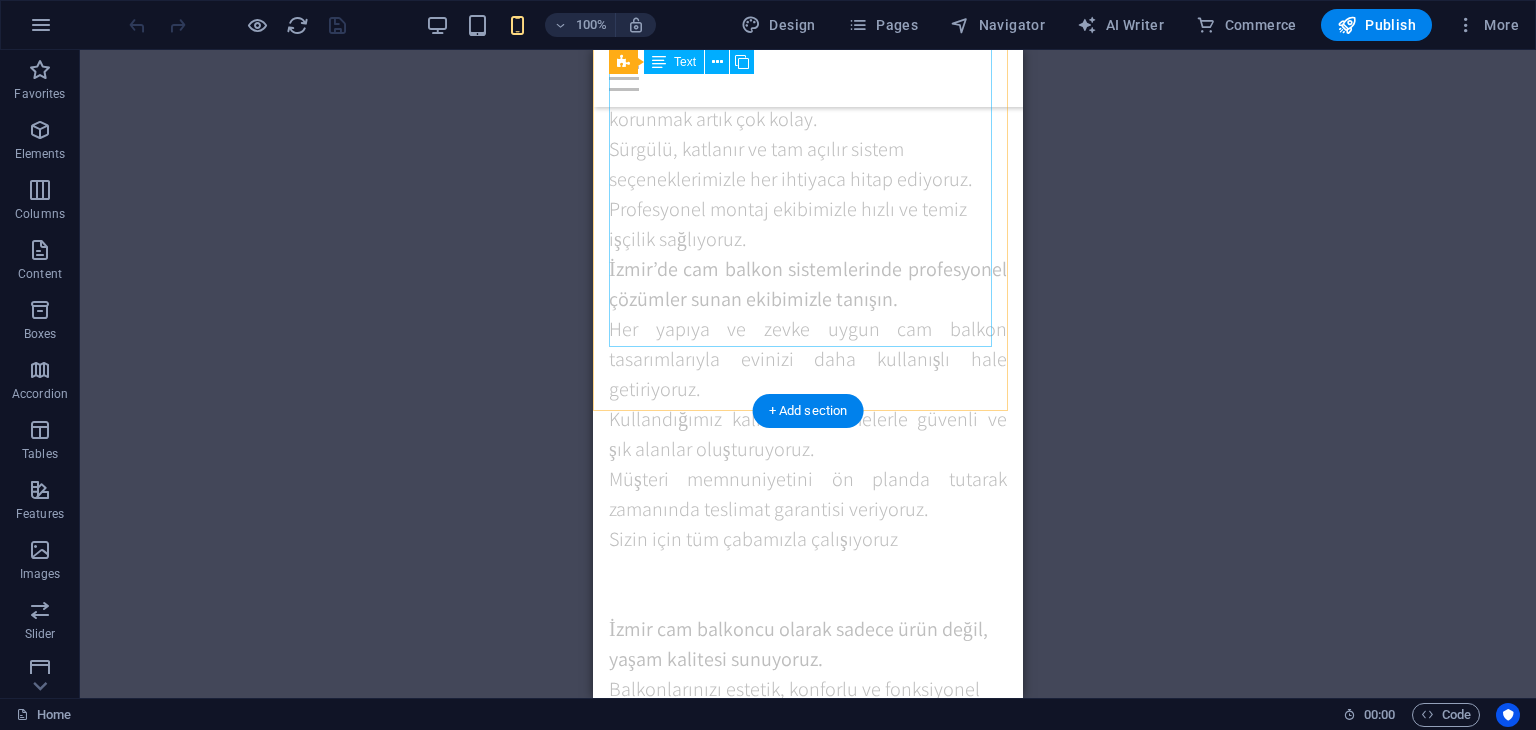 scroll, scrollTop: 1900, scrollLeft: 0, axis: vertical 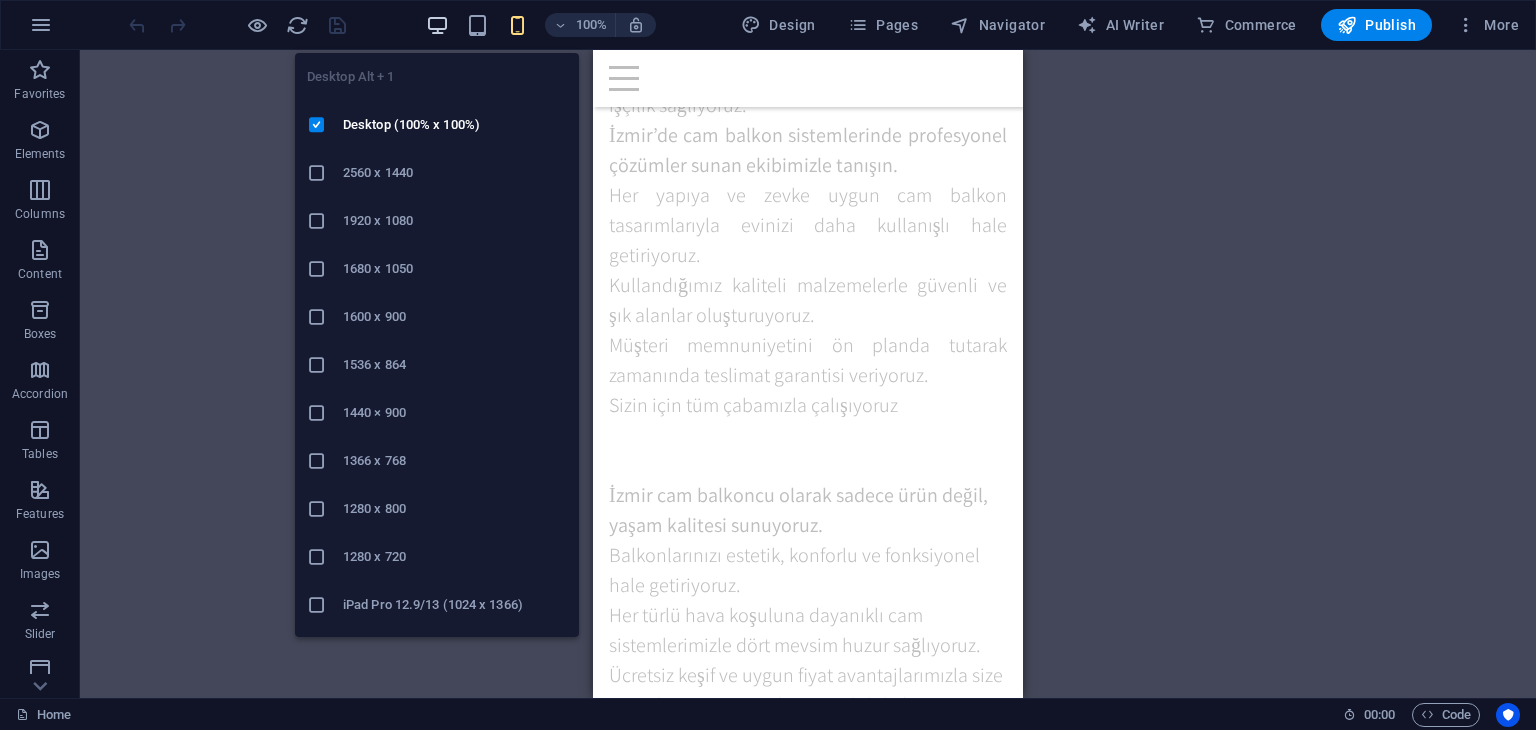 click at bounding box center (437, 25) 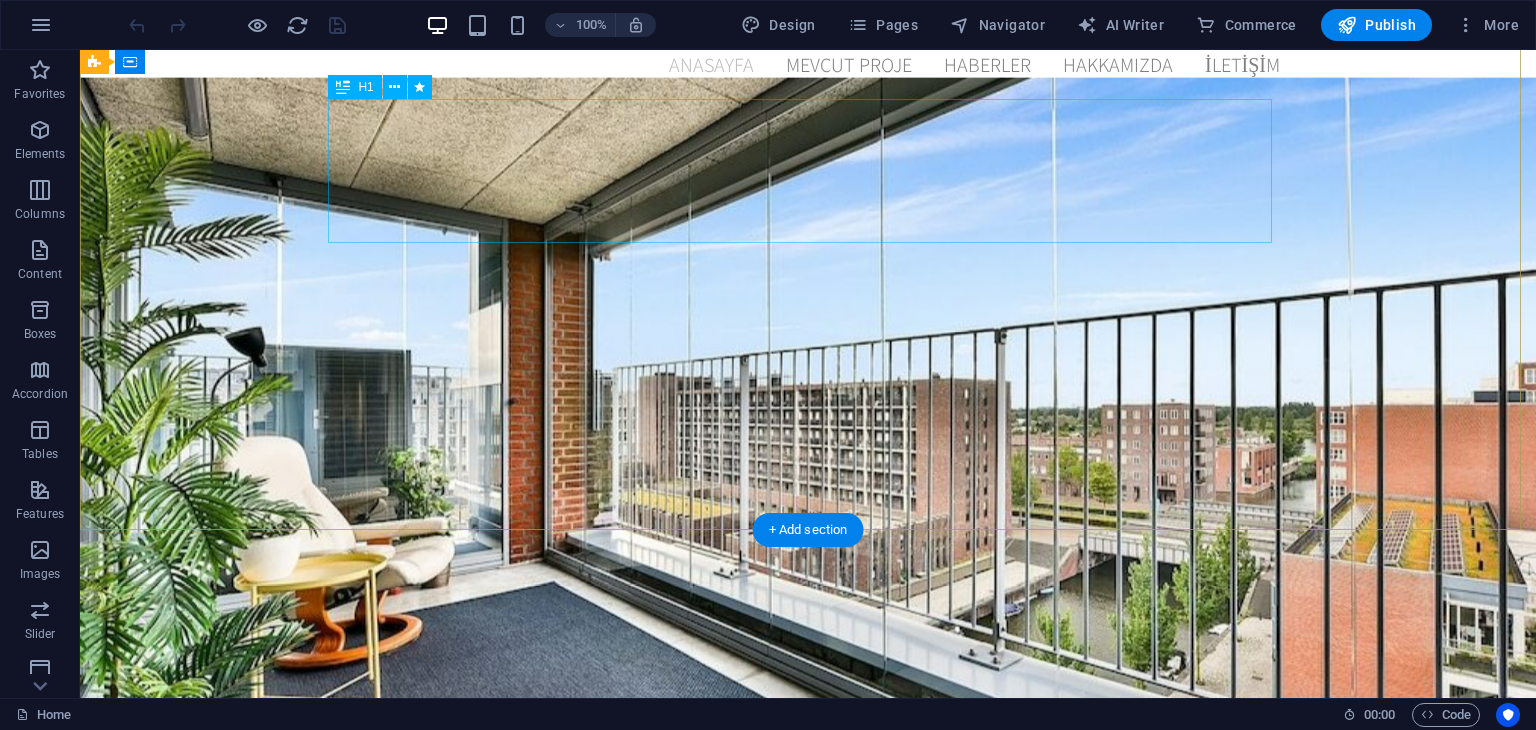 scroll, scrollTop: 0, scrollLeft: 0, axis: both 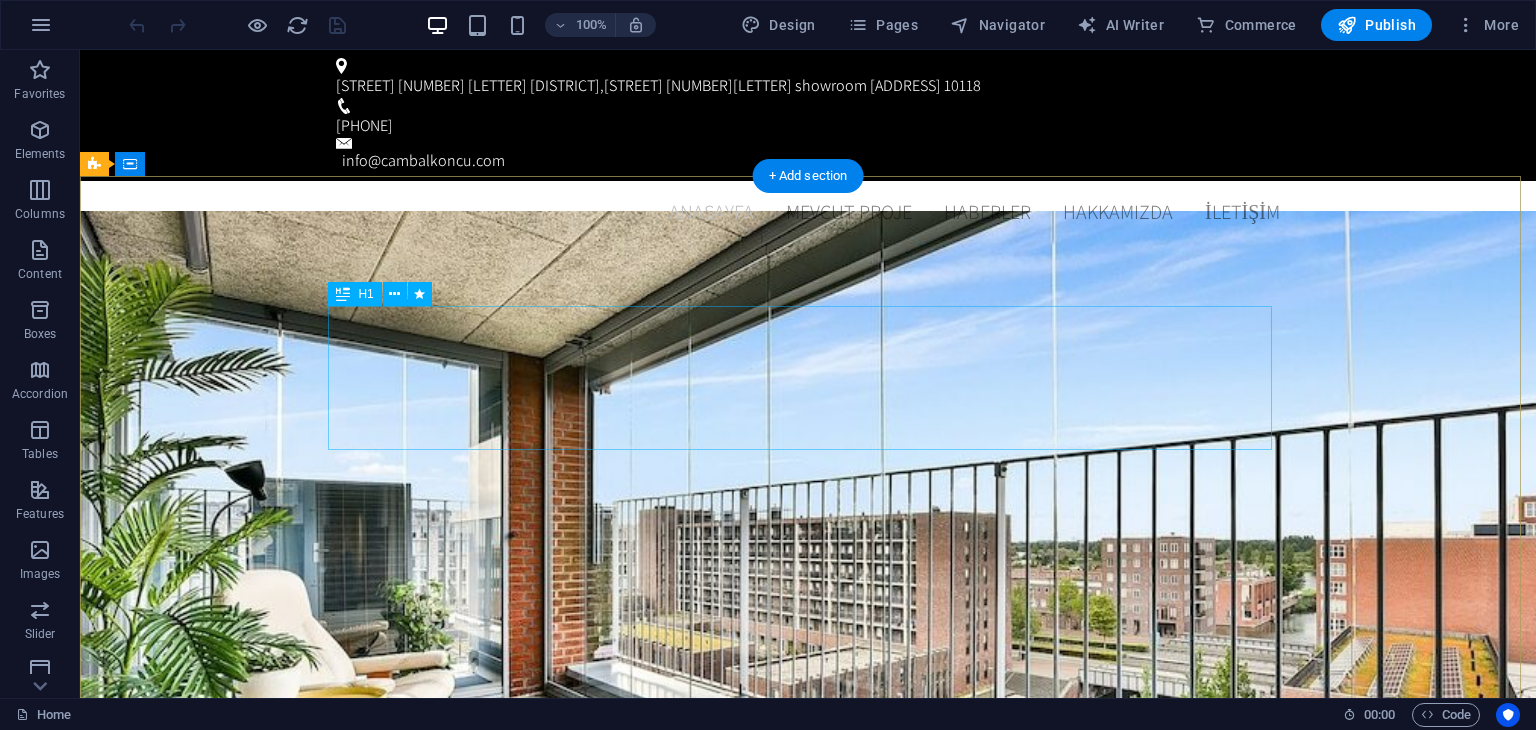 click on "Cam Balkoncu [CITY] | Estetik, Dayanıklı ve Uygun Fiyatlı Çözümler" at bounding box center [808, 1078] 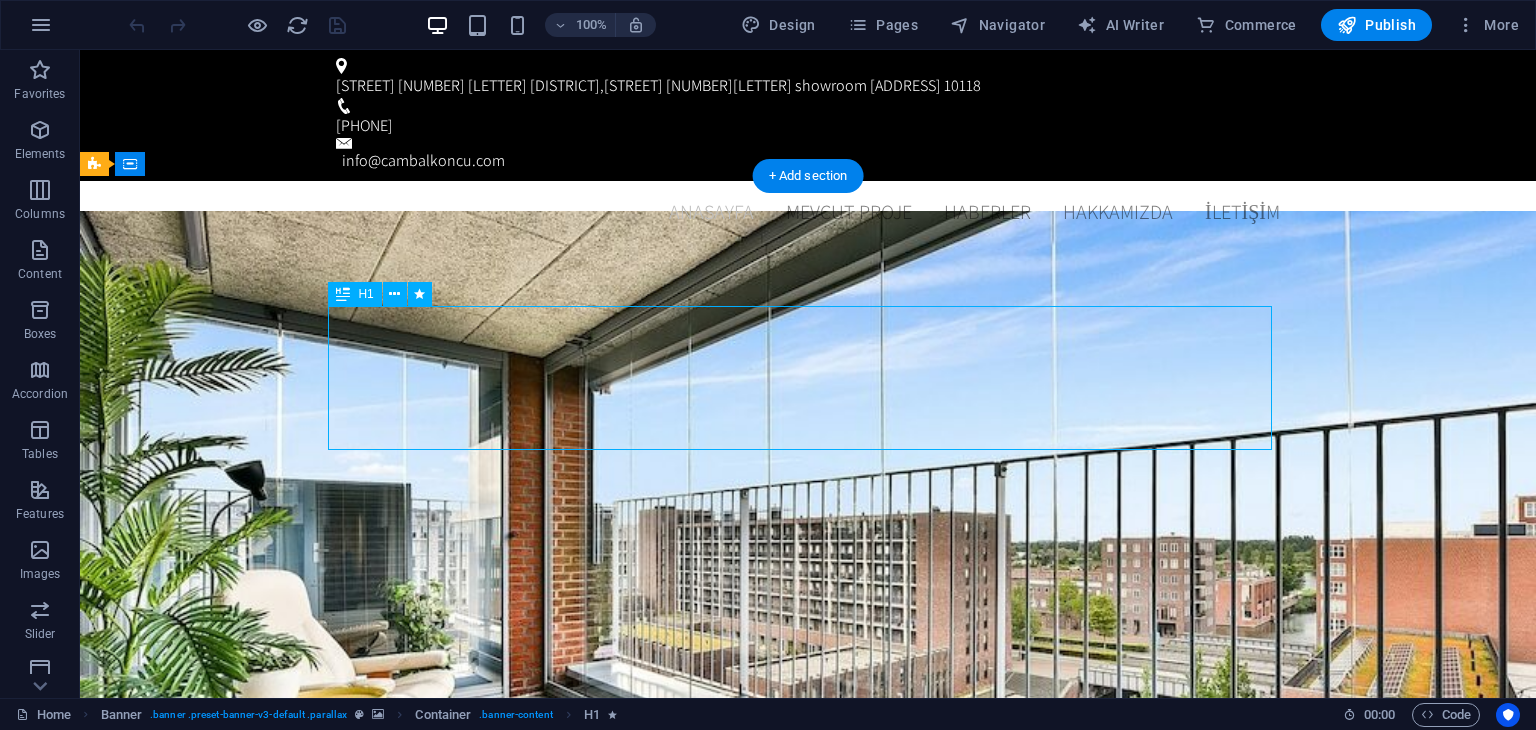 click on "Cam Balkoncu [CITY] | Estetik, Dayanıklı ve Uygun Fiyatlı Çözümler" at bounding box center [808, 1078] 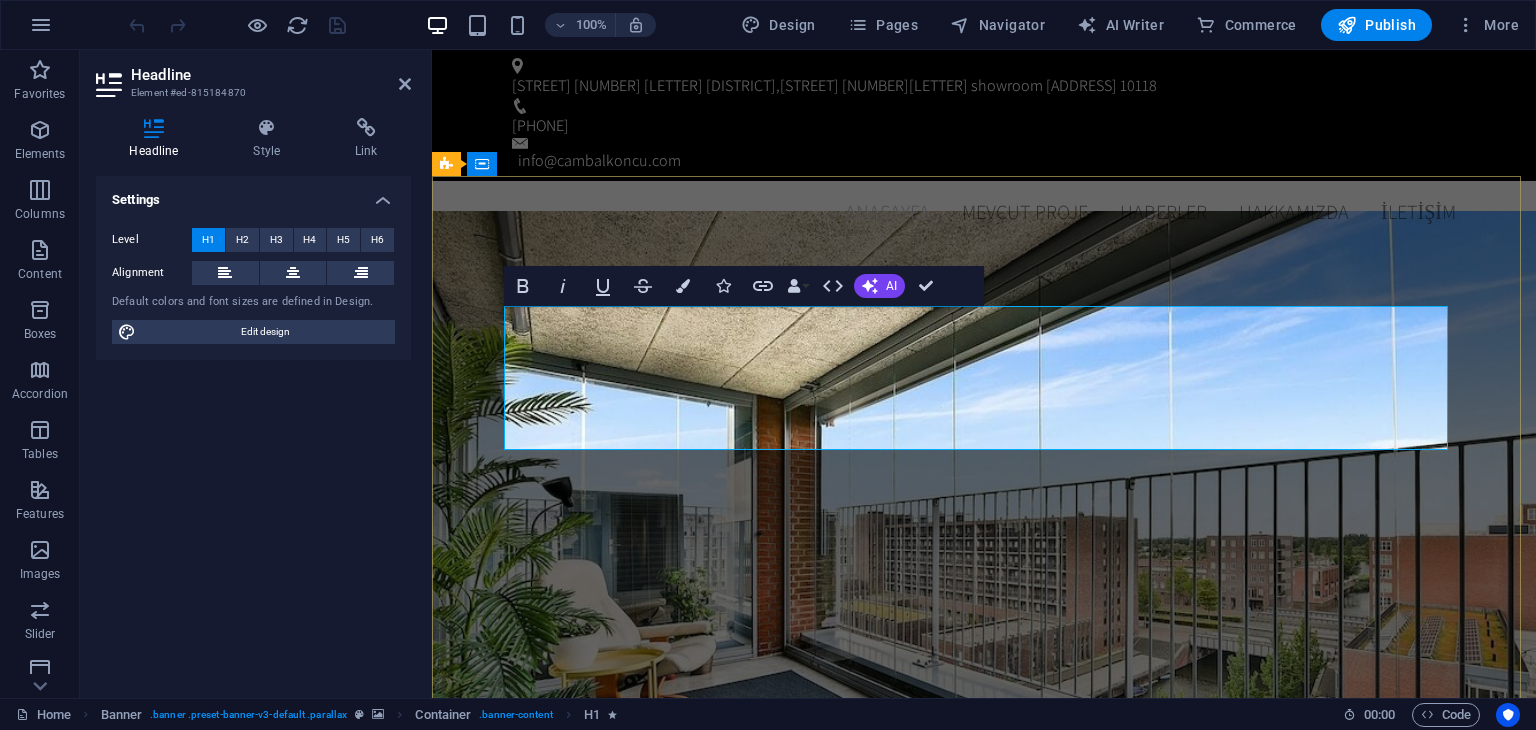 click on "Cam Balkoncu [CITY] | Estetik, Dayanıklı ve Uygun Fiyatlı Çözümler" at bounding box center (984, 1077) 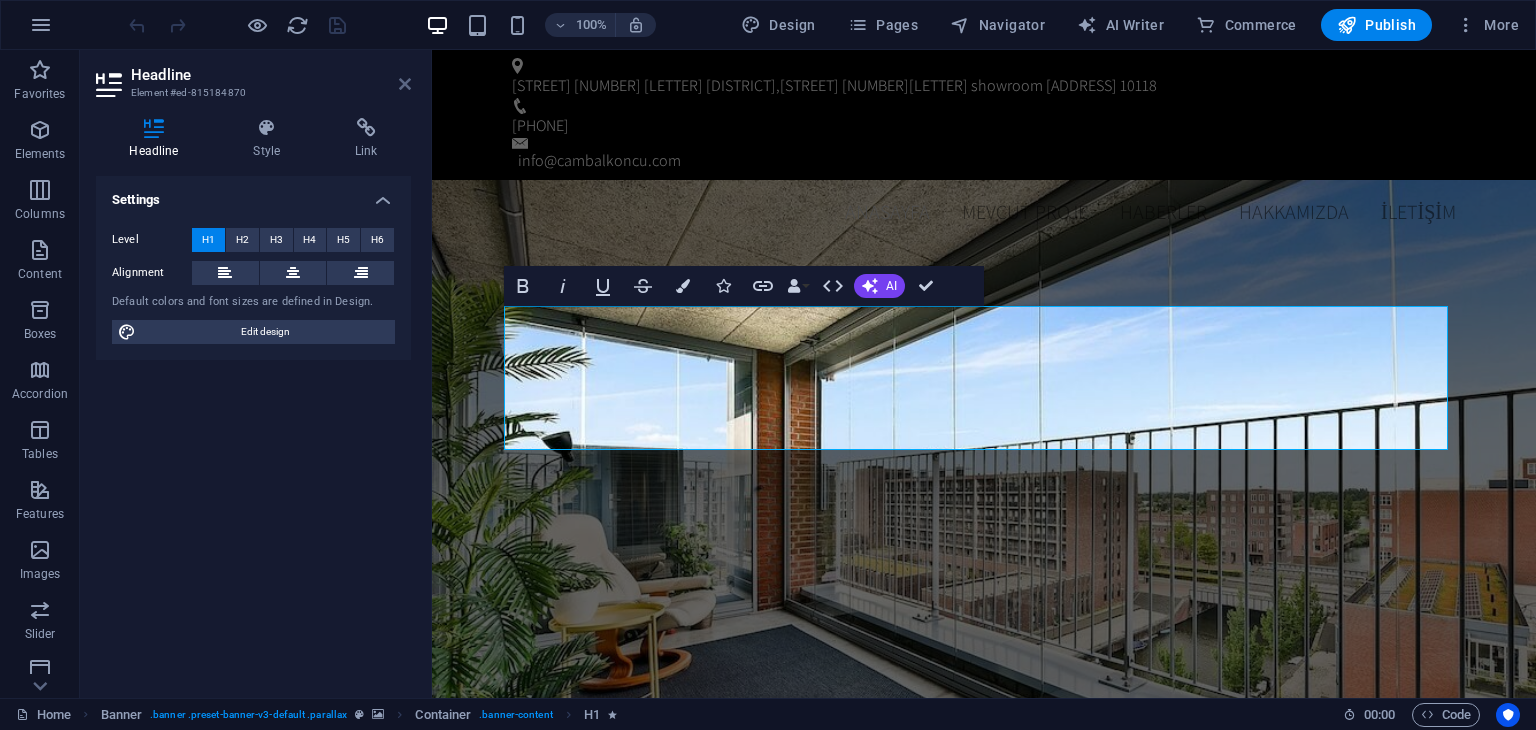 drag, startPoint x: 413, startPoint y: 95, endPoint x: 398, endPoint y: 81, distance: 20.518284 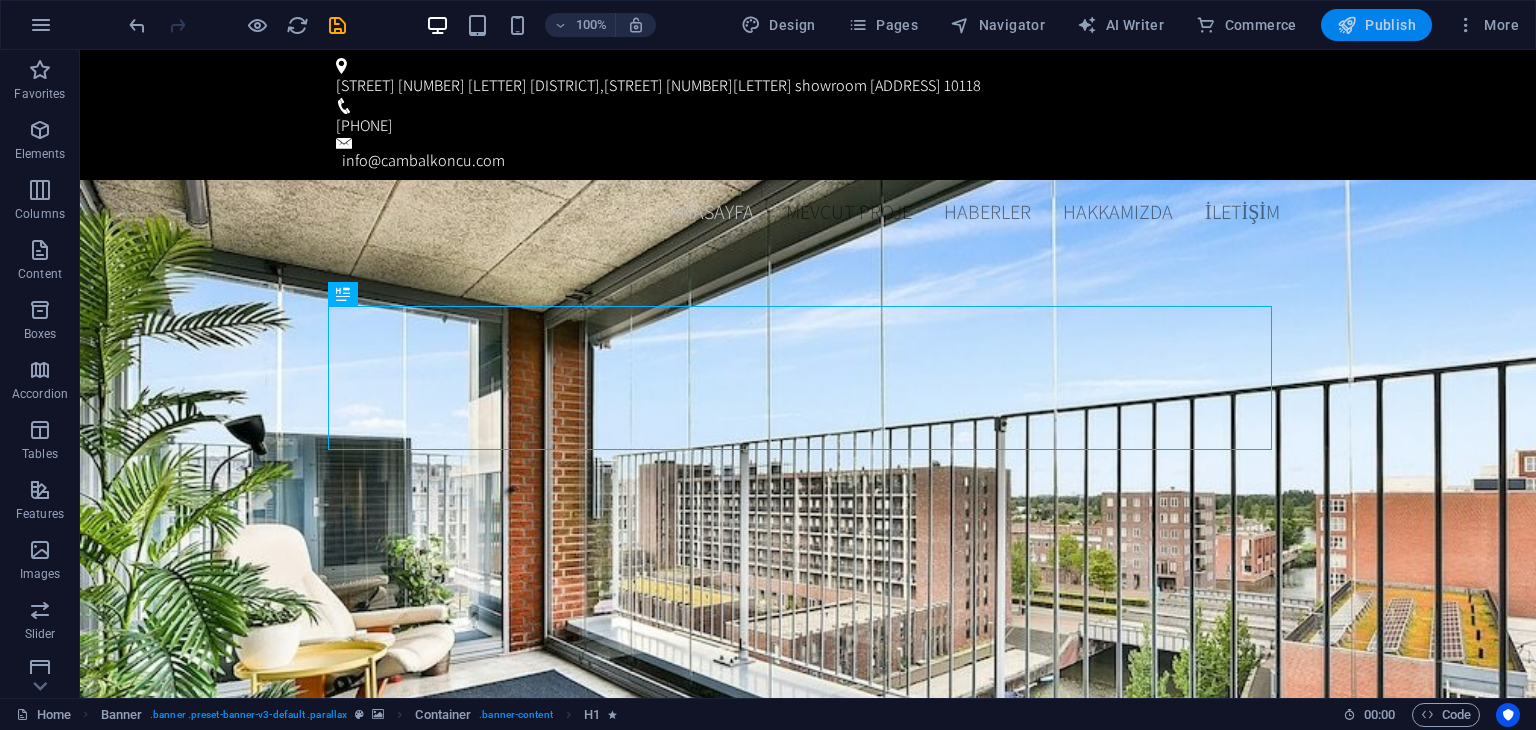 click on "Publish" at bounding box center (1376, 25) 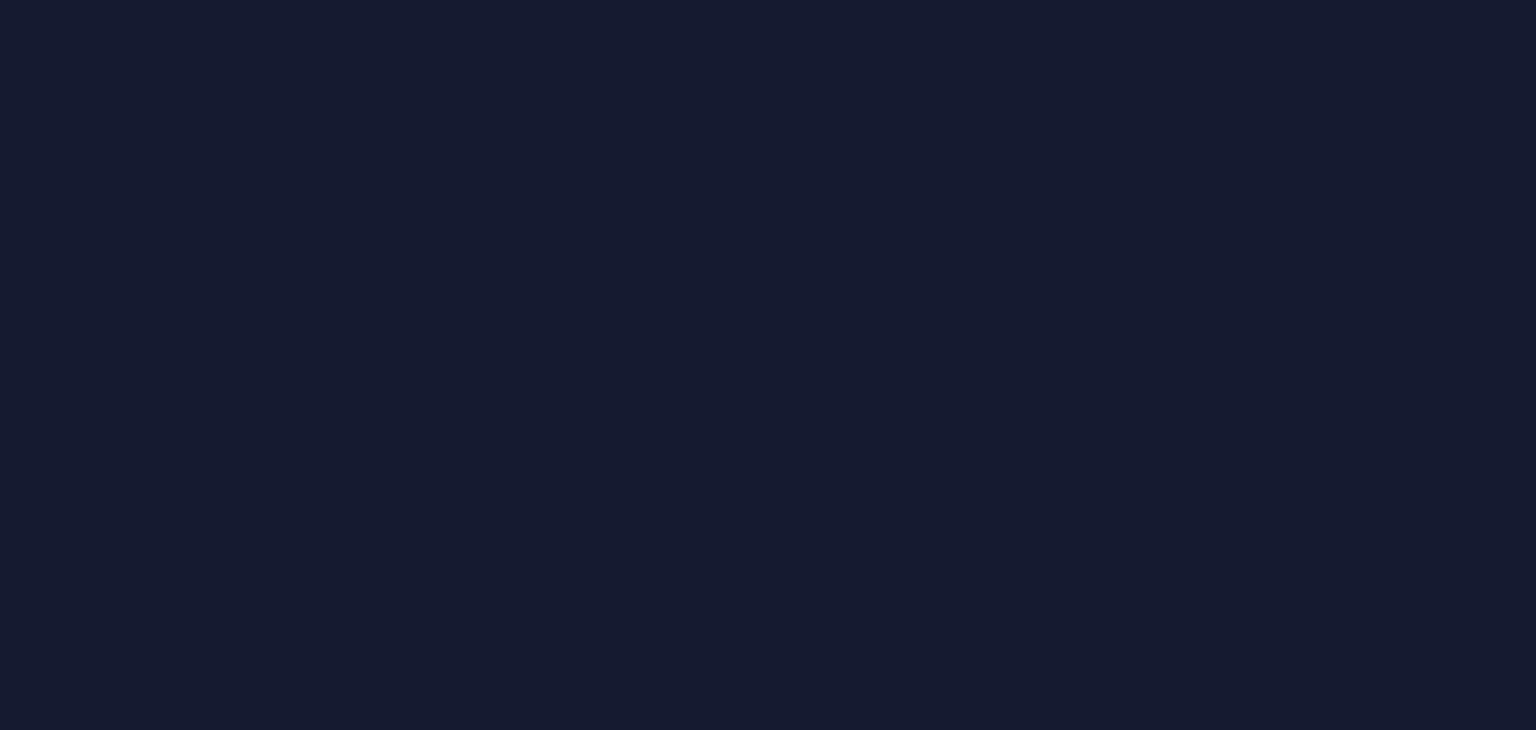 scroll, scrollTop: 0, scrollLeft: 0, axis: both 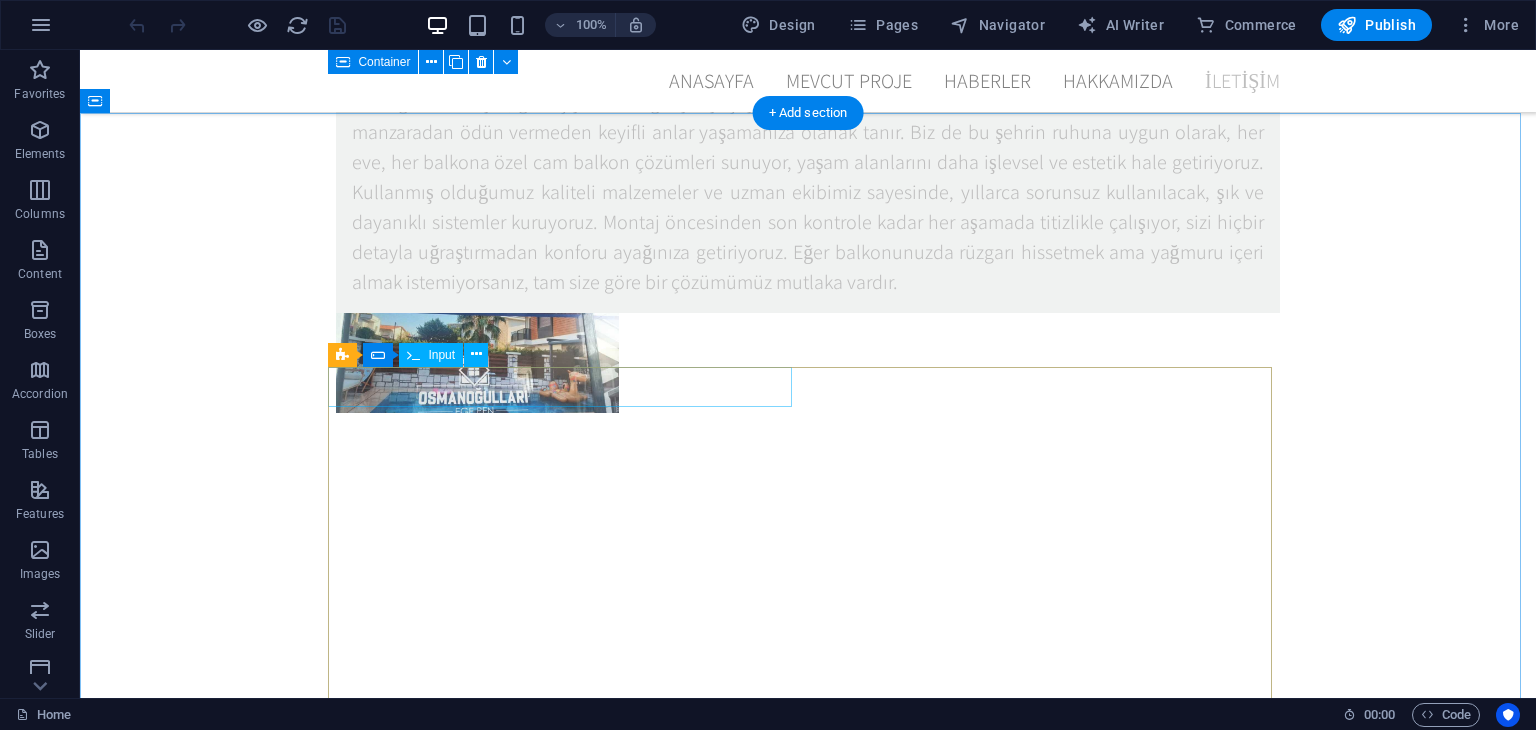 click 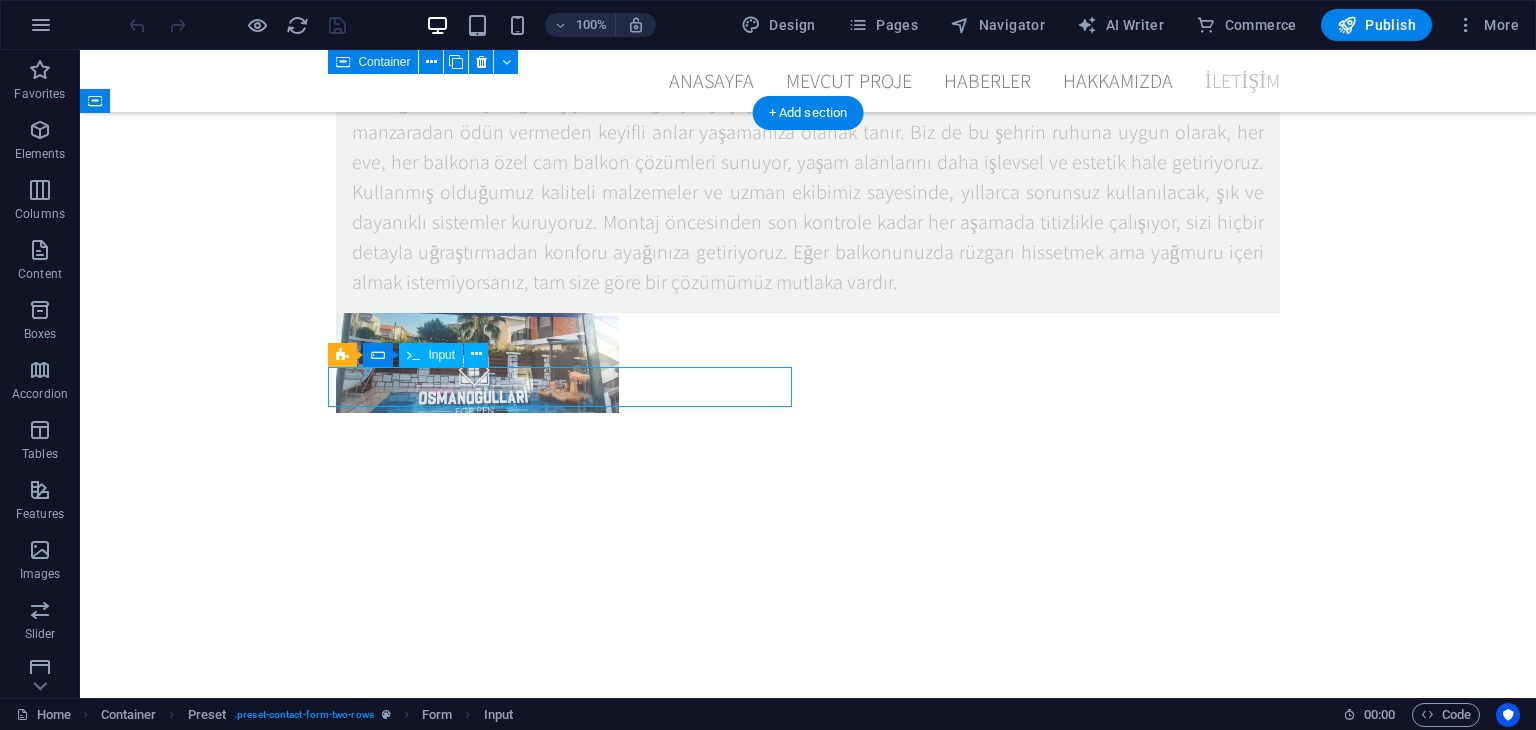 click 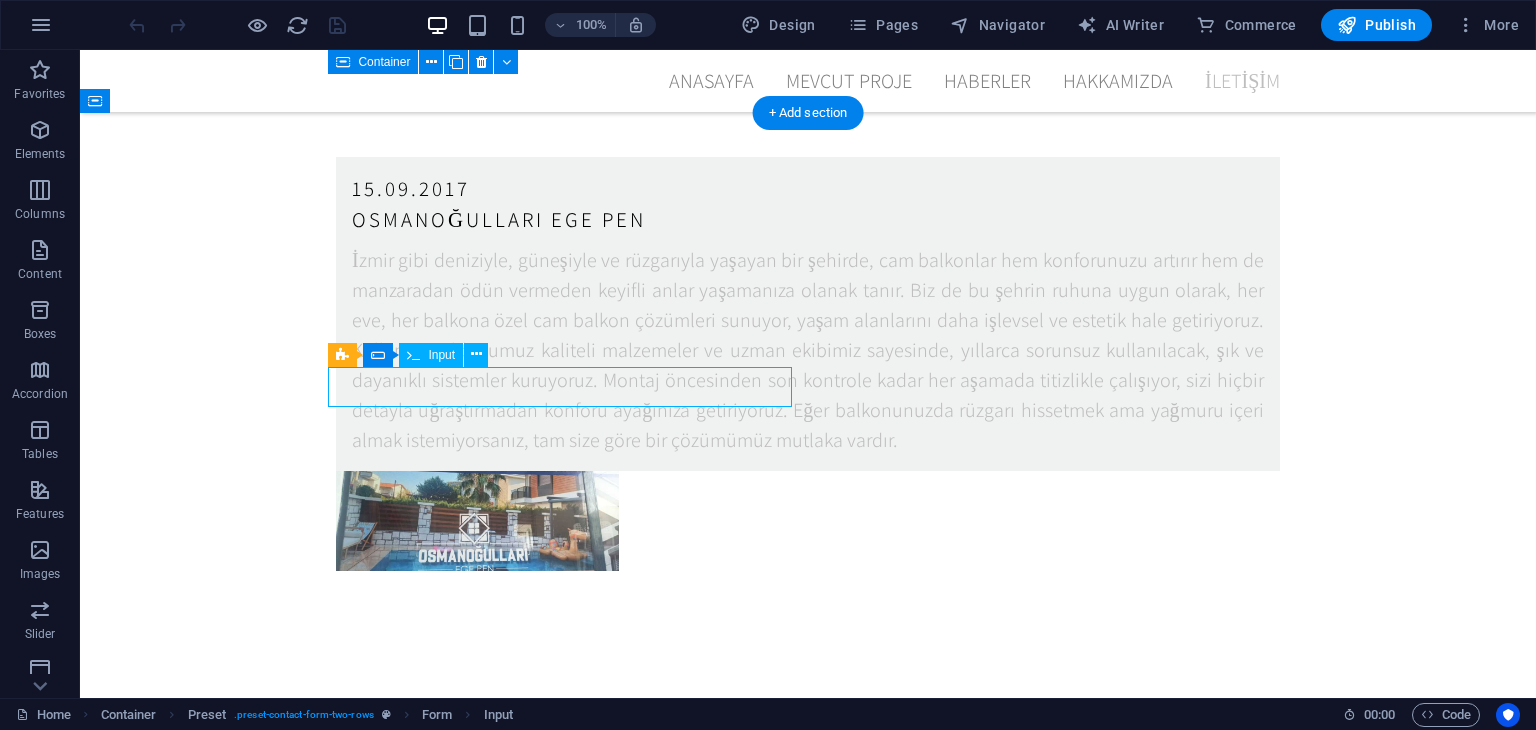 scroll, scrollTop: 7640, scrollLeft: 0, axis: vertical 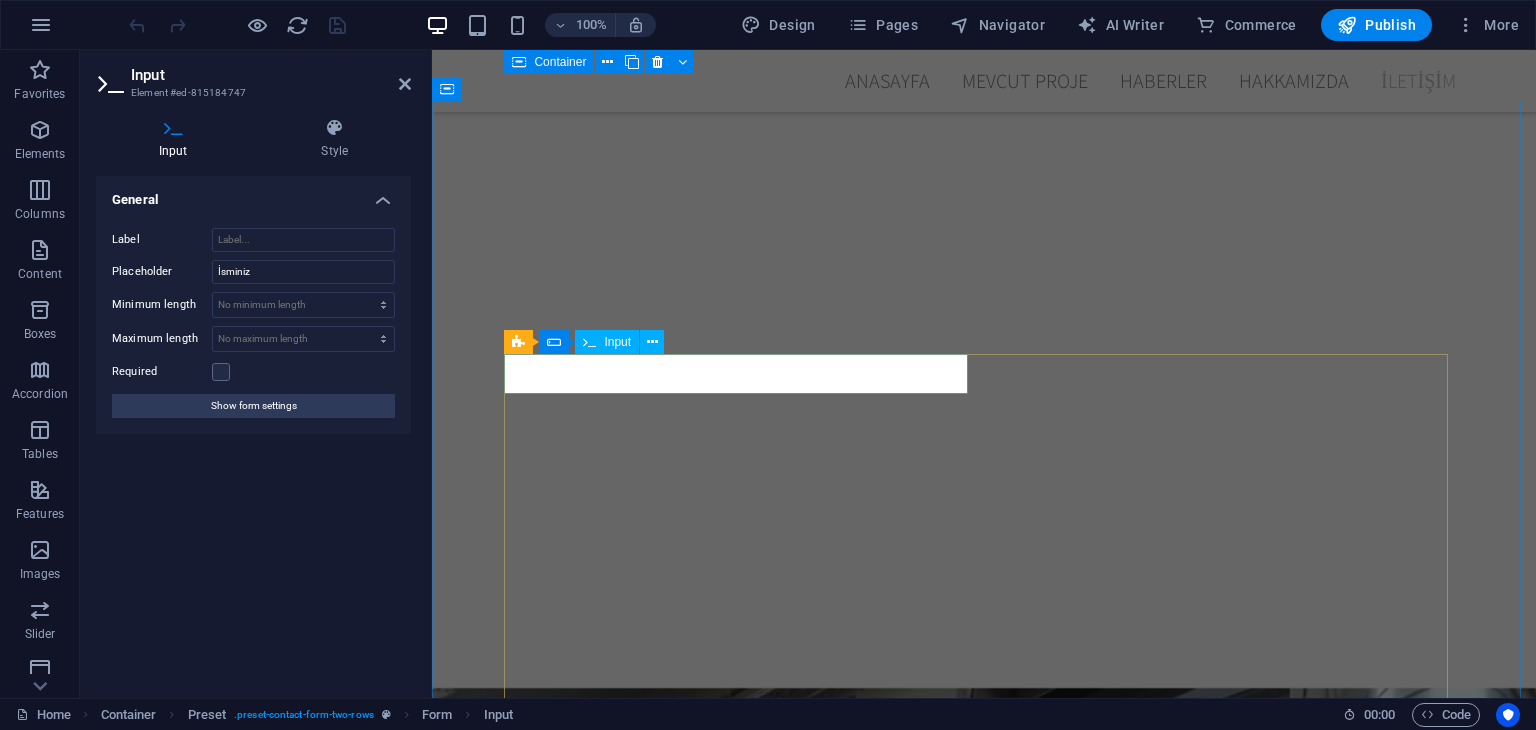 click 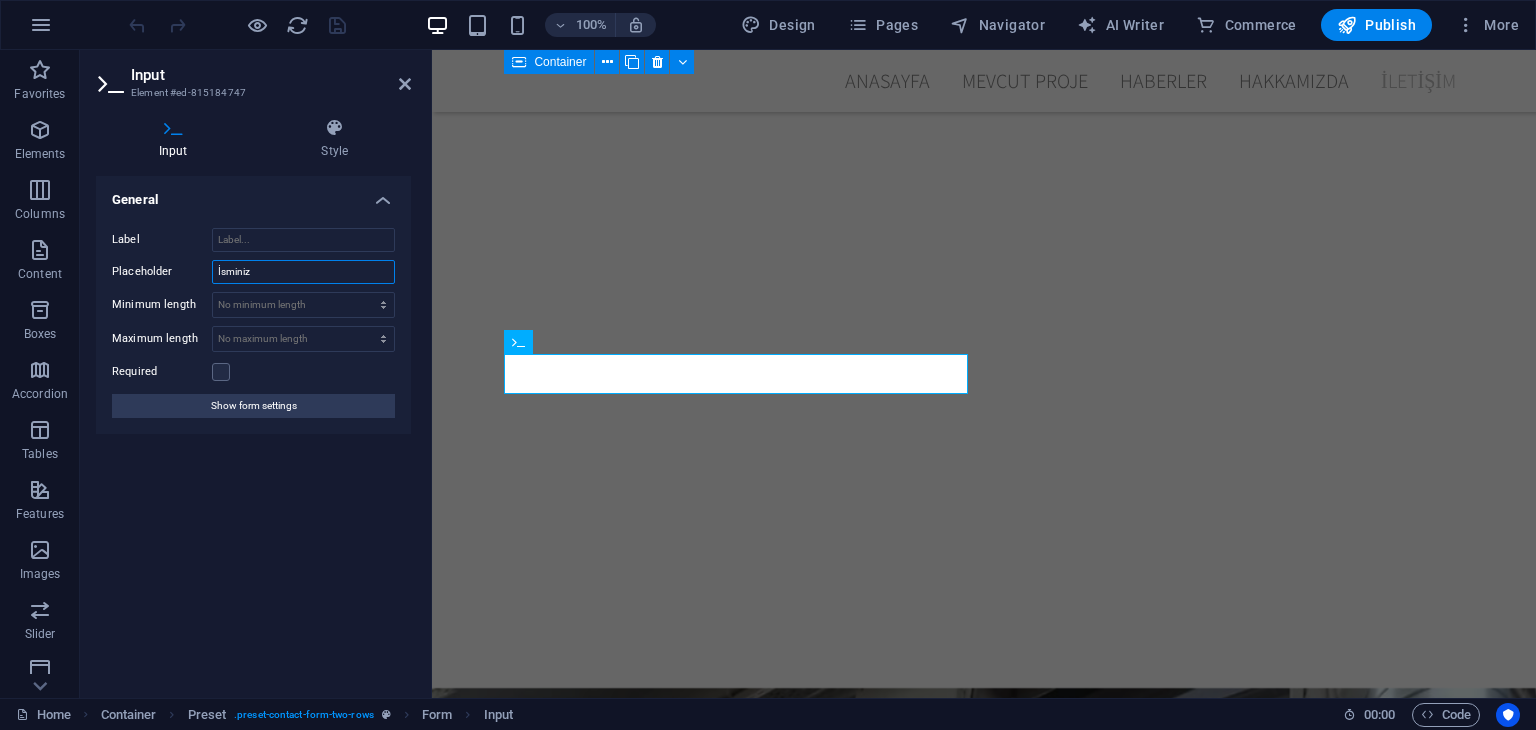 drag, startPoint x: 282, startPoint y: 281, endPoint x: 99, endPoint y: 275, distance: 183.09833 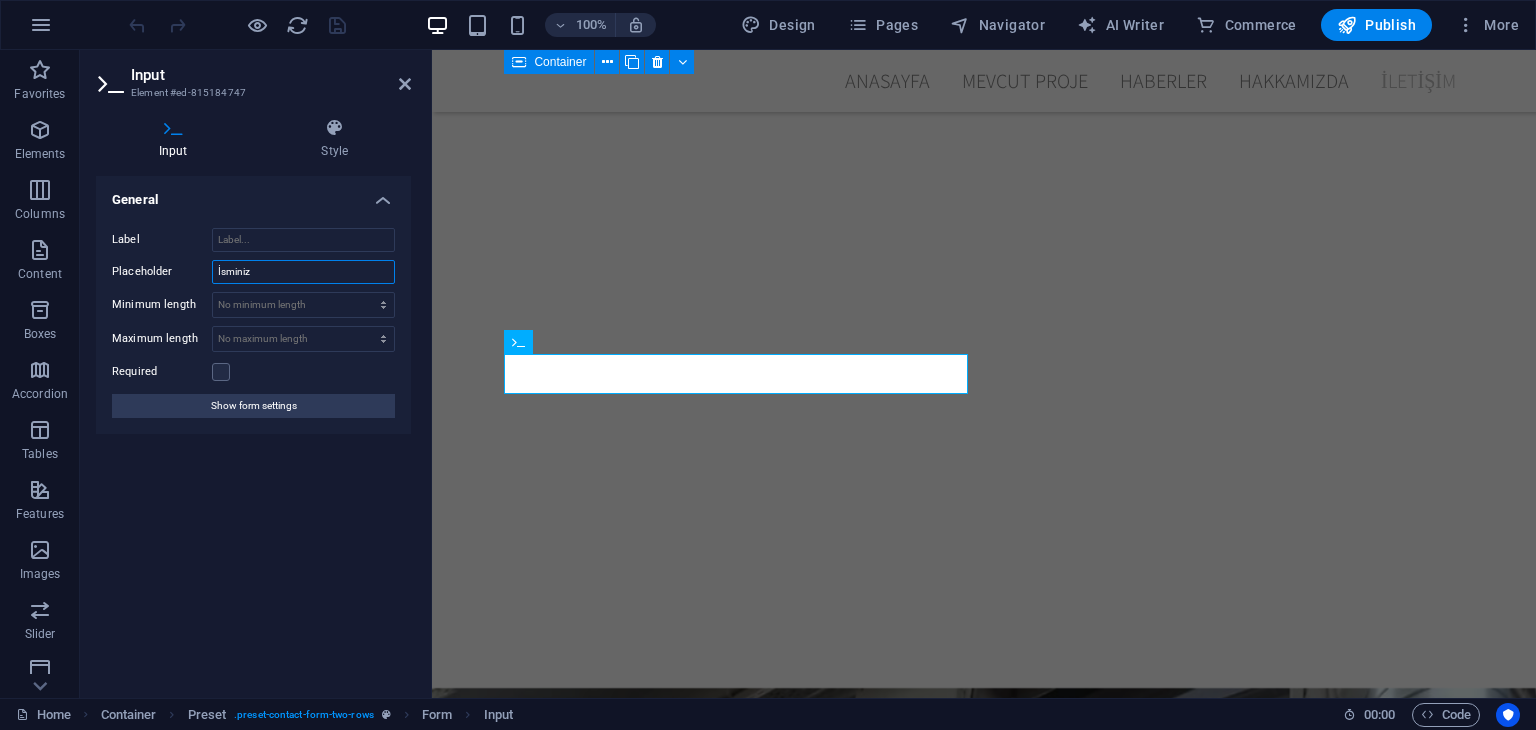 click on "Label Placeholder İsminiz Minimum length No minimum length chars Maximum length No maximum length chars Required Show form settings" at bounding box center (253, 323) 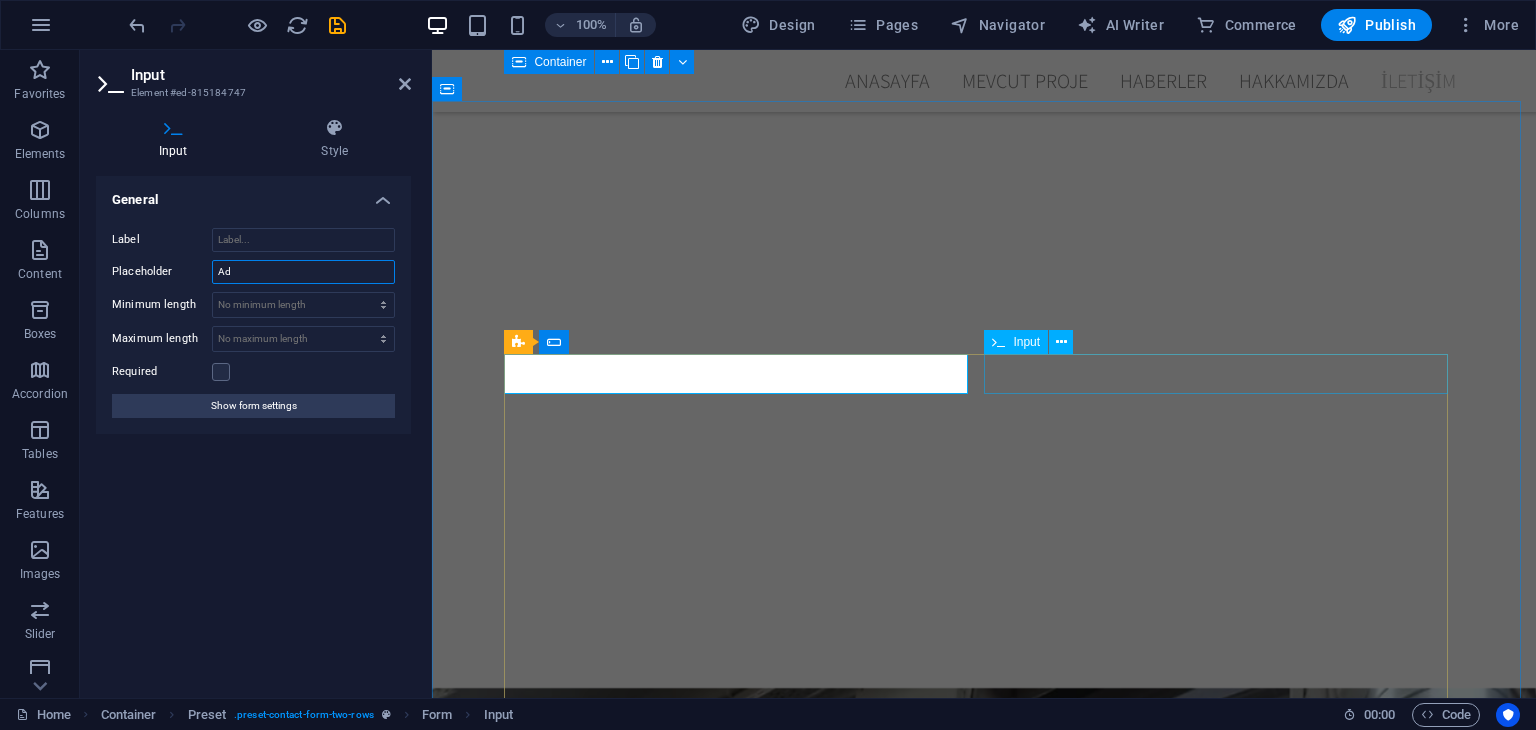 type on "Ad" 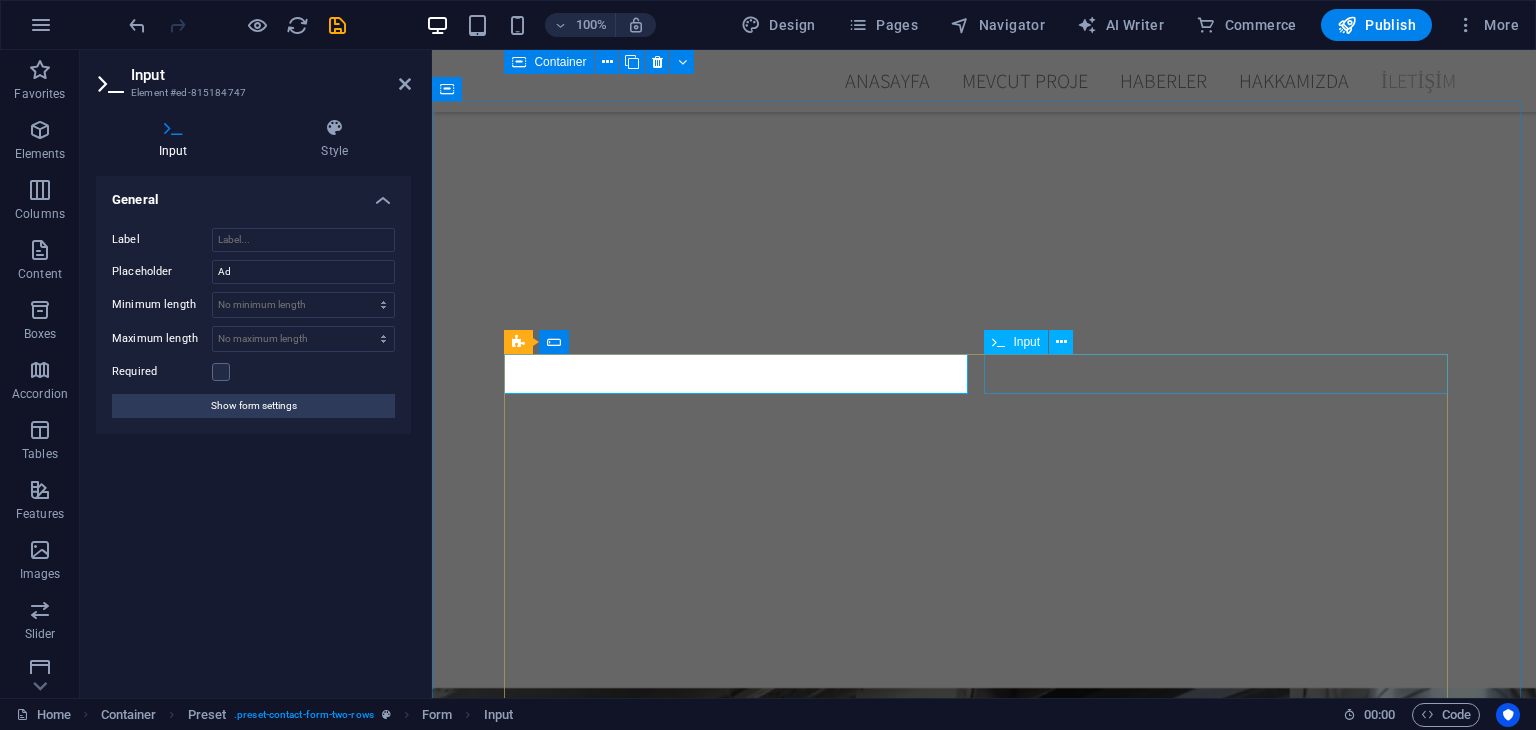 click 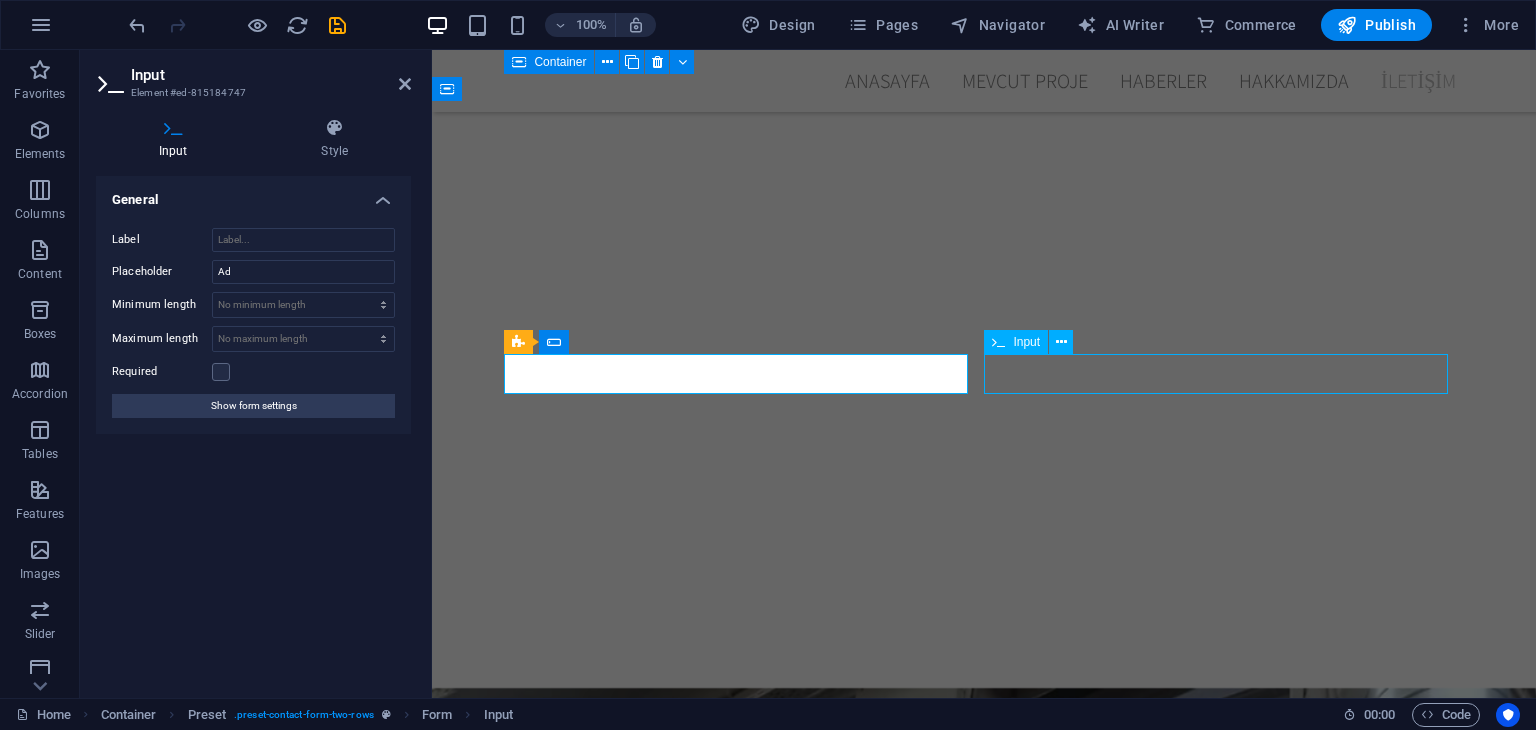 click 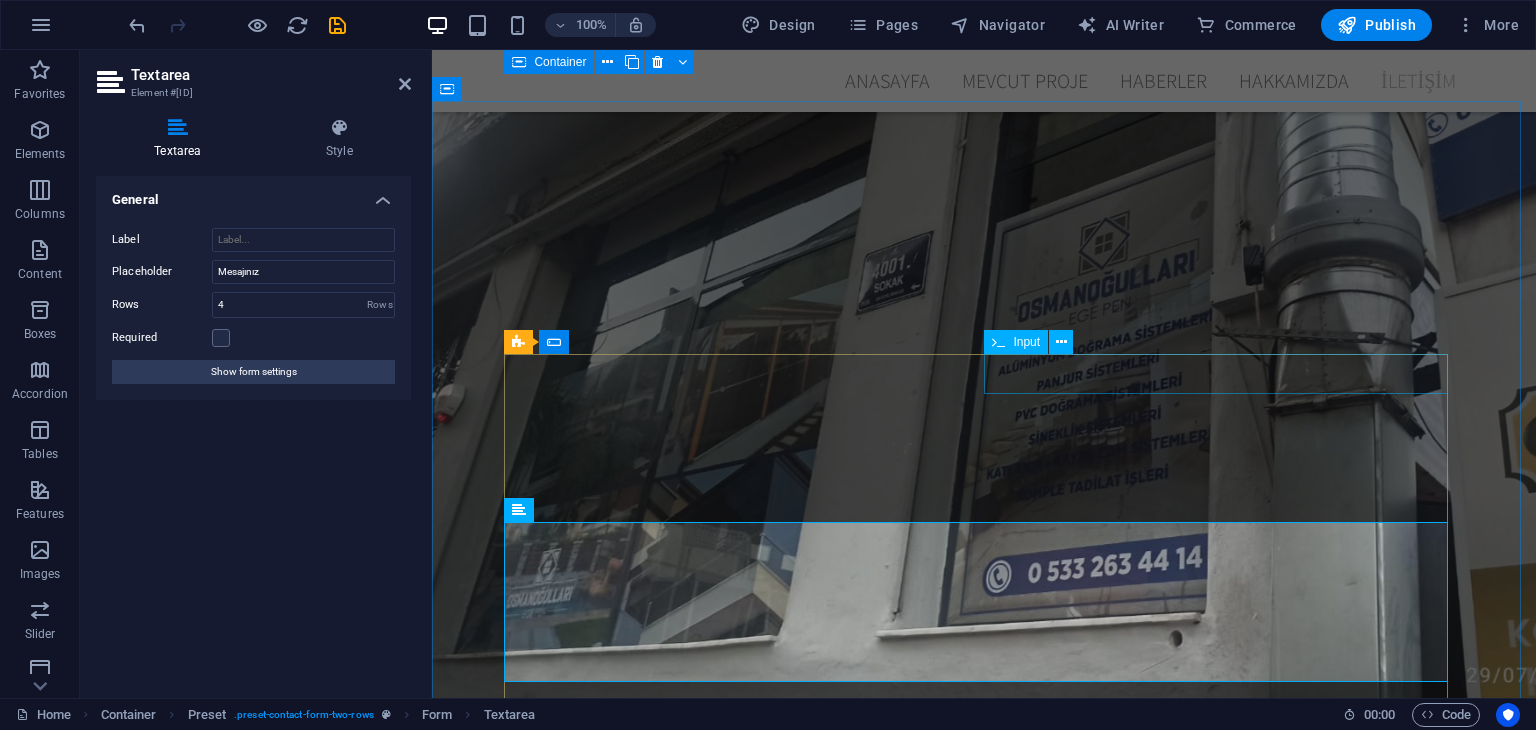 click 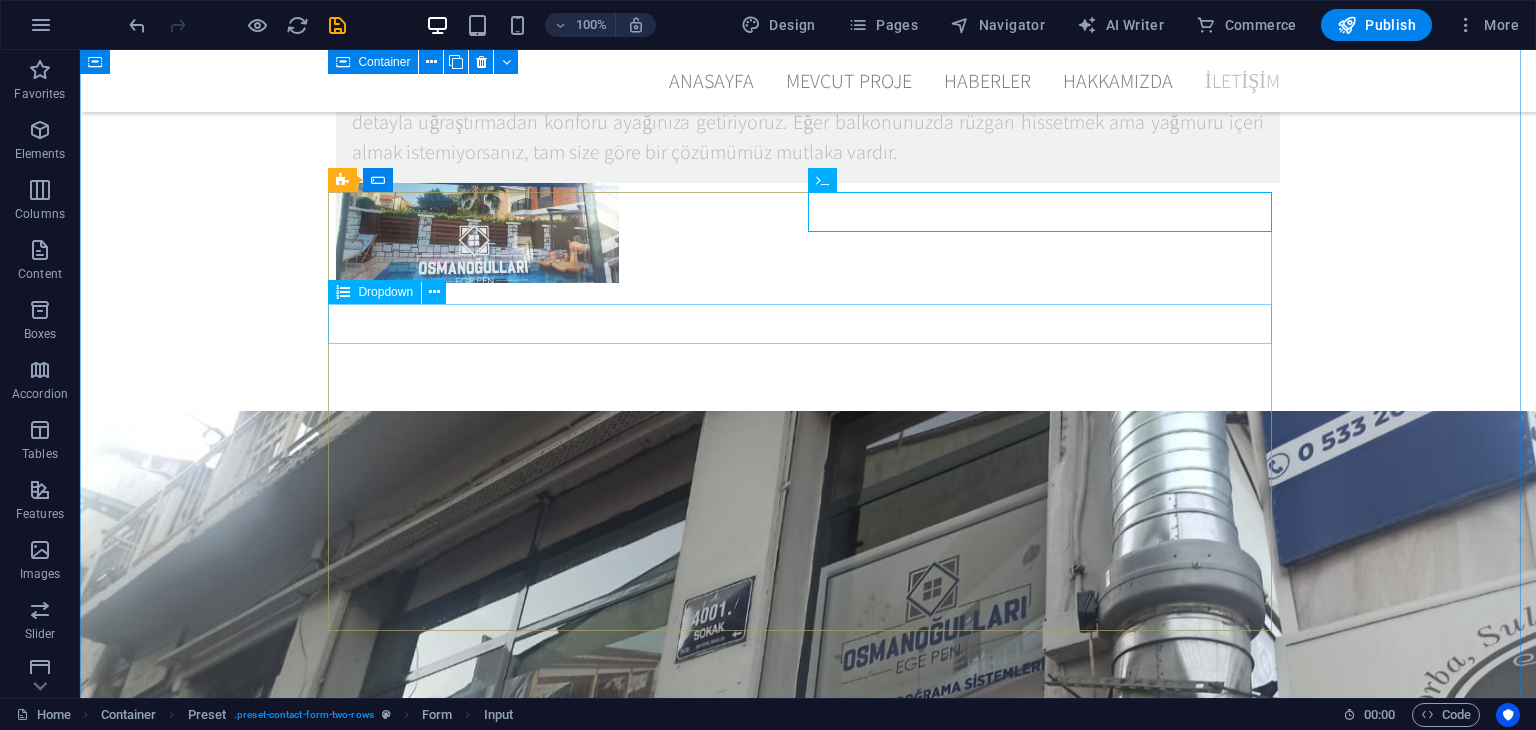 scroll, scrollTop: 7352, scrollLeft: 0, axis: vertical 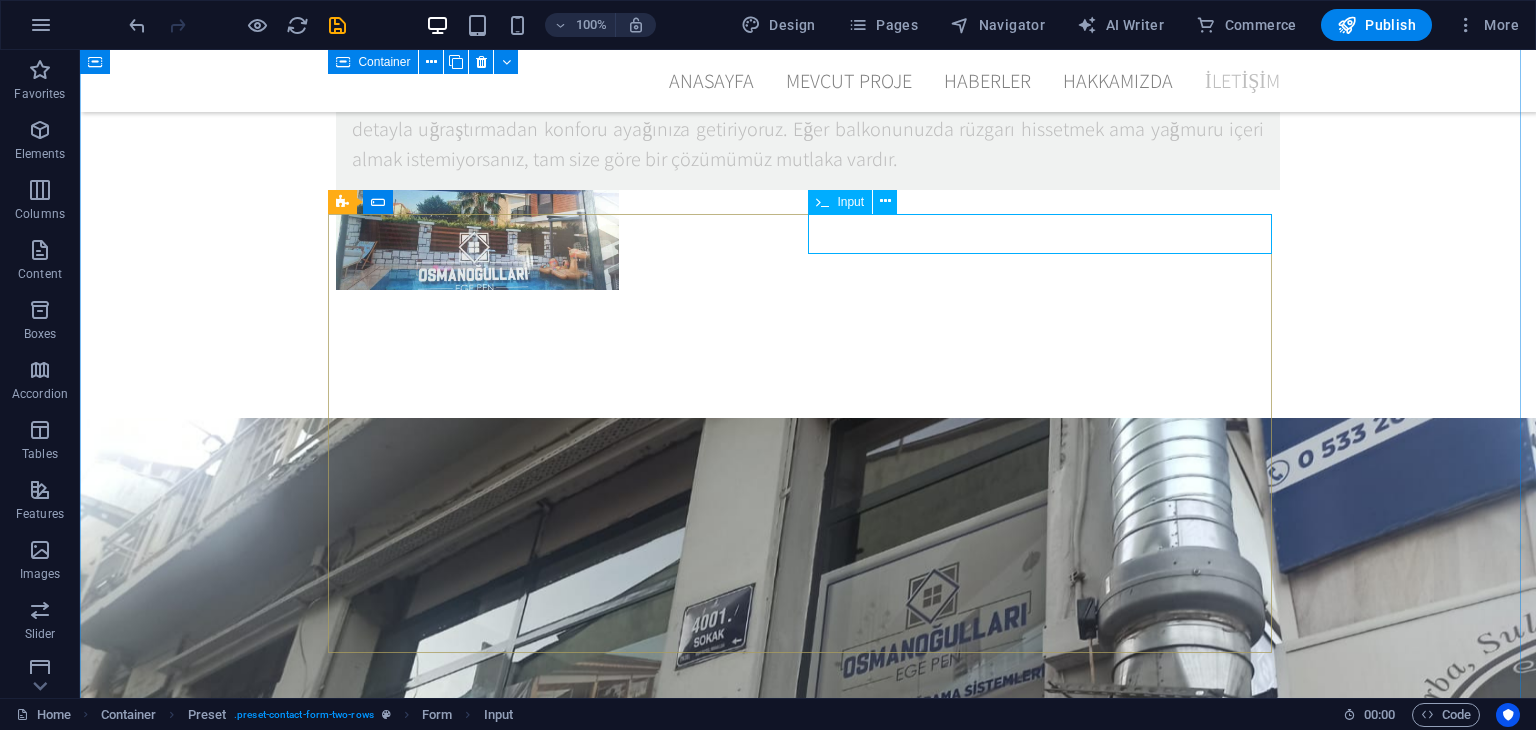 click 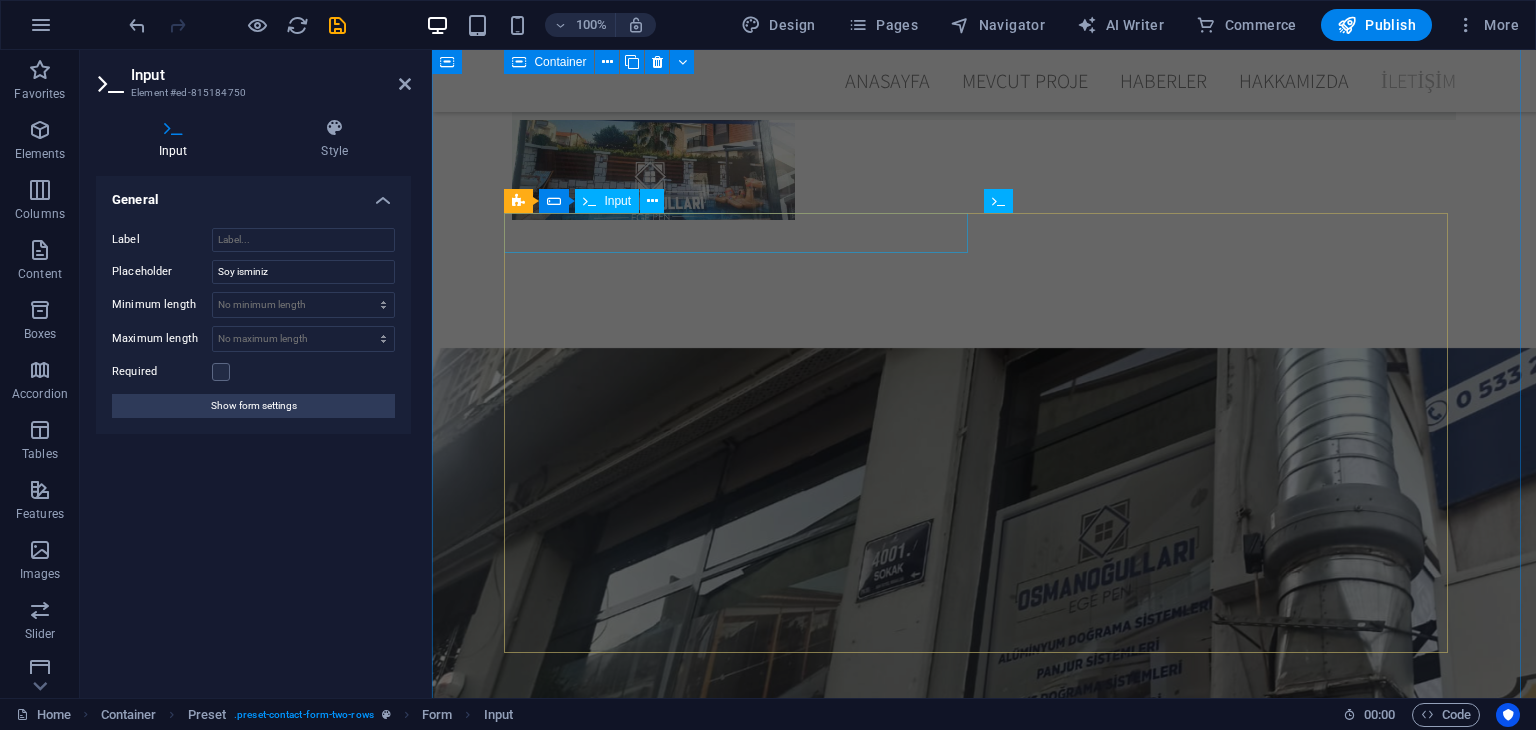 scroll, scrollTop: 7780, scrollLeft: 0, axis: vertical 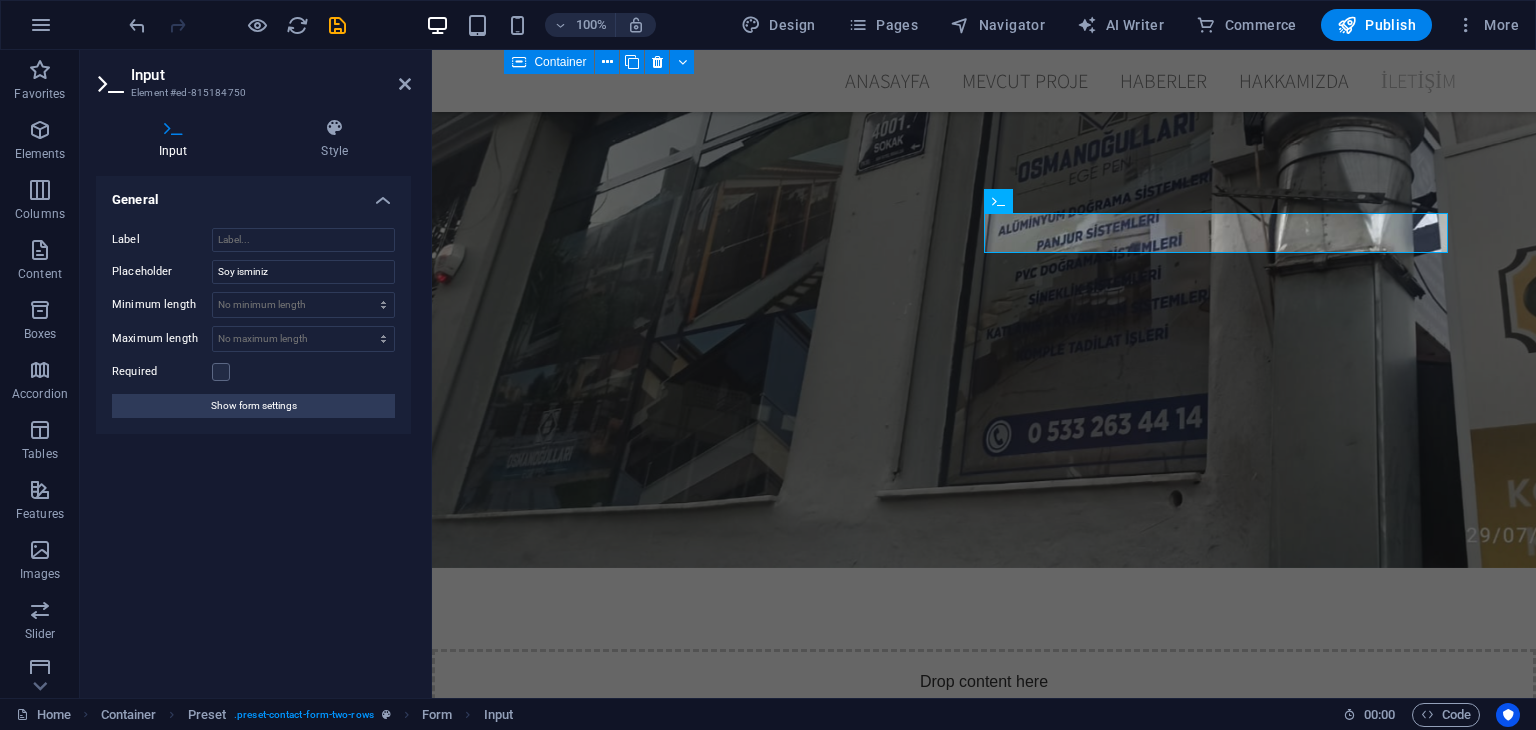 click on "Label Placeholder Soy isminiz Minimum length No minimum length chars Maximum length No maximum length chars Required Show form settings" at bounding box center (253, 323) 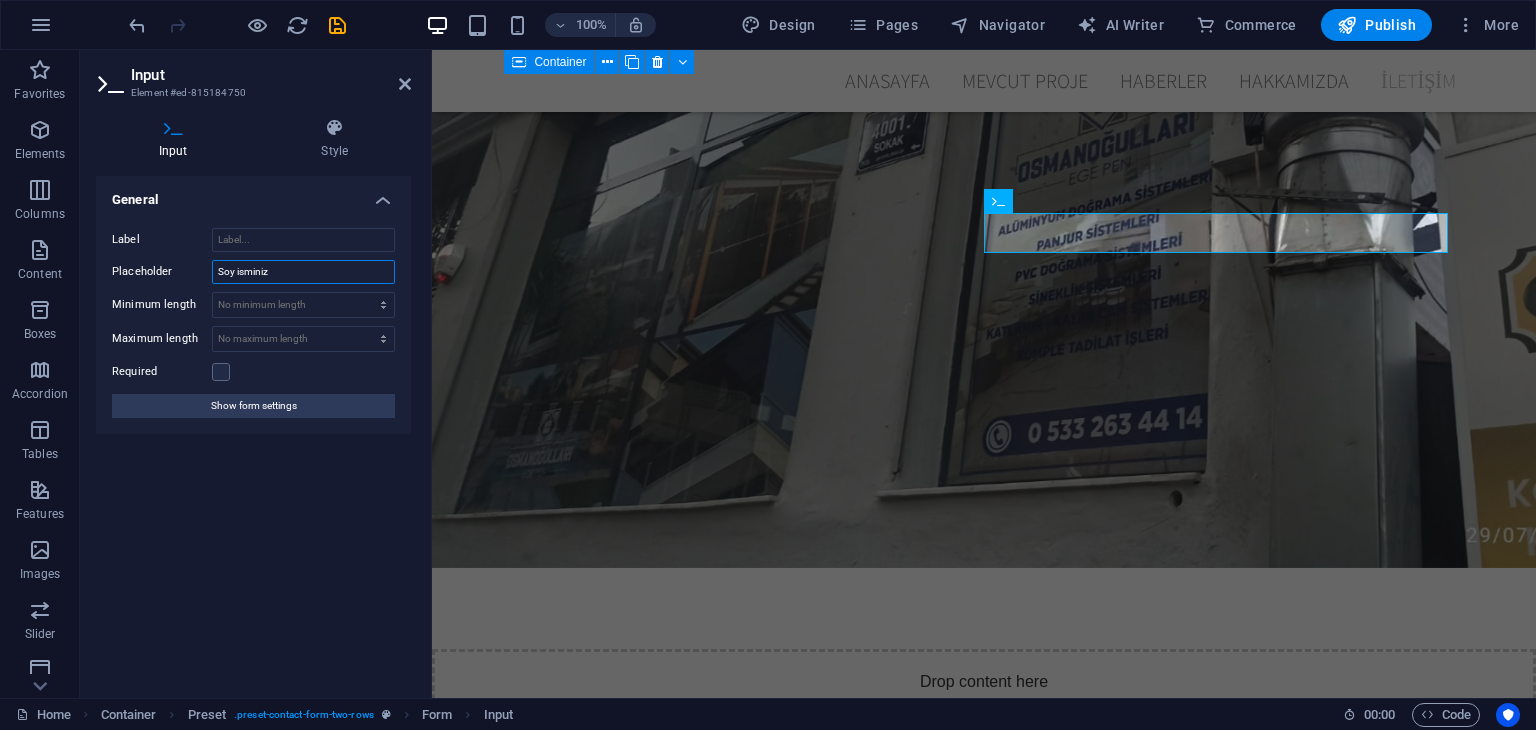 click on "Soy isminiz" at bounding box center (303, 272) 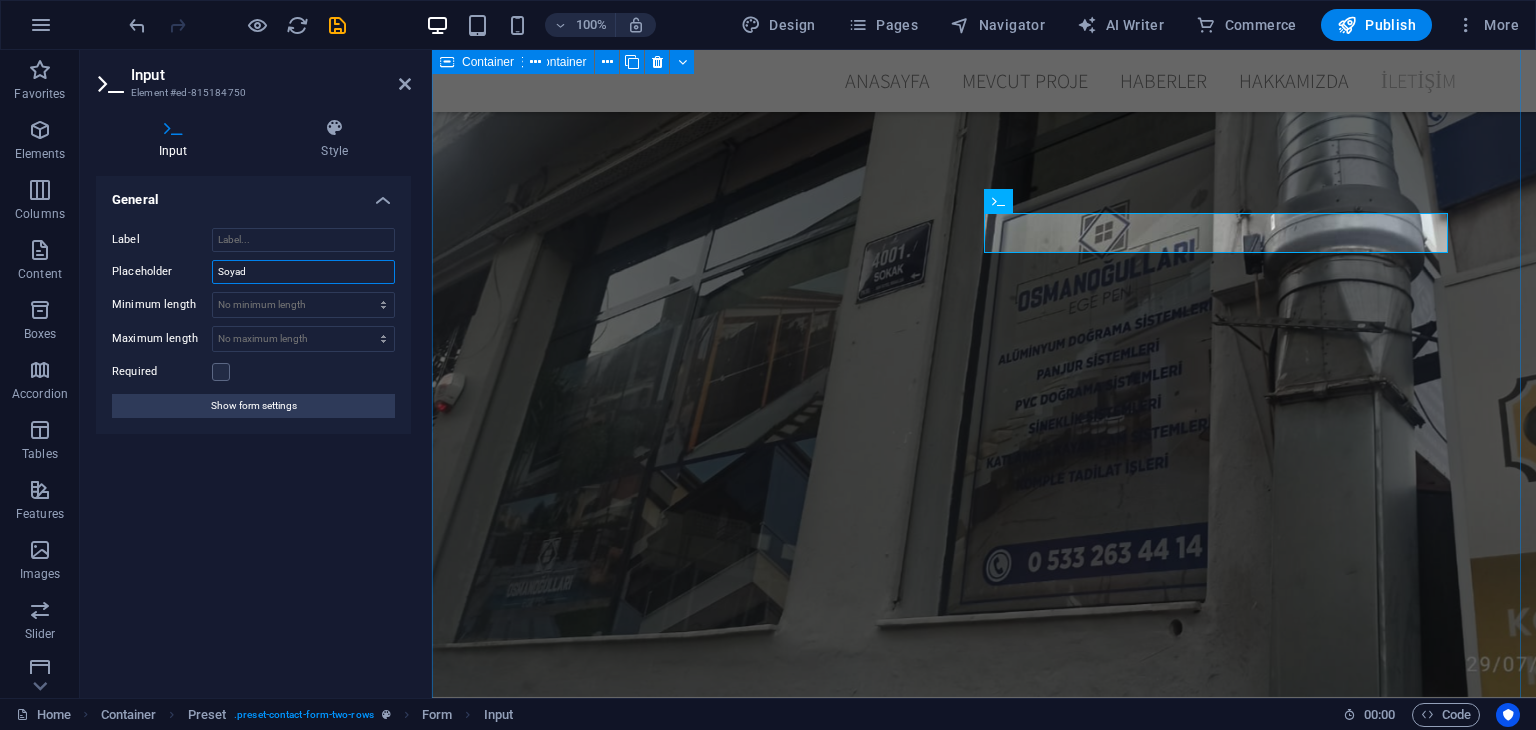 type on "Soyad" 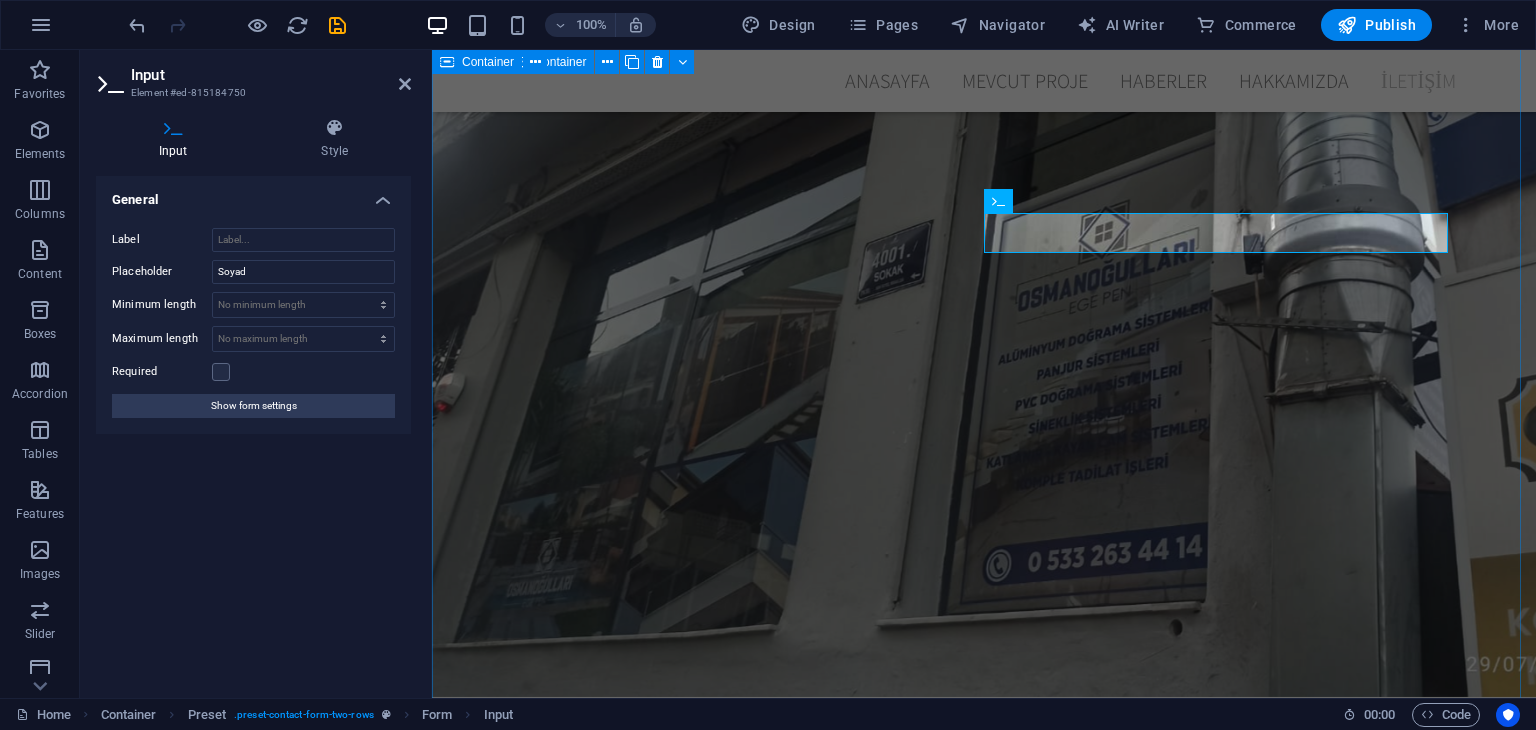 click on "Bize ulaşın SİZDEN HABER ALMAKTAN MEMNUNİYET DUYARIZ
Sizin için ne yapabiliriz?
Lütfen beni ara. Lütfen benimle e-posta yoluyla iletişime geçin.   Gizlilik politakasın okudum ve anladım Unreadable? Load new Gönder" at bounding box center (984, 2094) 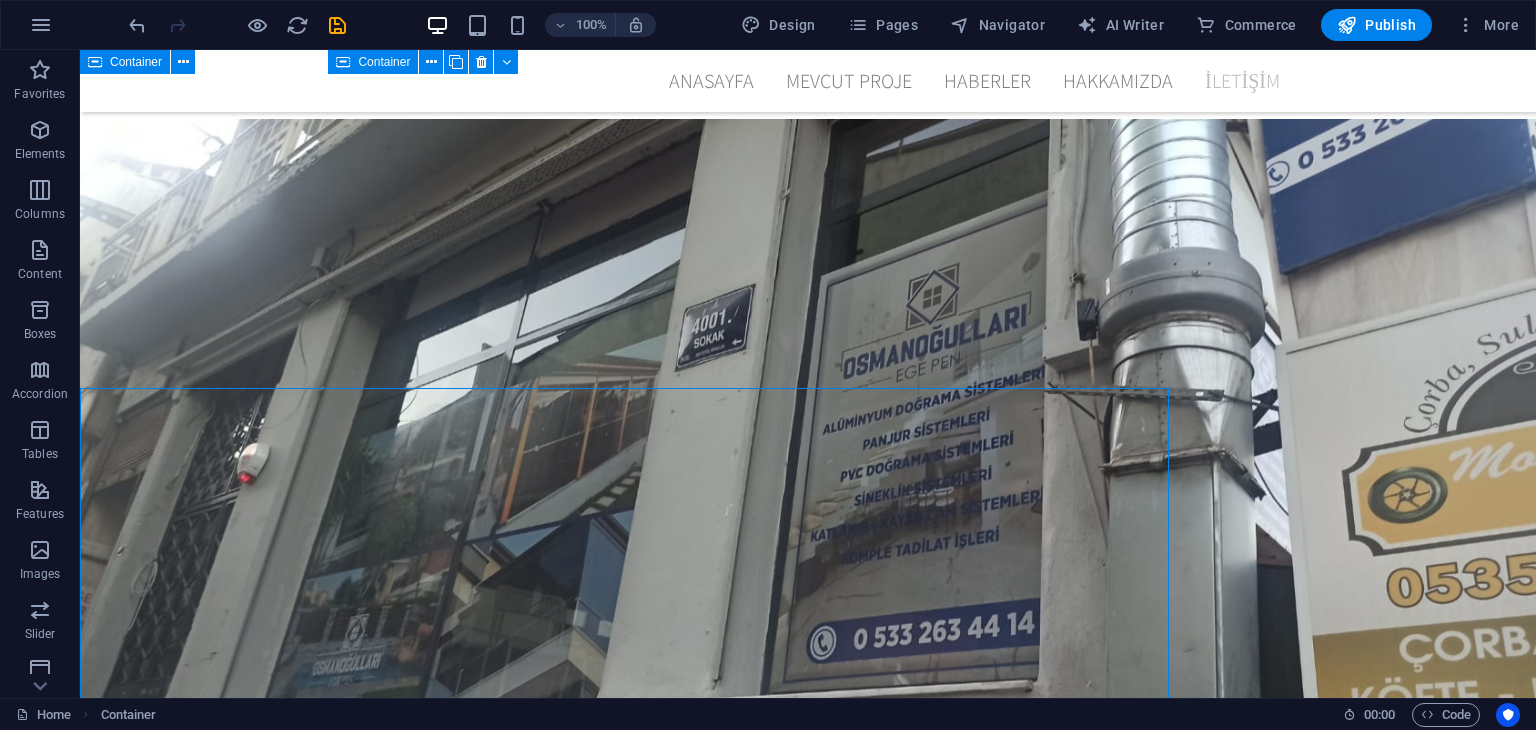 scroll, scrollTop: 7352, scrollLeft: 0, axis: vertical 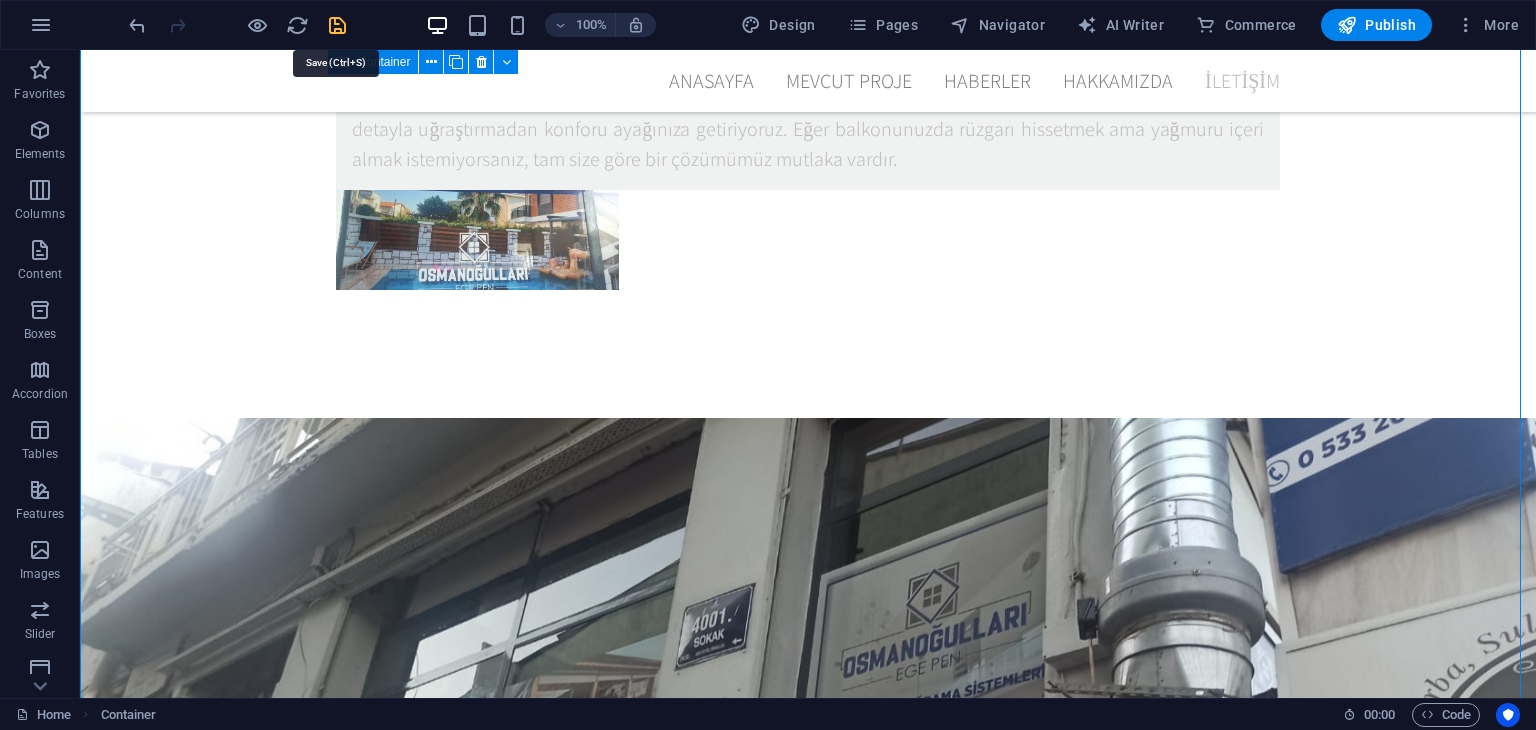 click at bounding box center (337, 25) 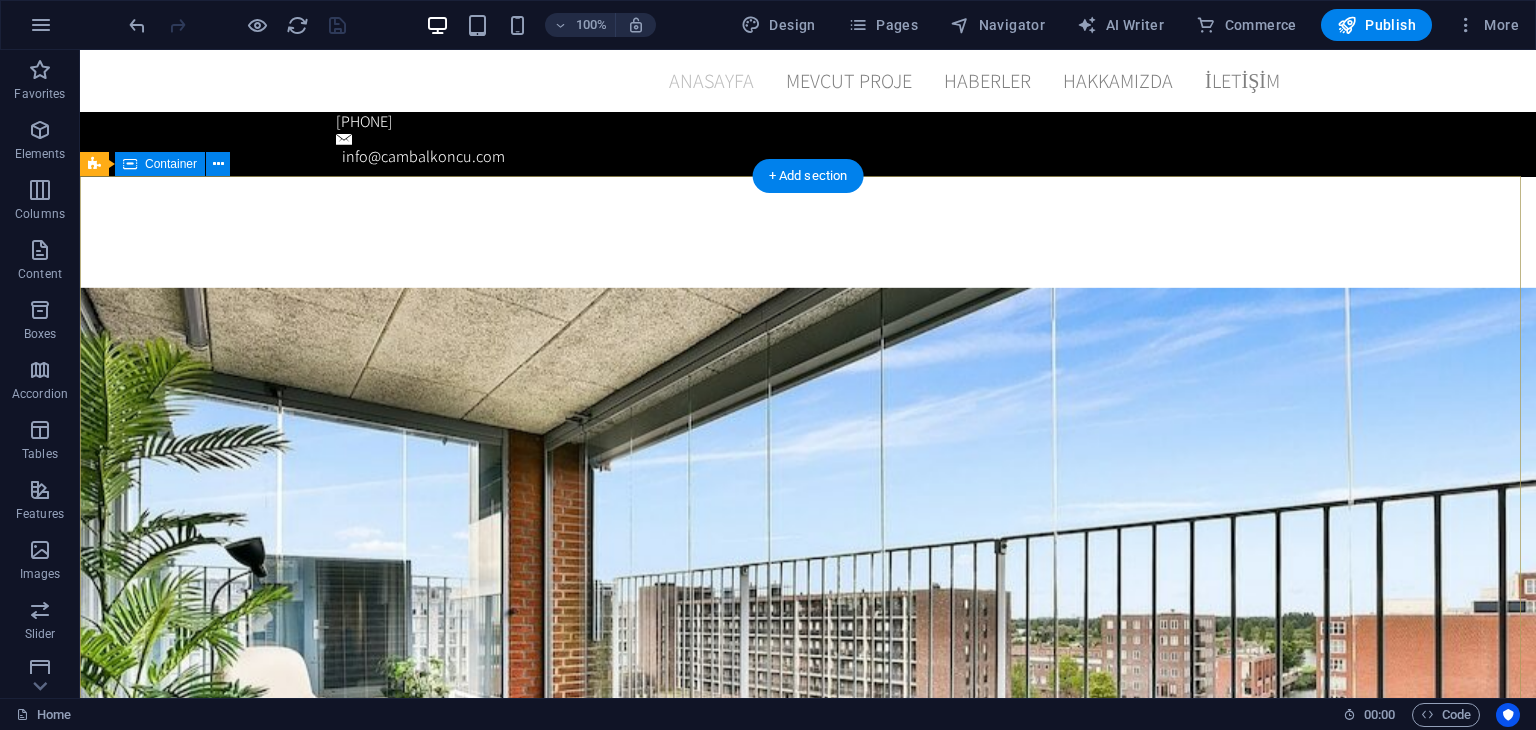 scroll, scrollTop: 0, scrollLeft: 0, axis: both 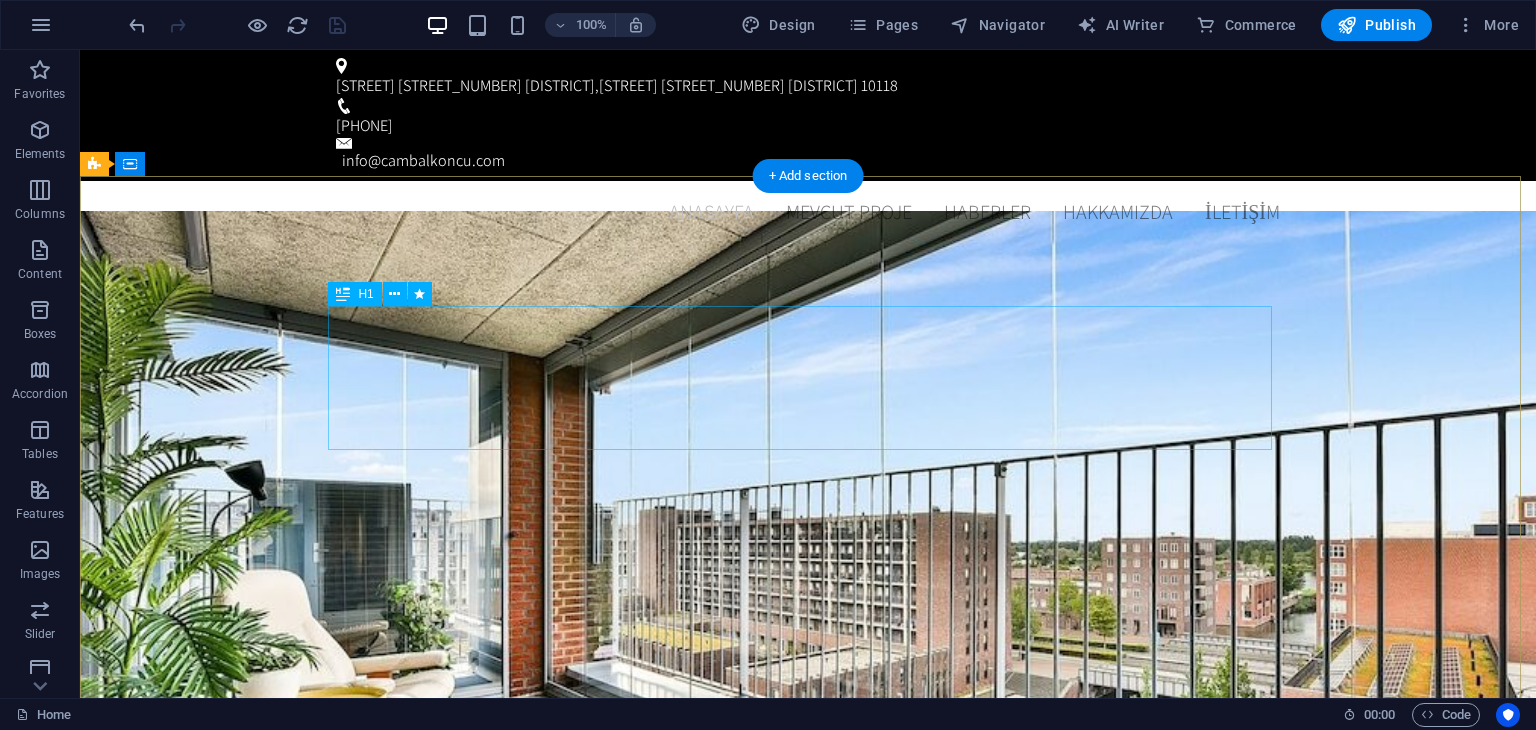 click on "Cam Balkoncu [CITY] | Estetik, Dayanıklı ve Uygun Fiyatlı Çözümler" at bounding box center (808, 1078) 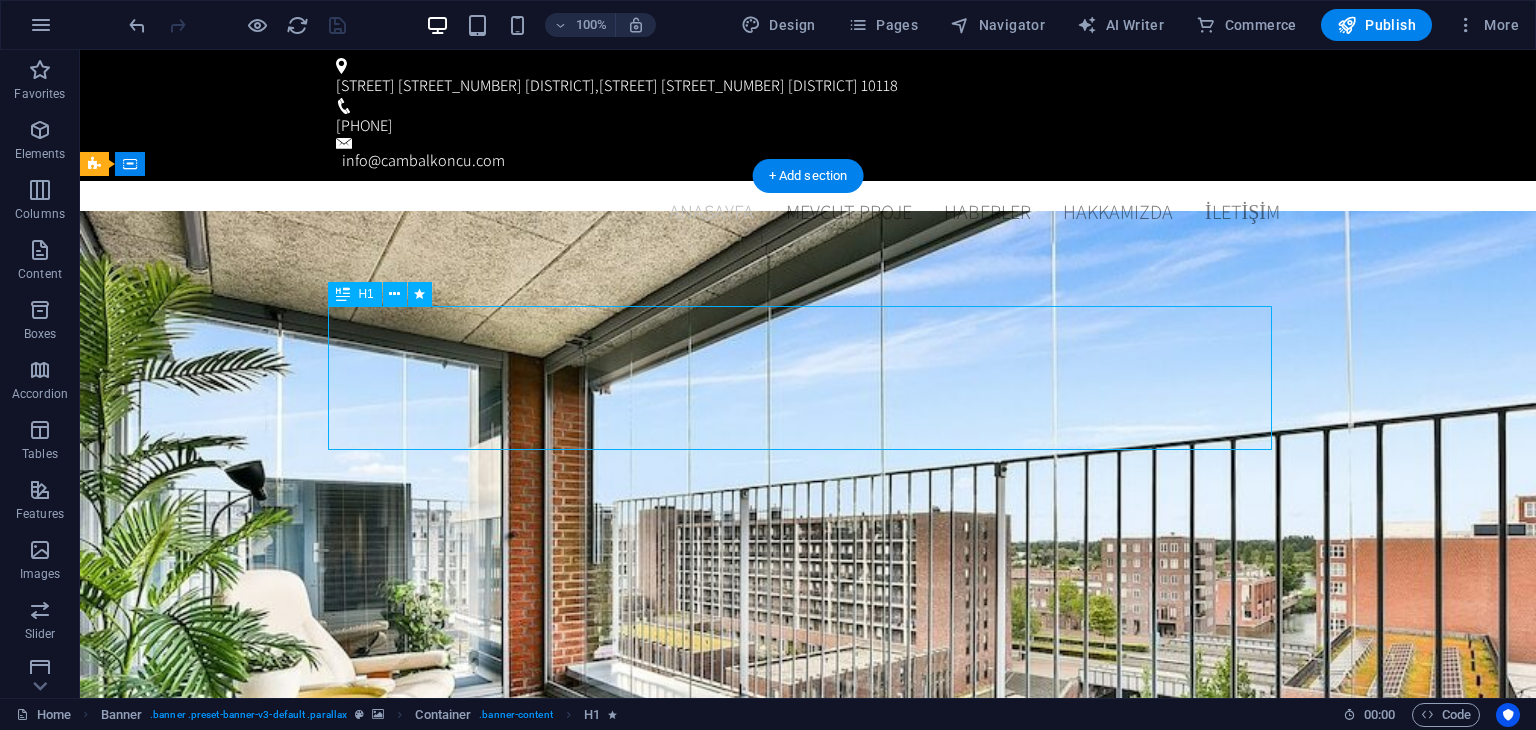 click on "Cam Balkoncu [CITY] | Estetik, Dayanıklı ve Uygun Fiyatlı Çözümler" at bounding box center [808, 1078] 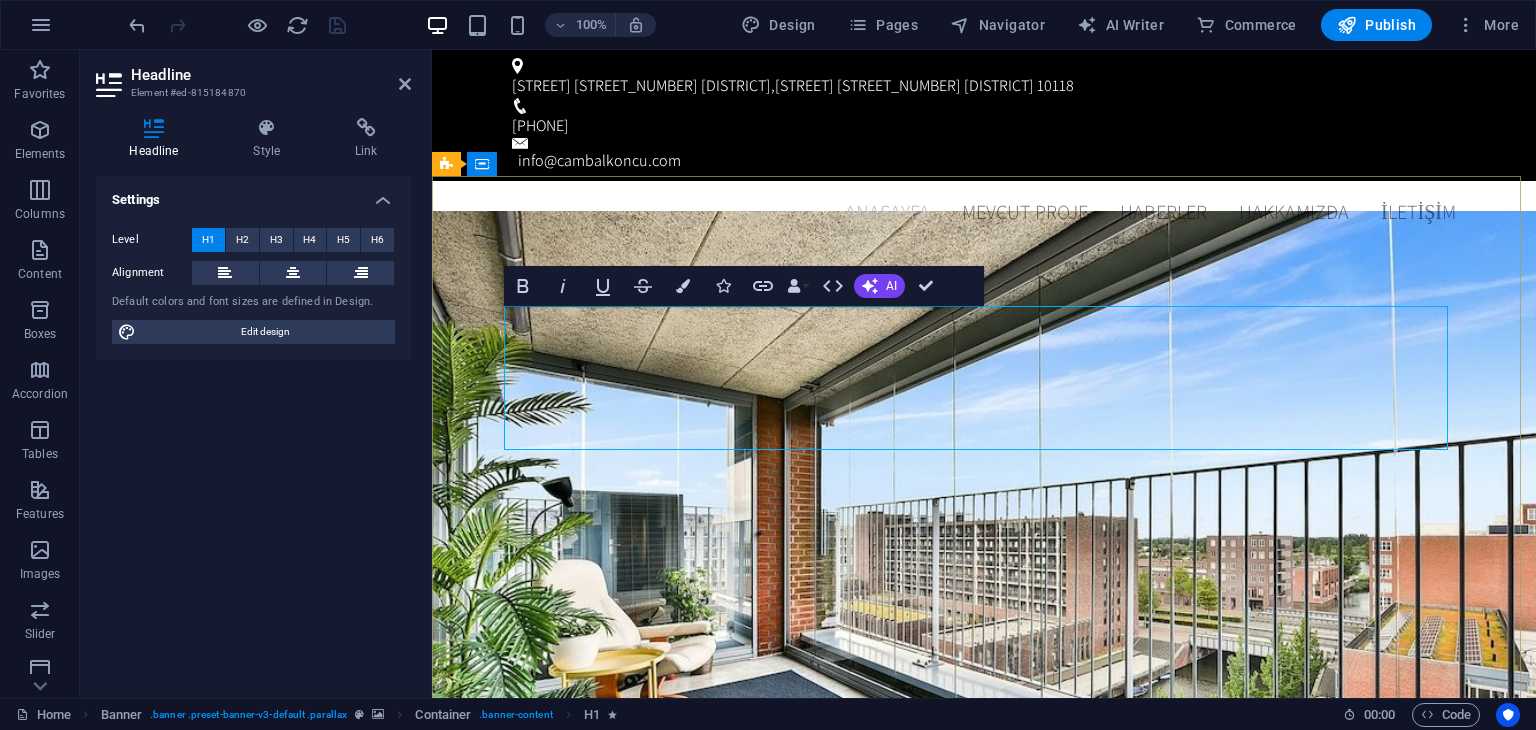 click on "Cam Balkoncu [CITY] | Estetik, Dayanıklı ve Uygun Fiyatlı Çözümler" at bounding box center (984, 1077) 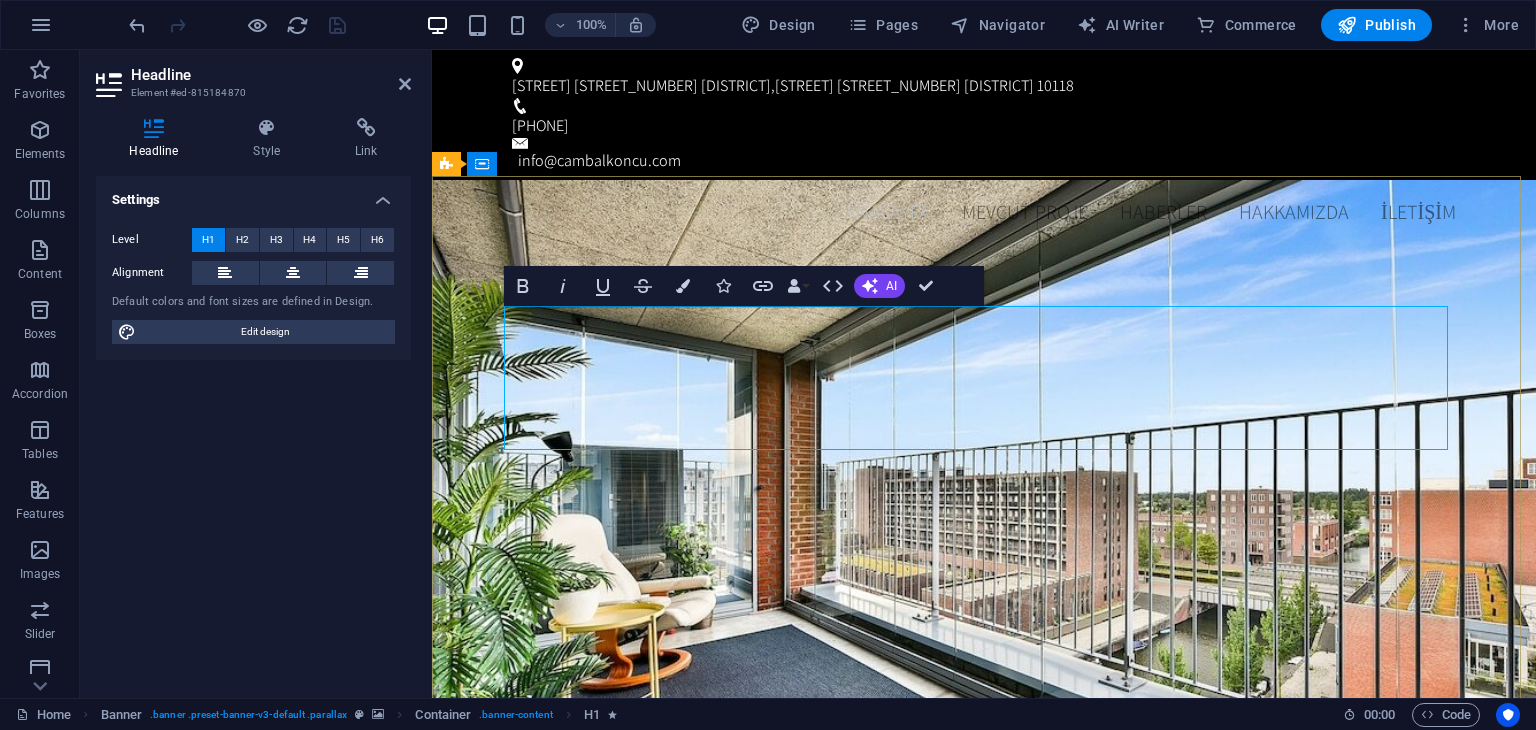 scroll, scrollTop: 0, scrollLeft: 9, axis: horizontal 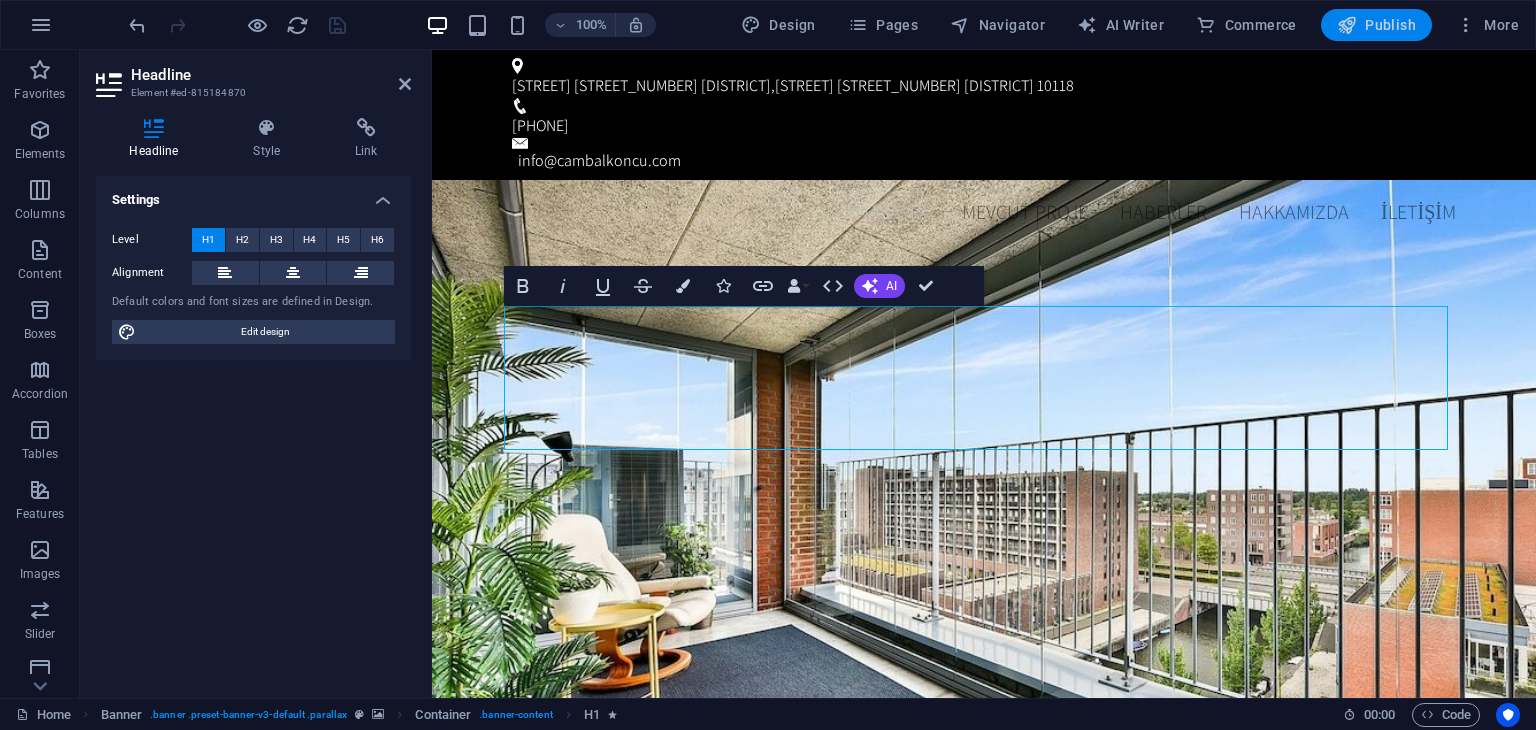 click at bounding box center [1347, 25] 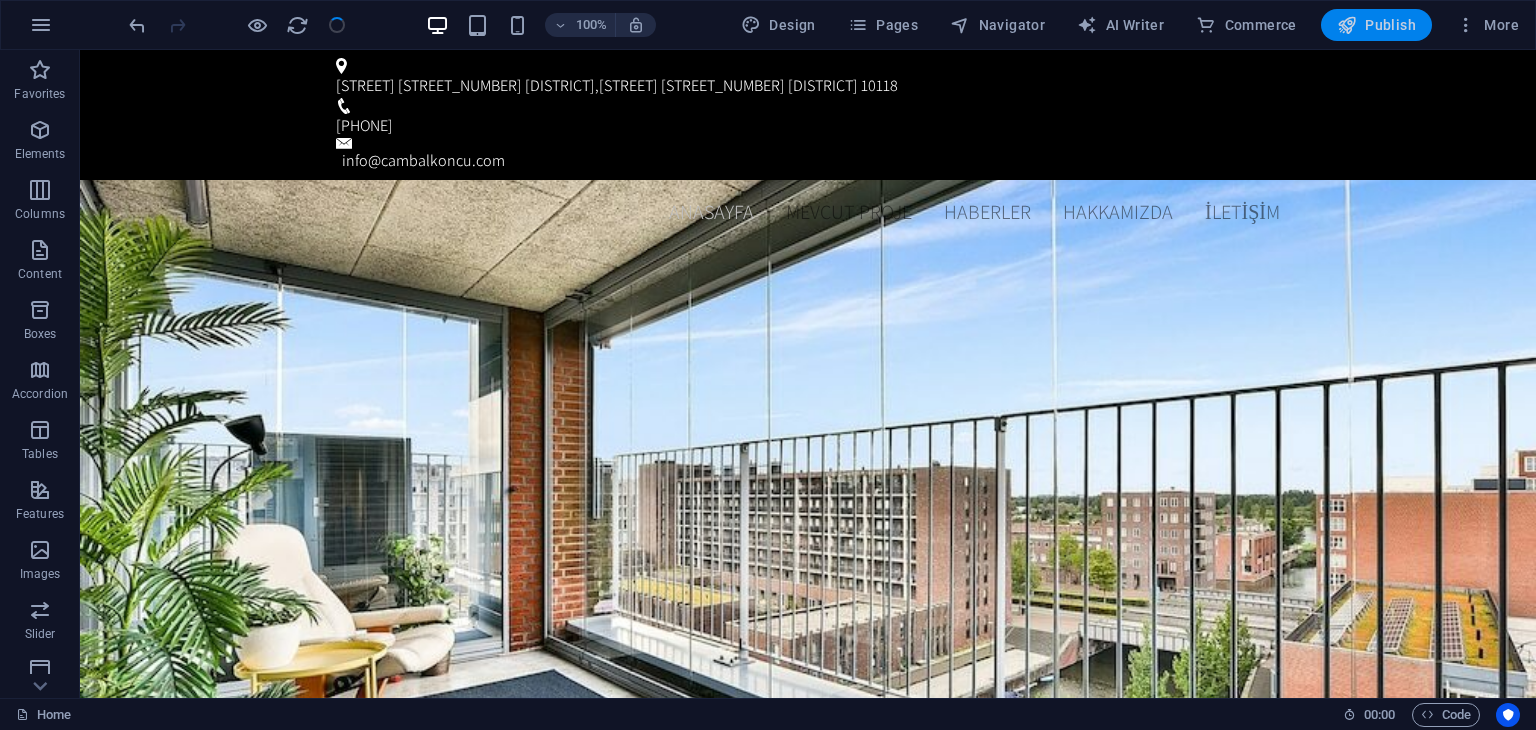 click at bounding box center [1347, 25] 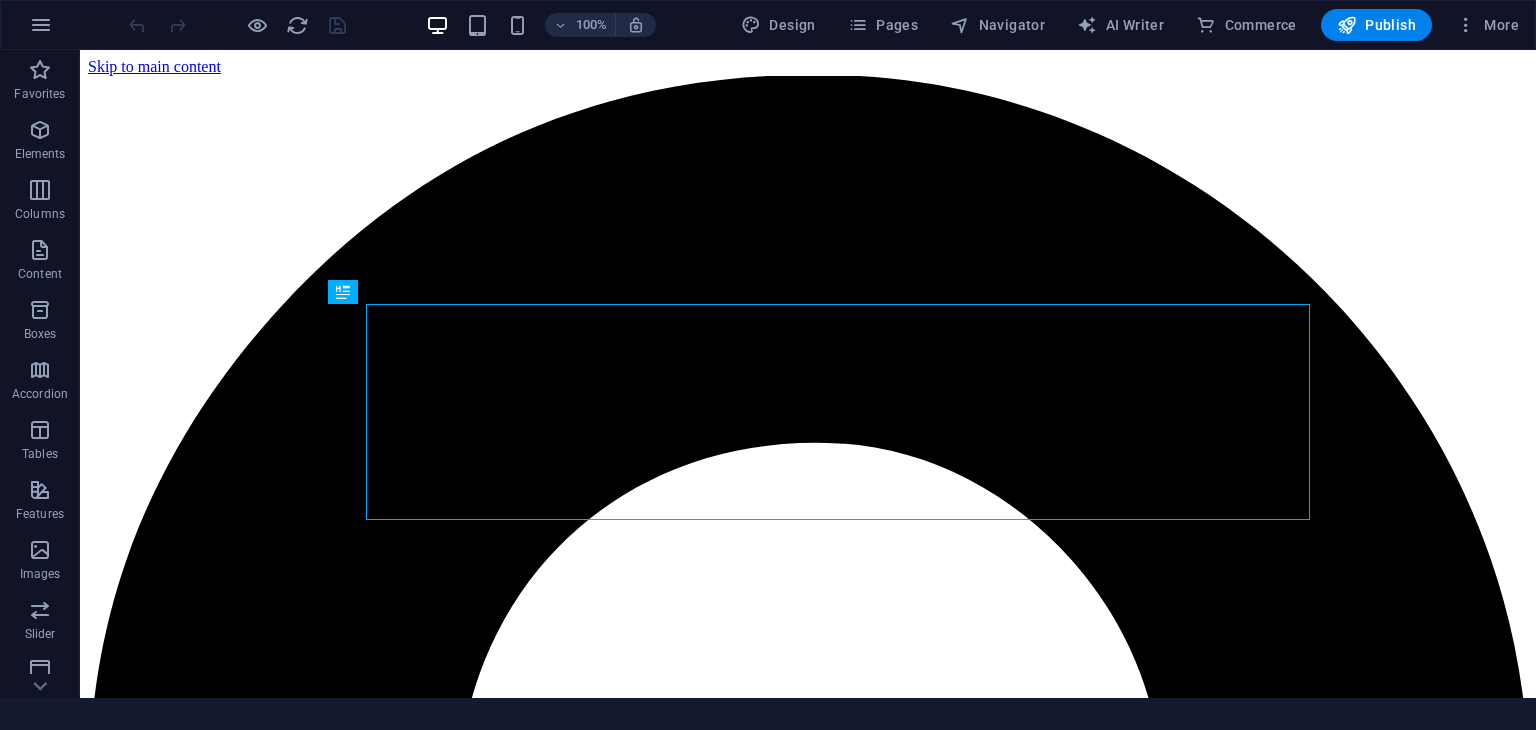 scroll, scrollTop: 0, scrollLeft: 0, axis: both 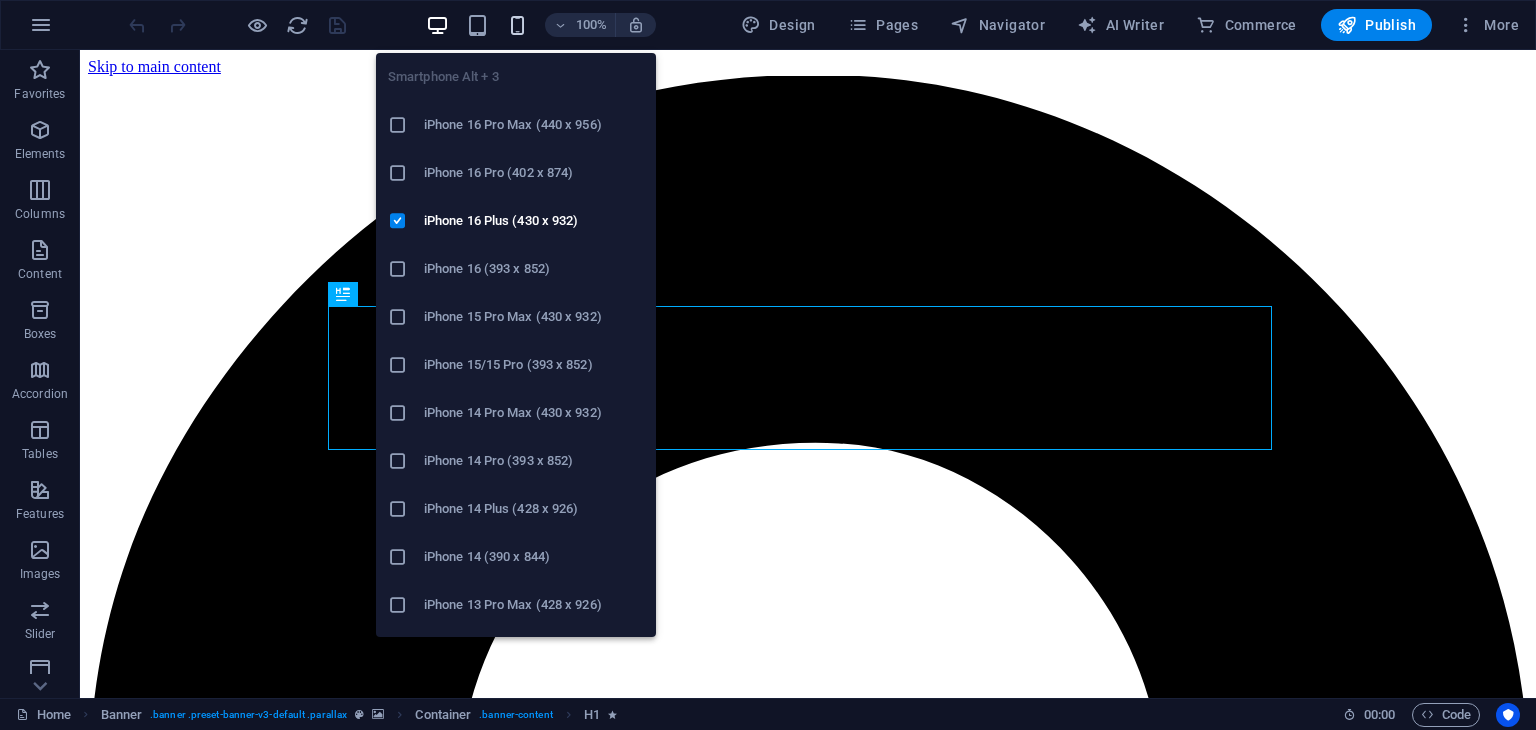 click at bounding box center (517, 25) 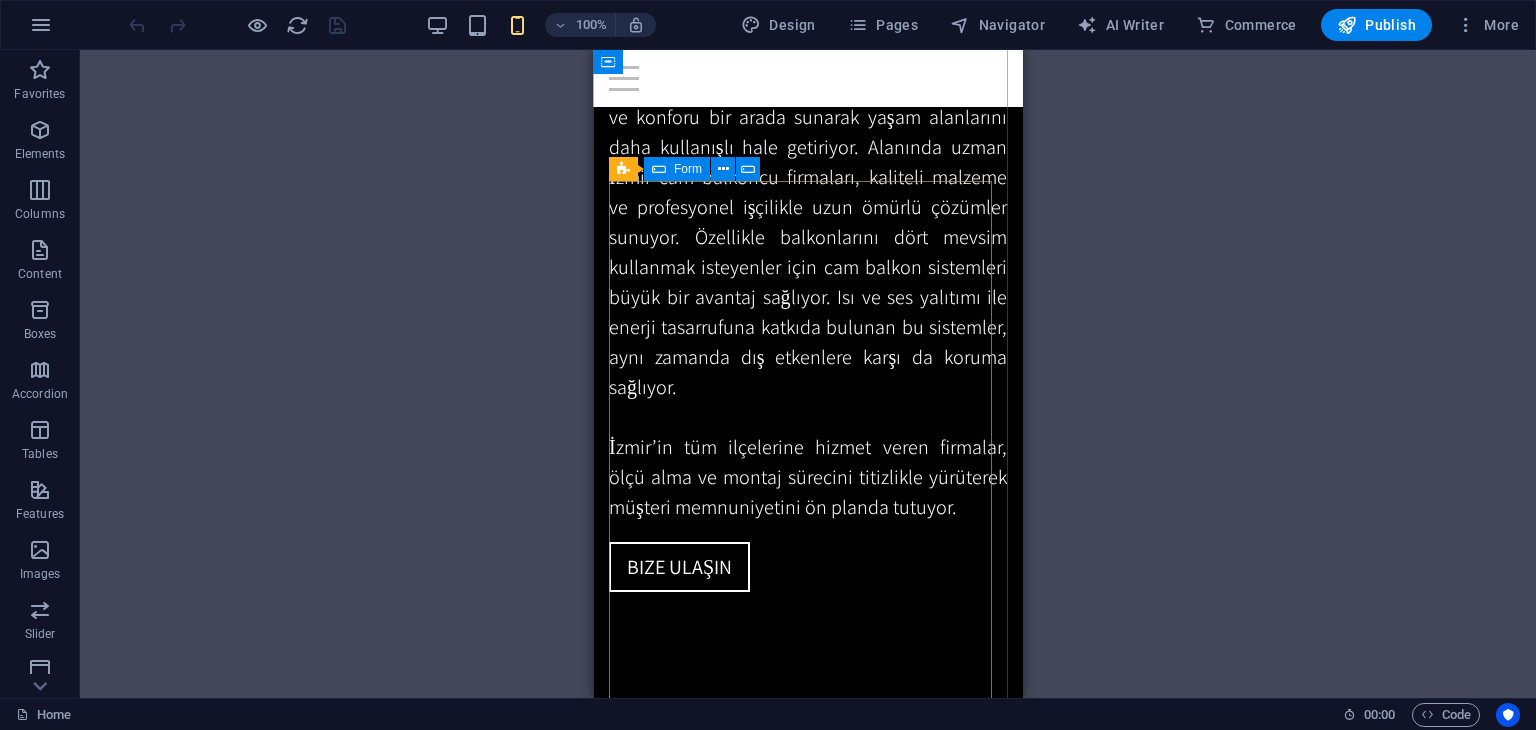 scroll, scrollTop: 11554, scrollLeft: 0, axis: vertical 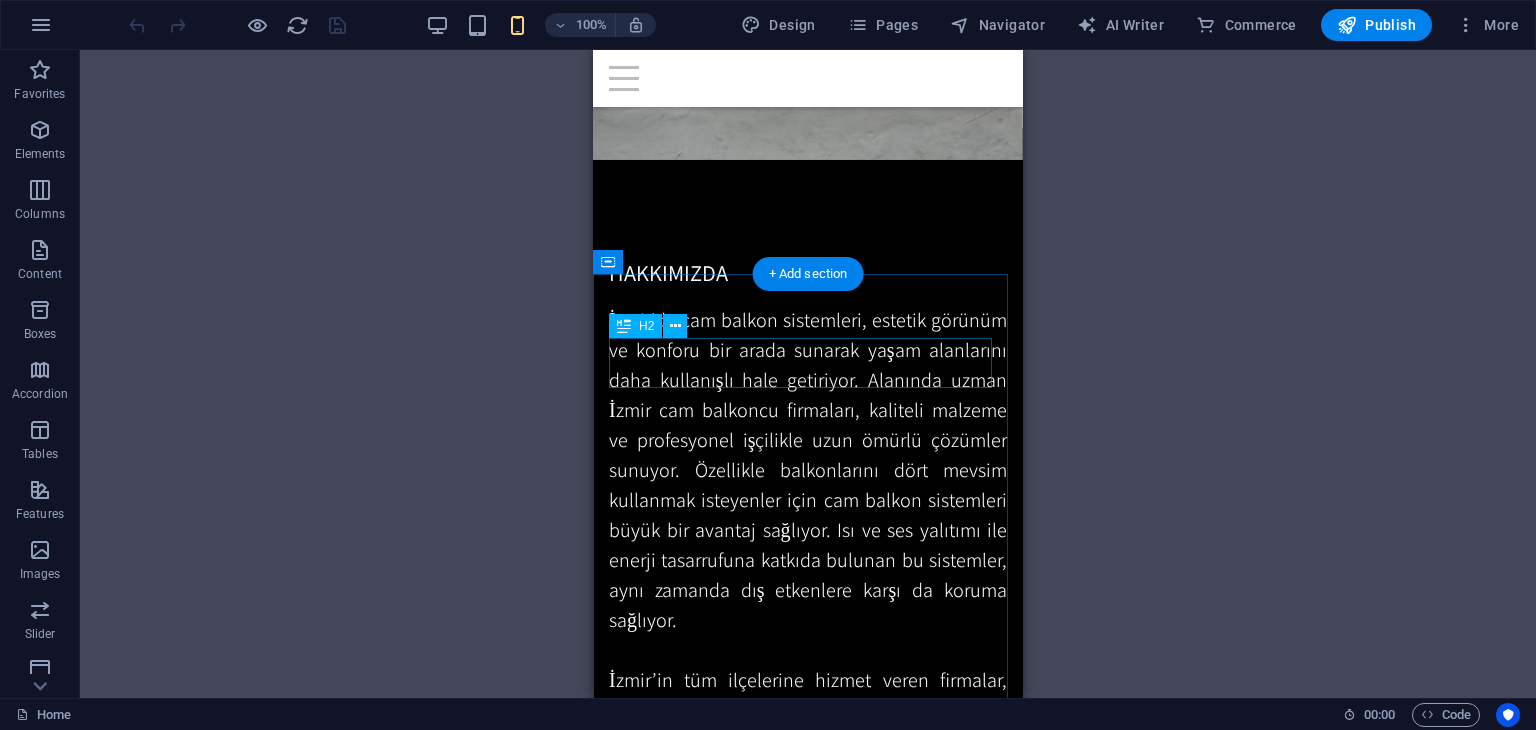 drag, startPoint x: 692, startPoint y: 415, endPoint x: 669, endPoint y: 480, distance: 68.94926 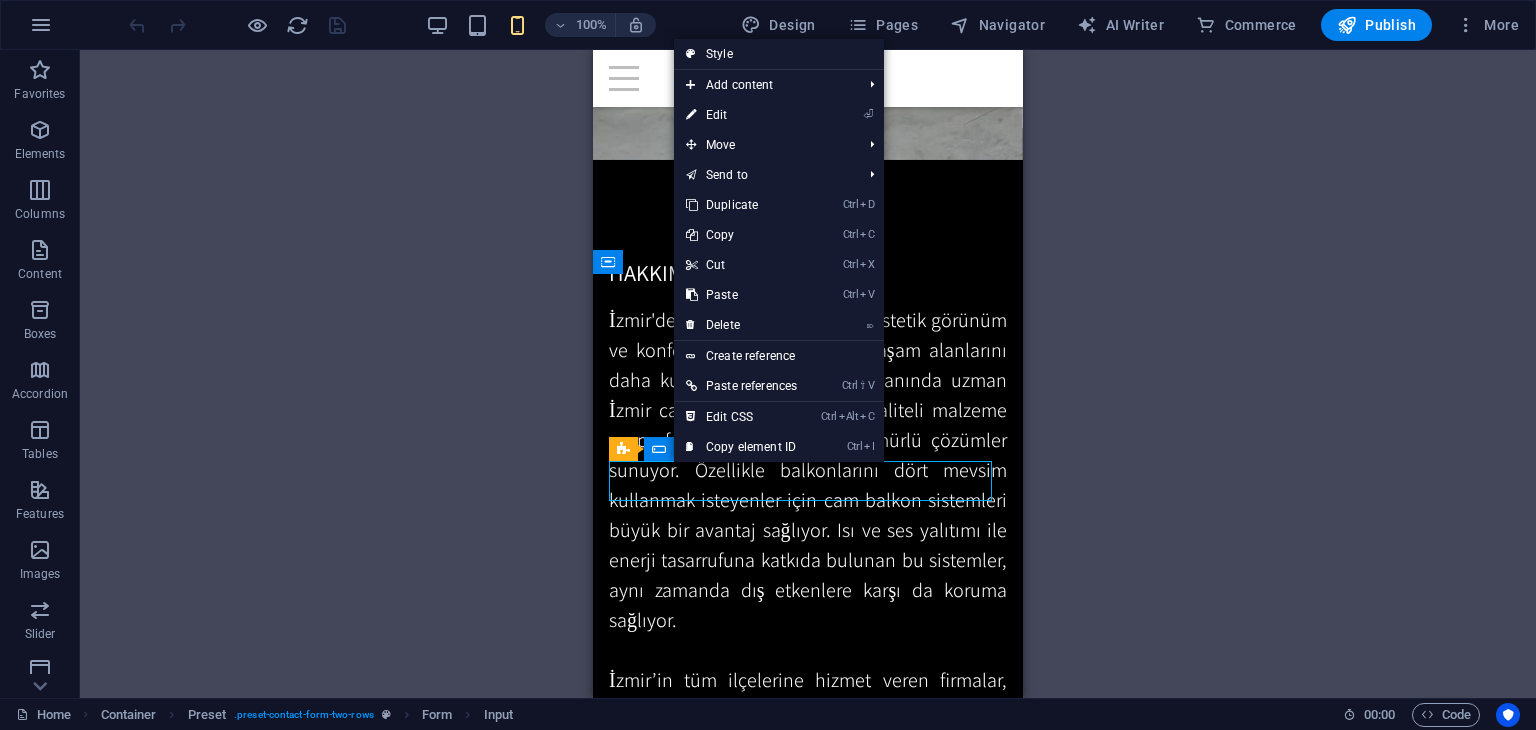 click 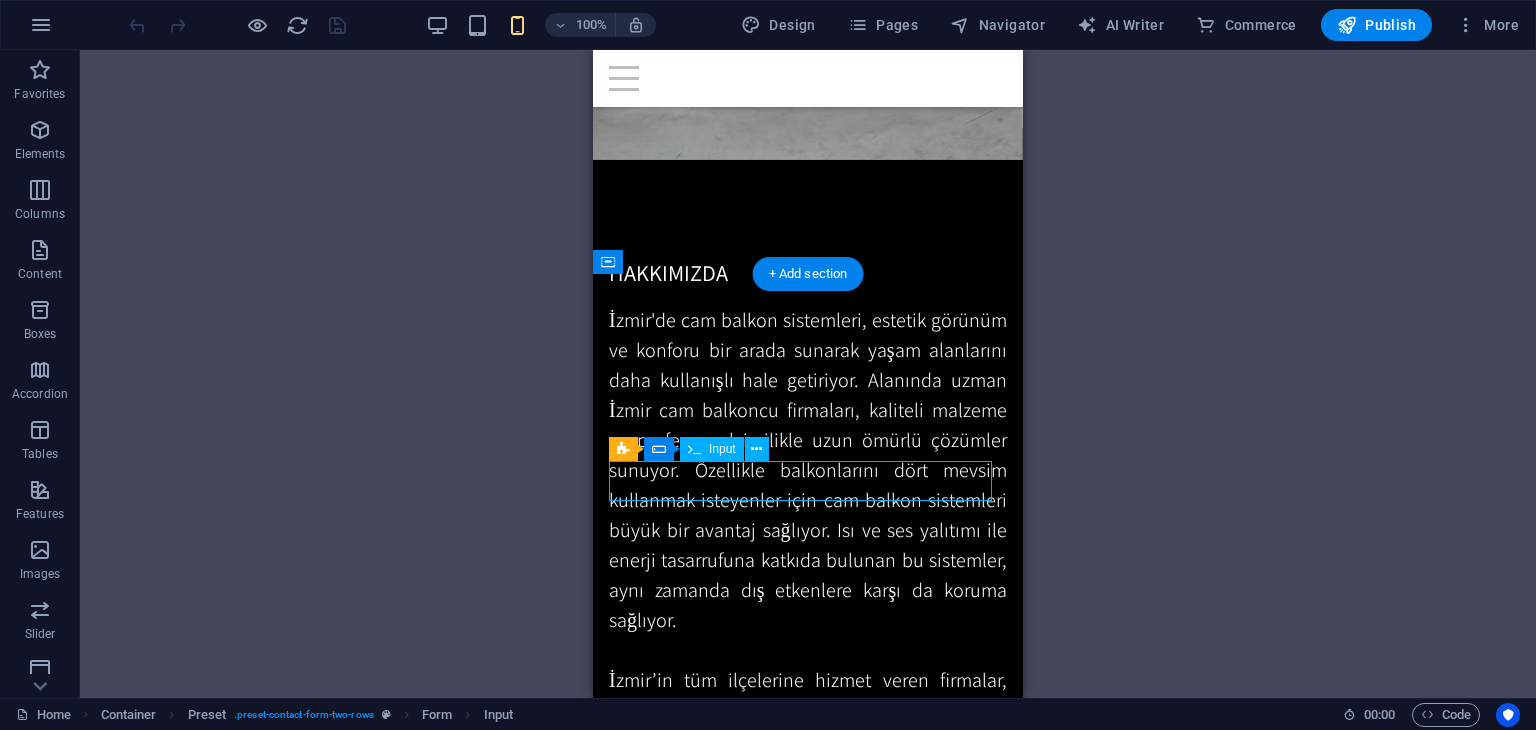 drag, startPoint x: 669, startPoint y: 488, endPoint x: 1262, endPoint y: 536, distance: 594.9395 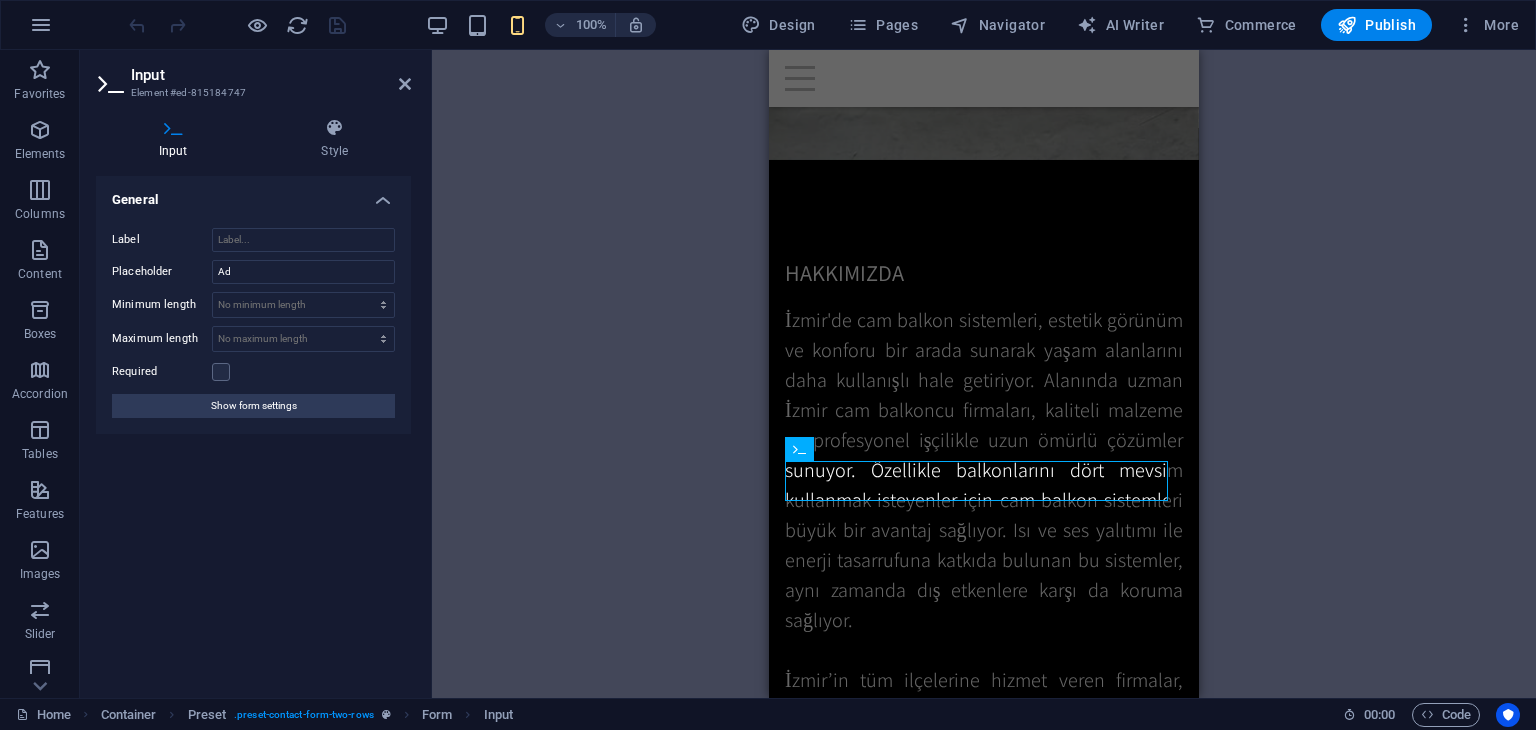 click on "Label Placeholder Ad Minimum length No minimum length chars Maximum length No maximum length chars Required Show form settings" at bounding box center (253, 323) 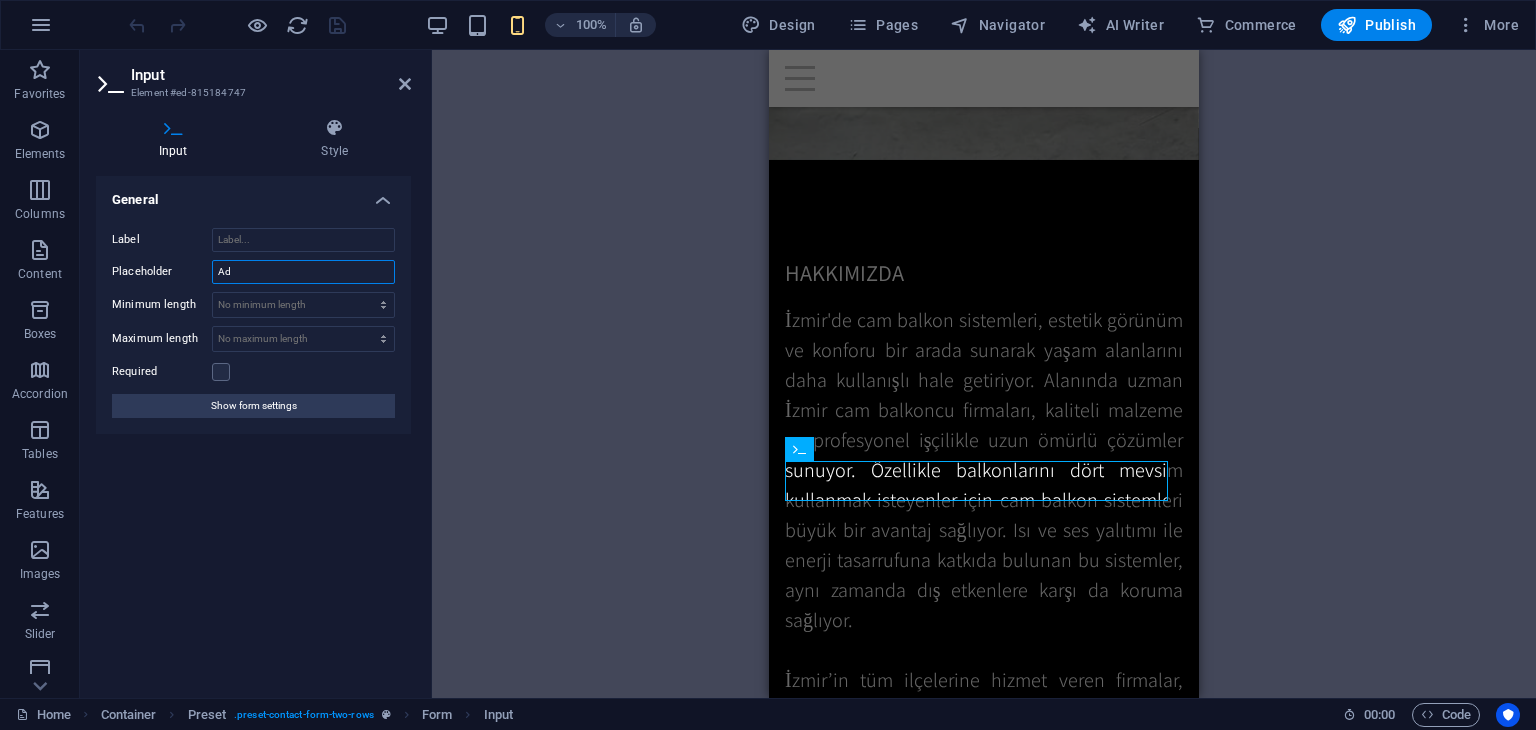 click on "Ad" at bounding box center [303, 272] 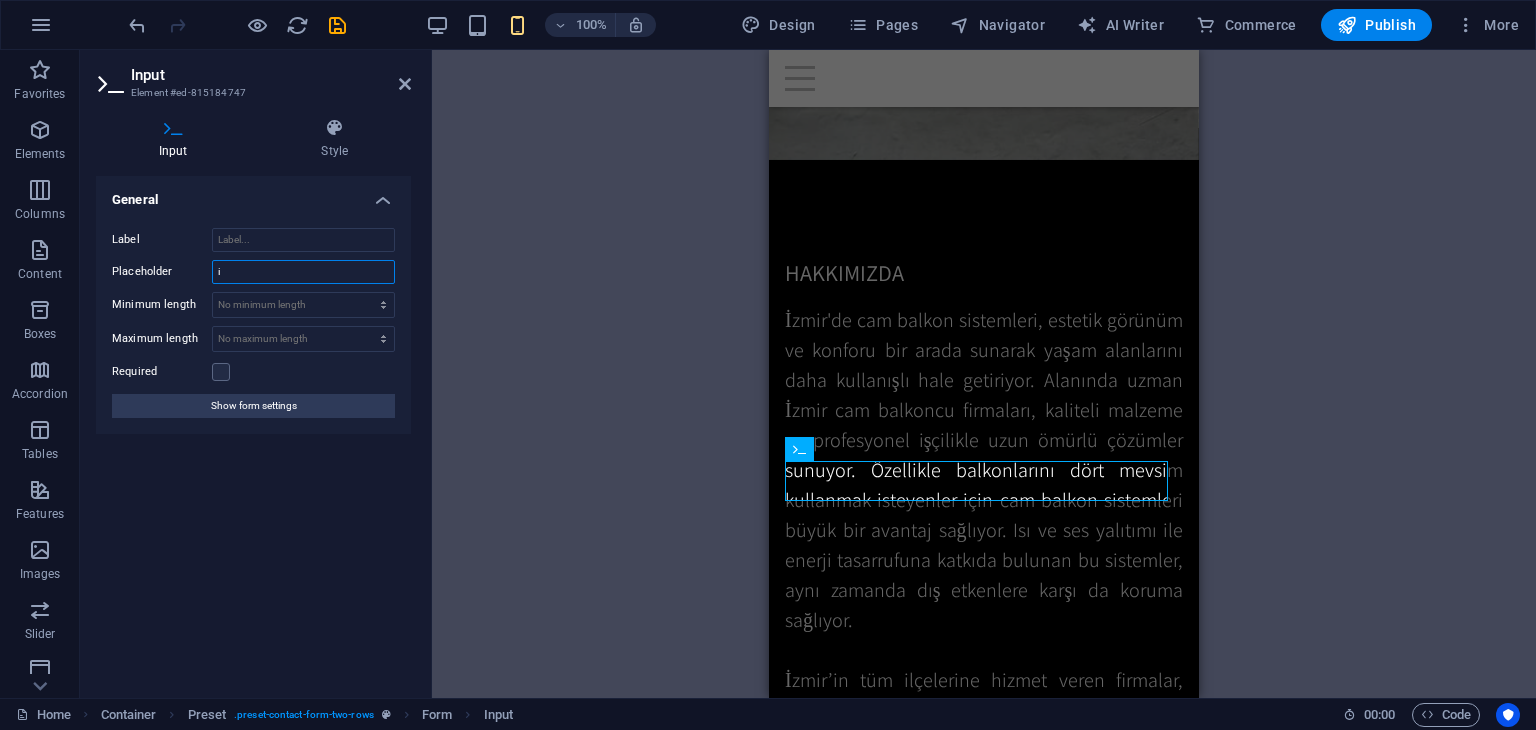 click on "i" at bounding box center [303, 272] 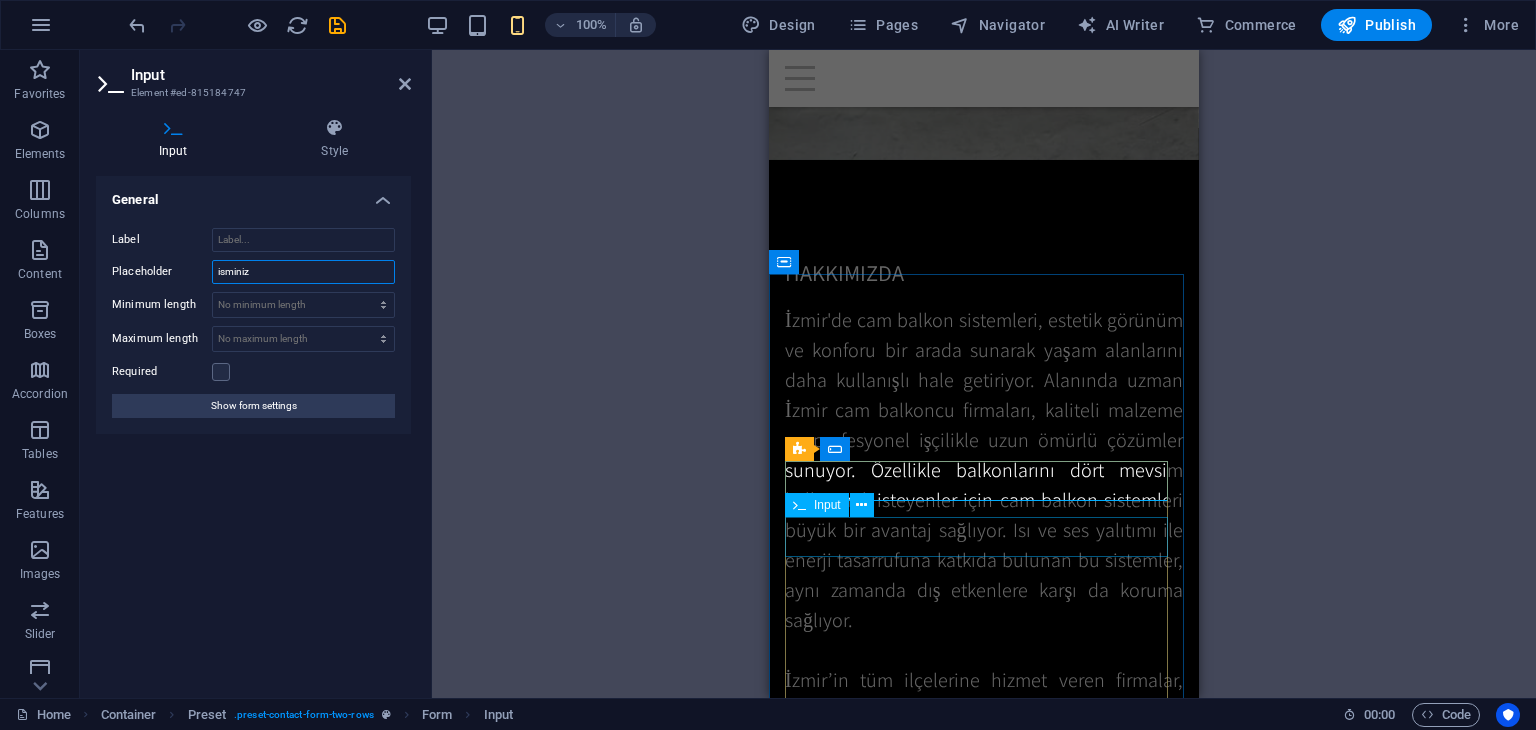 type on "isminiz" 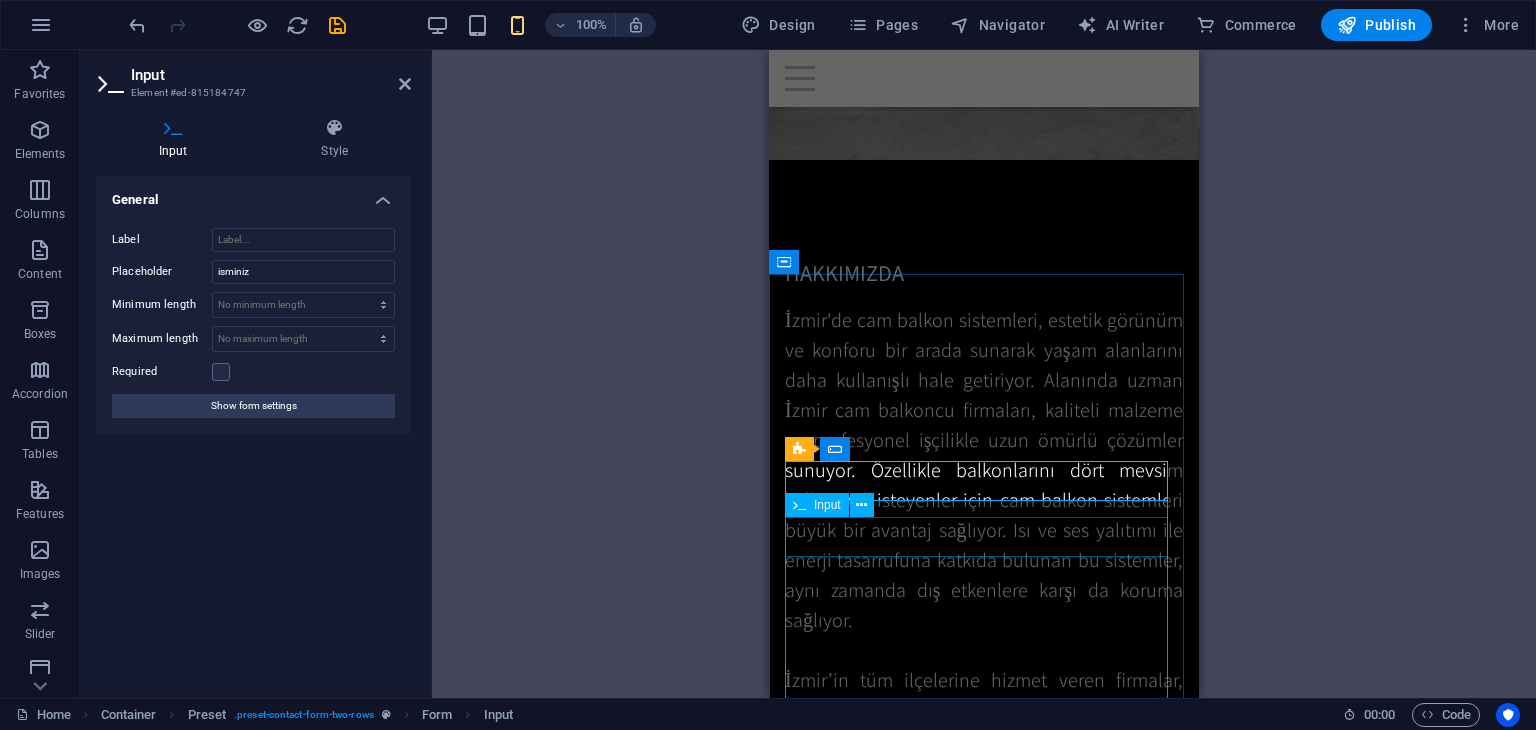 click 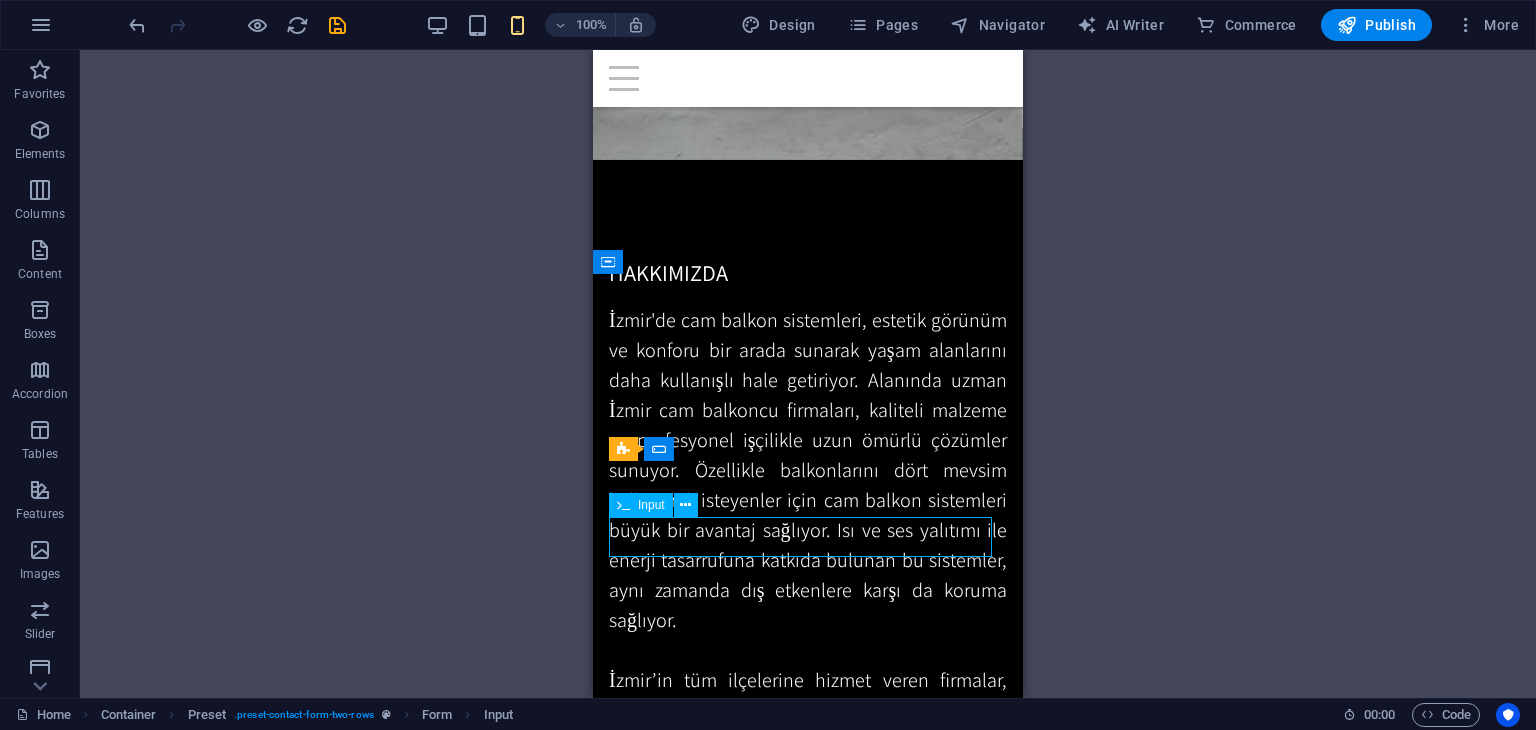 click 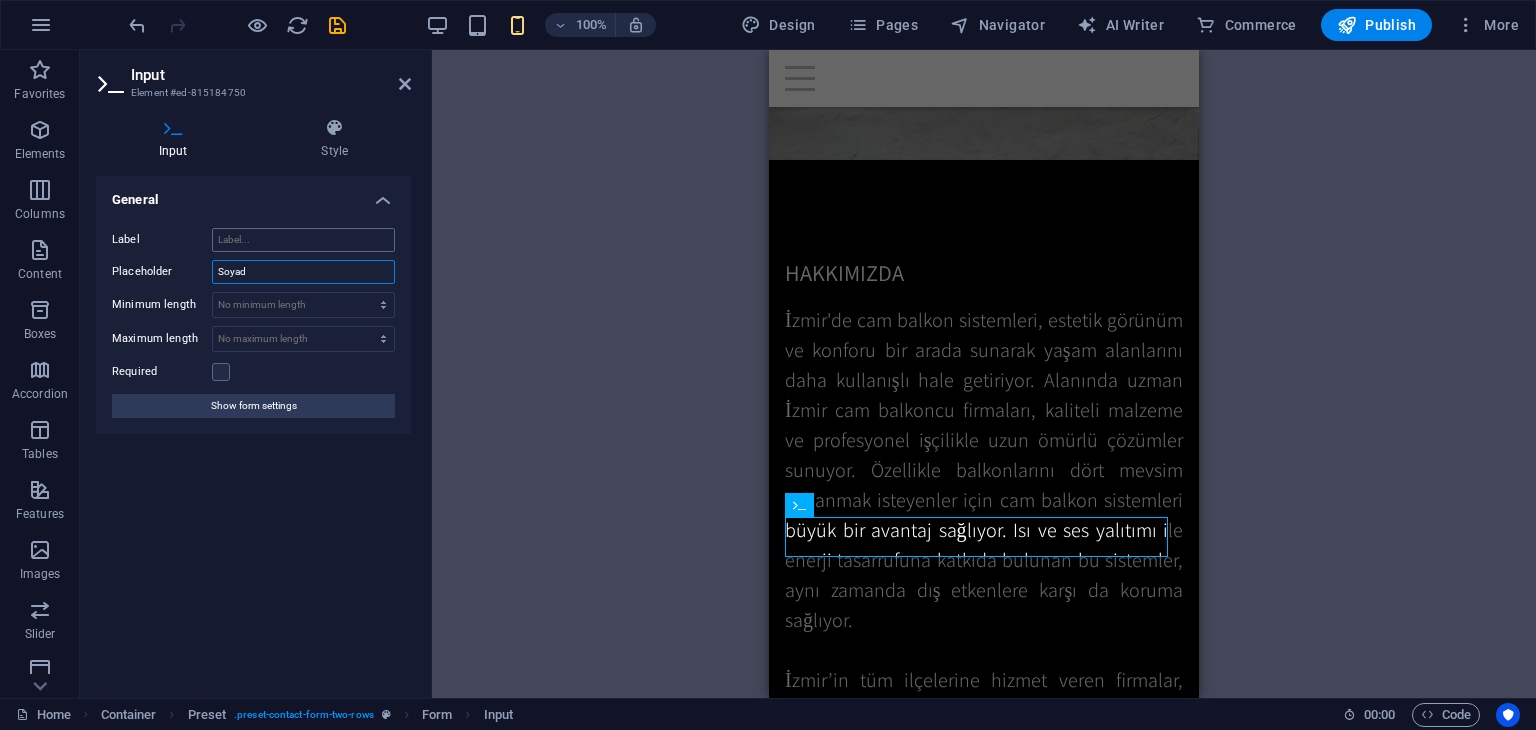 drag, startPoint x: 332, startPoint y: 275, endPoint x: 215, endPoint y: 237, distance: 123.01626 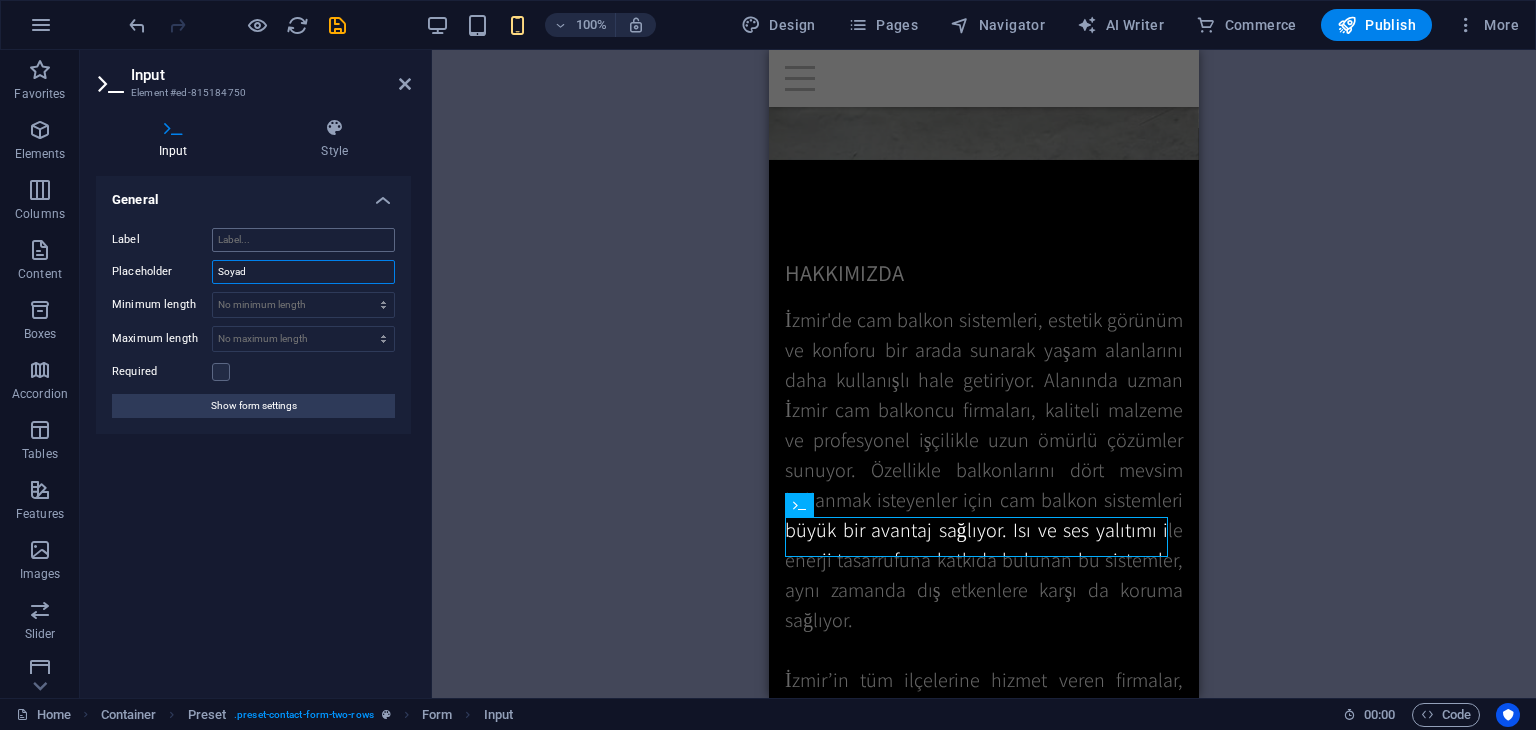 click on "Label Placeholder Soyad Minimum length No minimum length chars Maximum length No maximum length chars Required Show form settings" at bounding box center (253, 323) 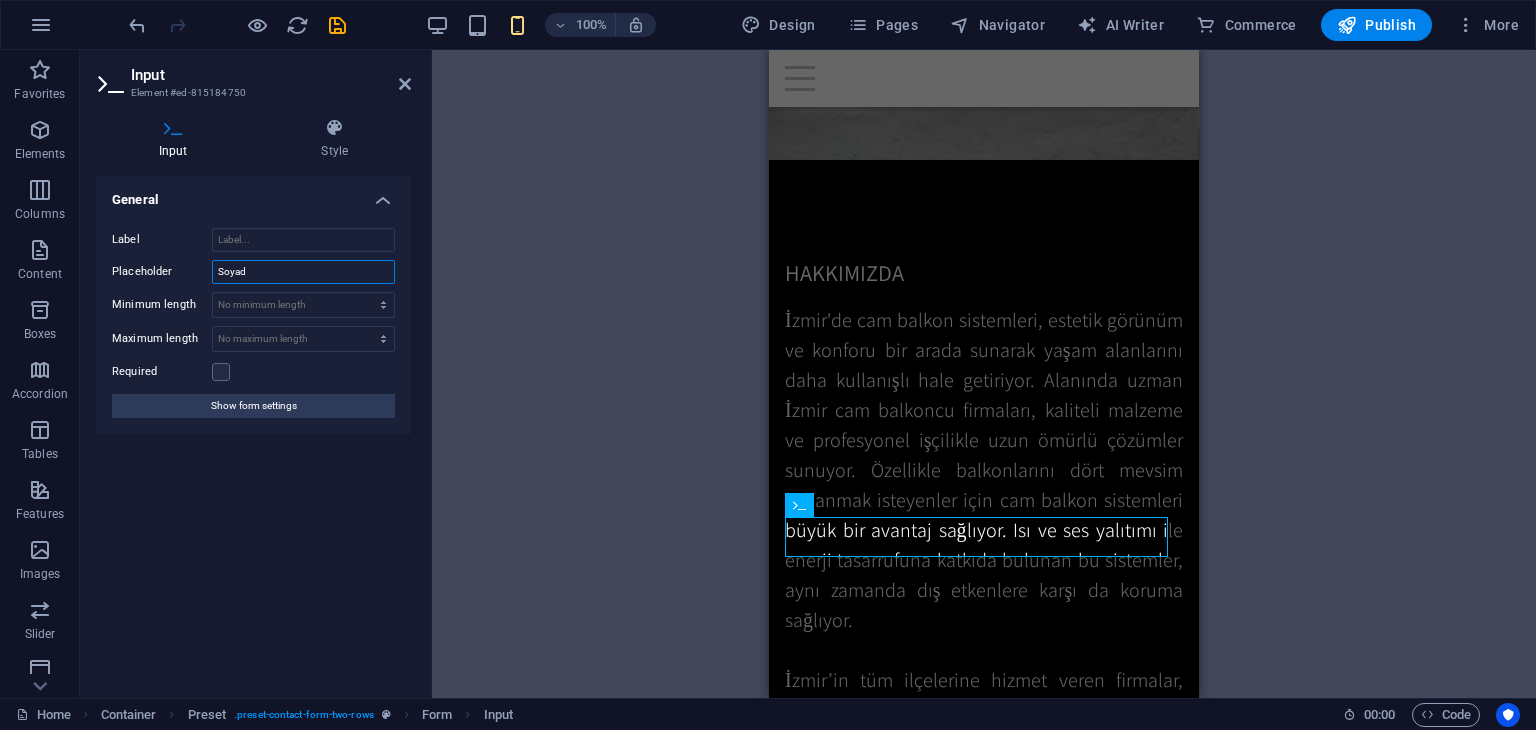 type on "s" 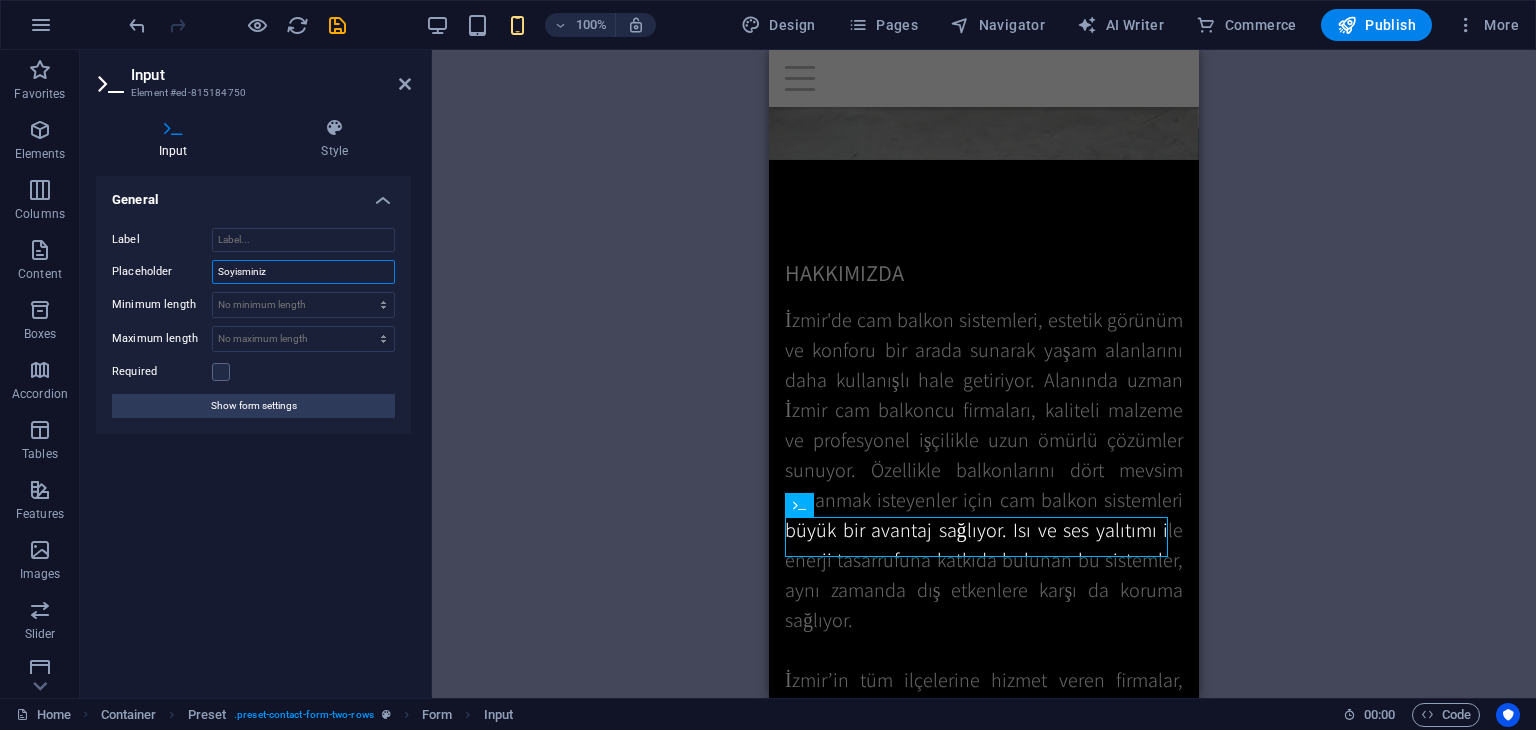 type on "Soyisminiz" 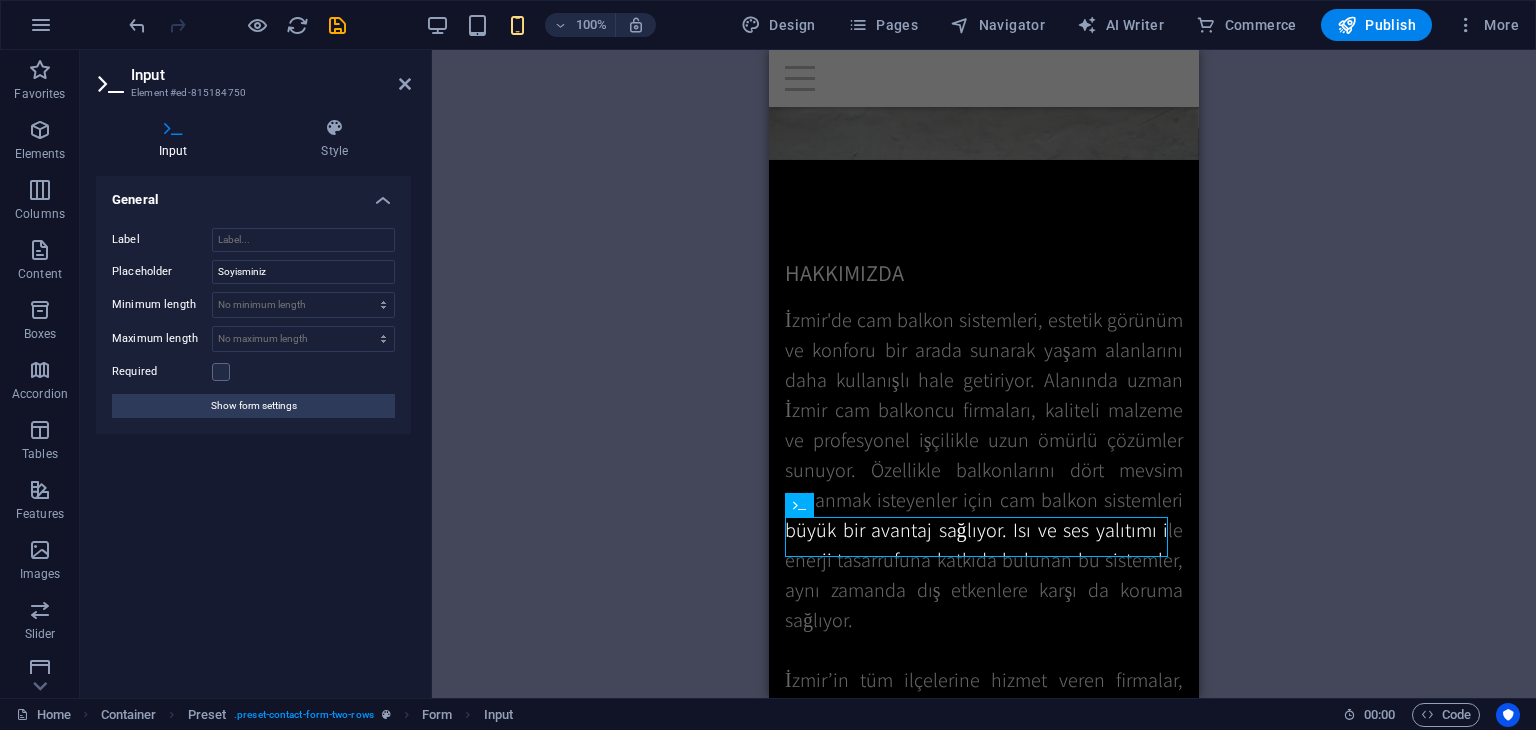 click on "H1   Banner   Banner   Container   Info Bar   Container   Info Bar   Text   Info Bar   Container   Container   Container   Text   Container   Menu Bar   Spacer   Text   Spacer   Preset   H2   Text   Placeholder   Preset   Preset   Container   Preset   Container   H2   Text   Spacer   Button   Container   Preset   Container   H2   Container   Preset   Container   Preset   Container   Spacer   Text   Spacer   H3   Text   Image   Spacer   Container   Preset   Container   H3   Container   Text   Container   Container   H3   Container   Text   Container   Container   H3   Container   Text   Placeholder   Gallery   Preset   Gallery   Preset   Container   H2   Preset   Image   Container   Preset   Container   H3   Preset   Container   Container   Spacer   Preset   Container   Text   Spacer   Preset   Image   Container   Preset   Preset   Container   Text   Preset   Container   Container   Spacer   Preset   Image   Container   Preset   Container   H3   Preset   Container   Container   H3   Preset" at bounding box center (984, 374) 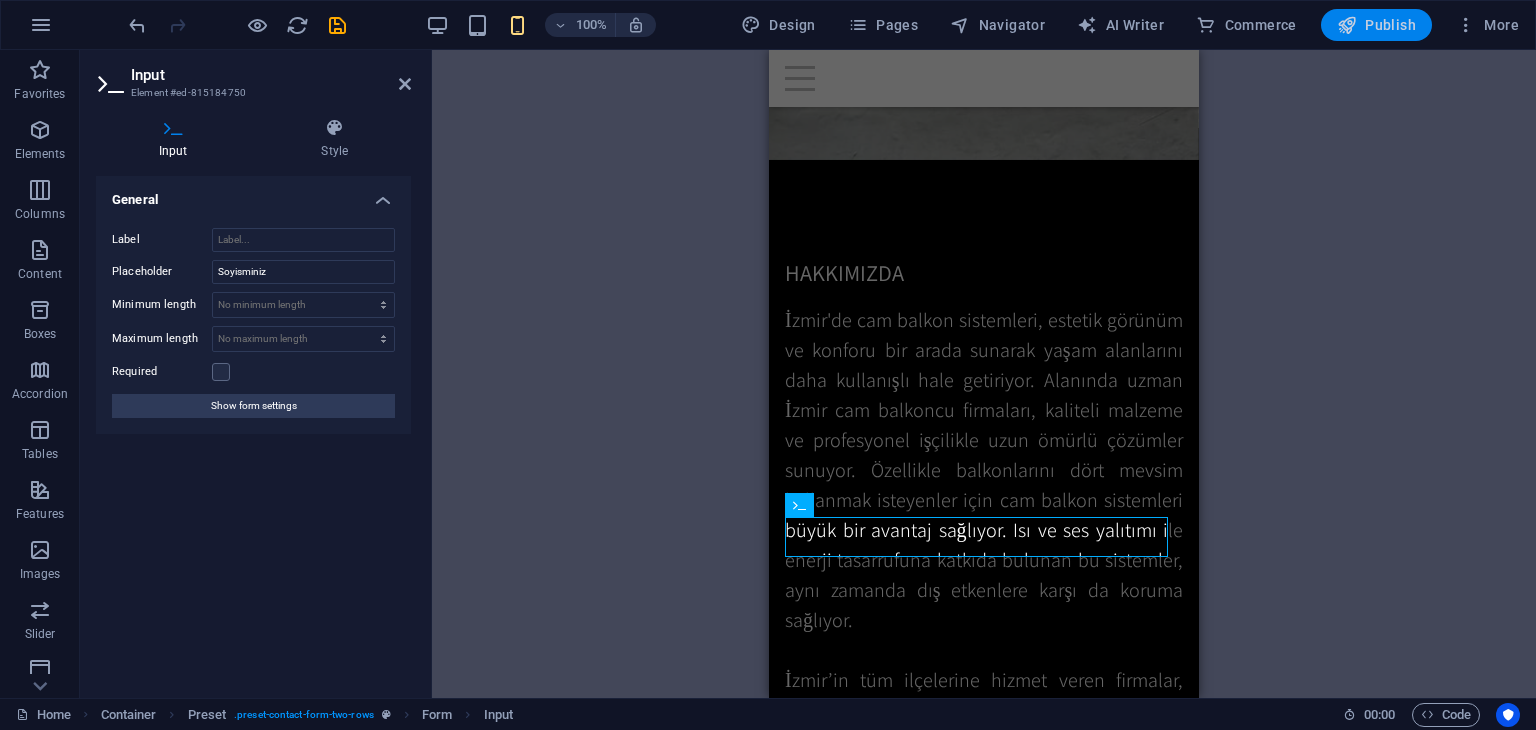 click on "Publish" at bounding box center (1376, 25) 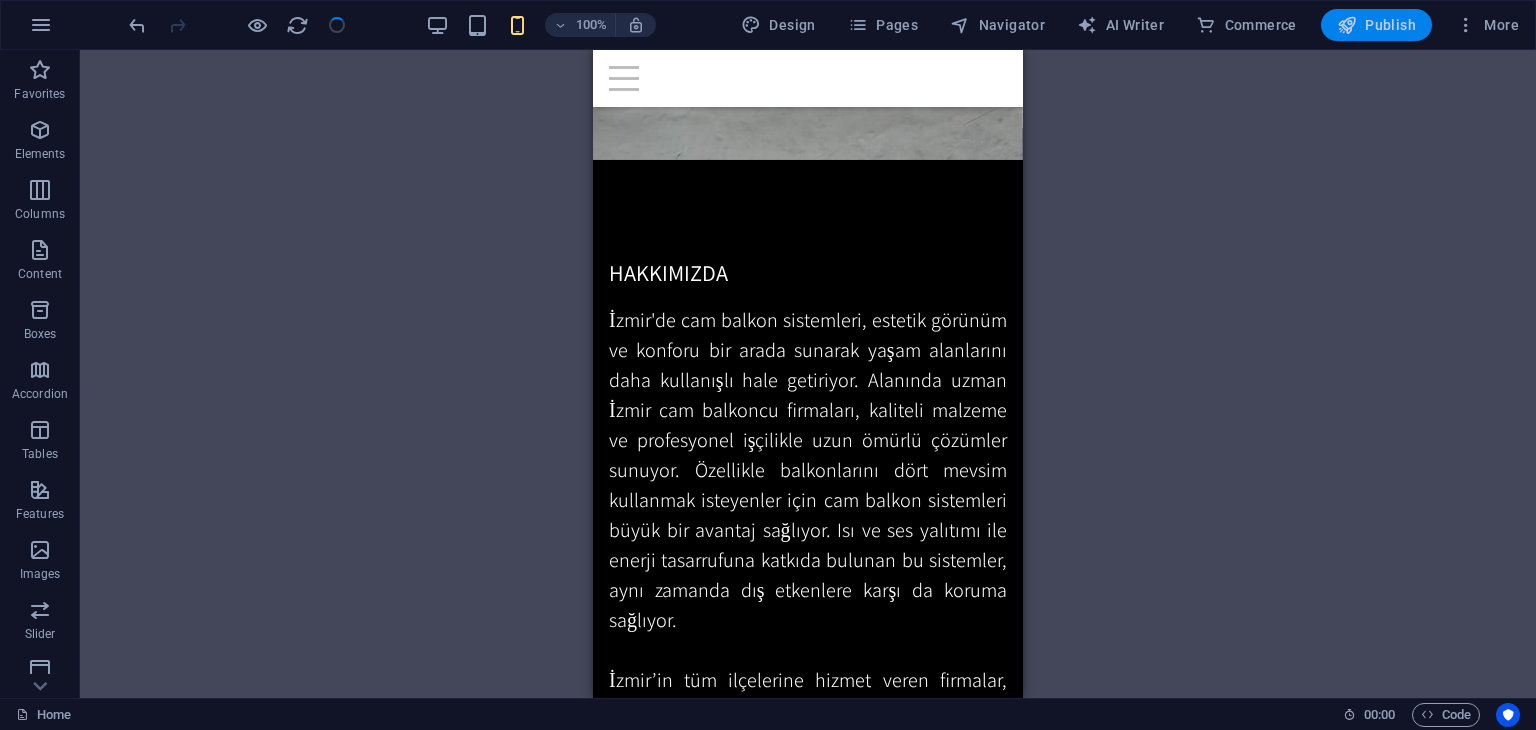 click on "Publish" at bounding box center [1376, 25] 